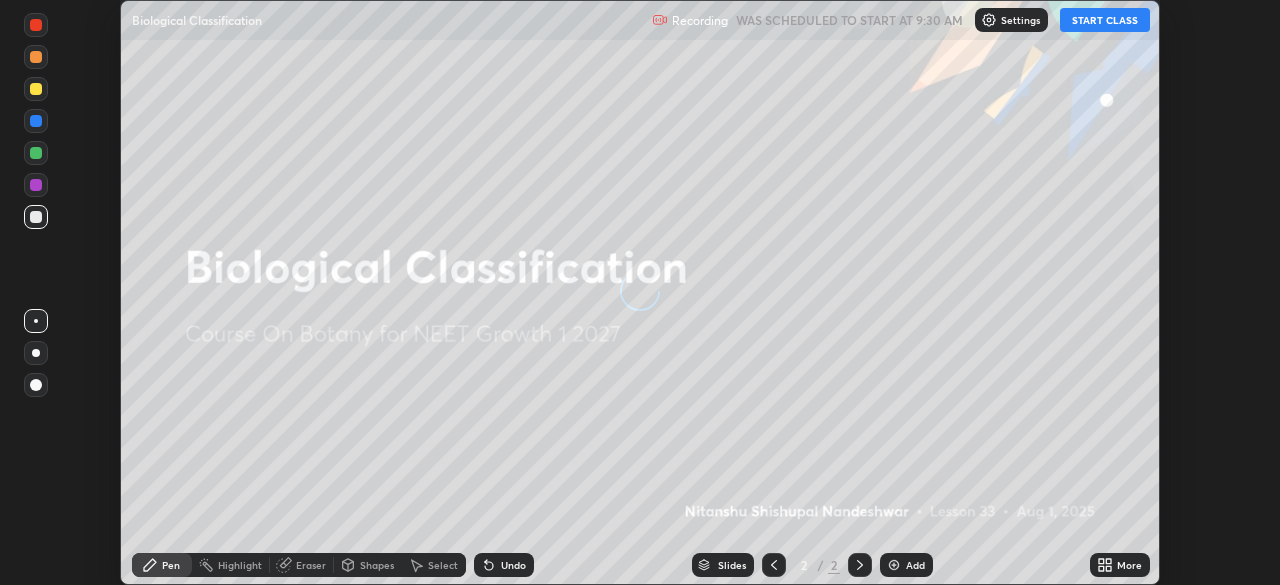 scroll, scrollTop: 0, scrollLeft: 0, axis: both 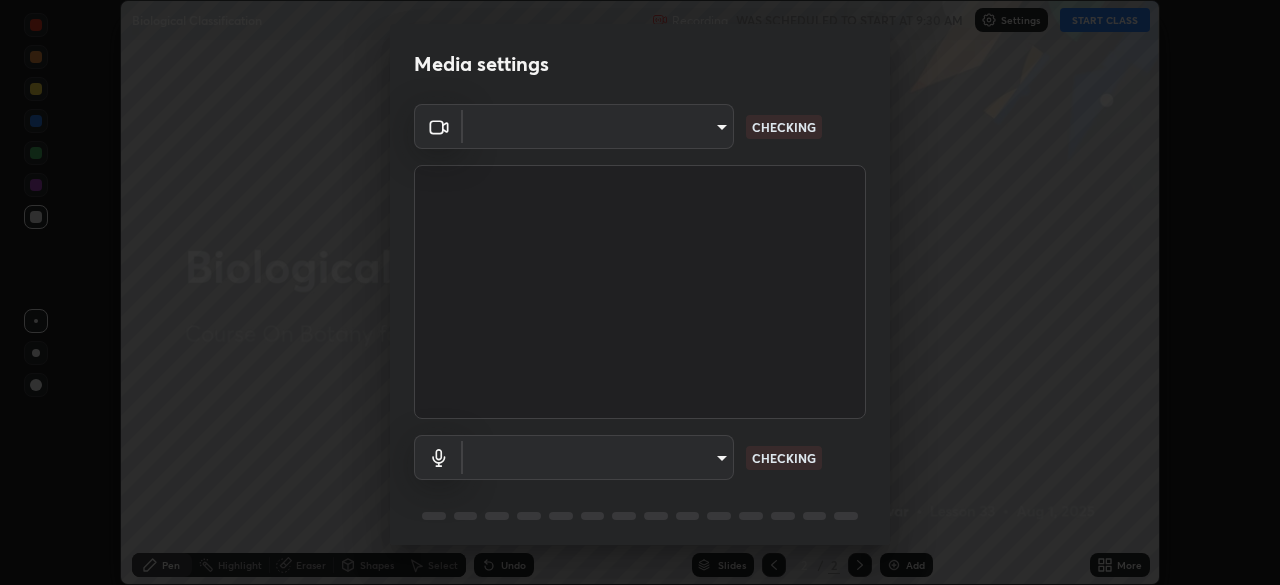 type on "150ce54b6659d6facffdc1d488e586a8afcf012d443804c7c5fd1c8fc4ffae65" 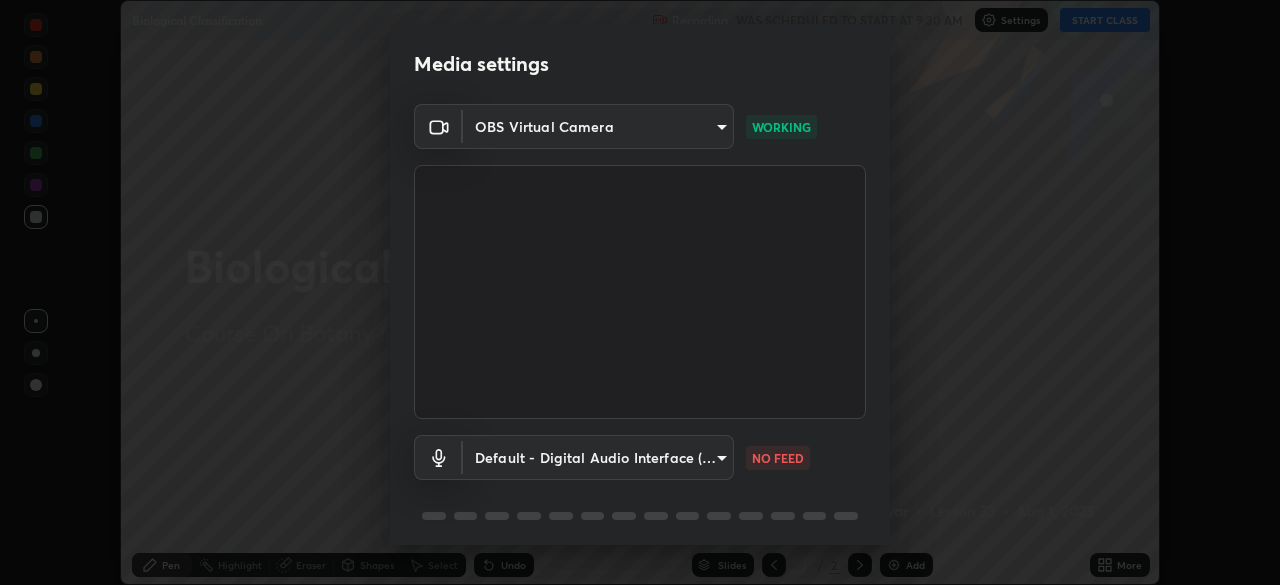scroll, scrollTop: 71, scrollLeft: 0, axis: vertical 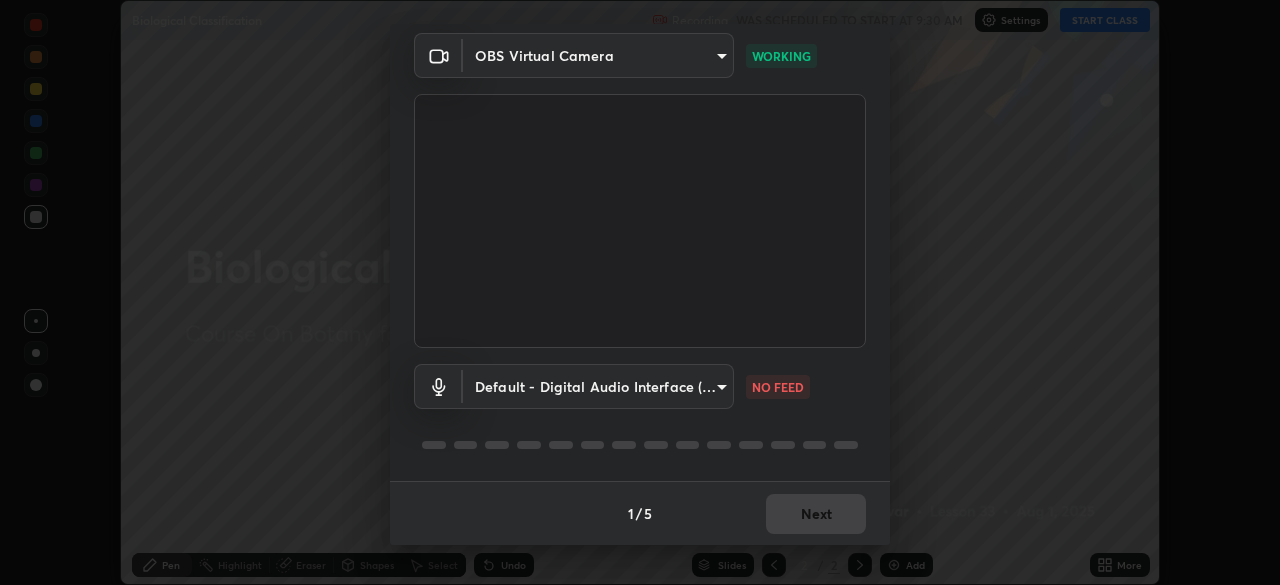 click on "Erase all Biological Classification Recording WAS SCHEDULED TO START AT  9:30 AM Settings START CLASS Setting up your live class Biological Classification • L33 of Course On Botany for NEET Growth 1 2027 [FIRST] [LAST] Pen Highlight Eraser Shapes Select Undo Slides 2 / 2 Add More No doubts shared Encourage your learners to ask a doubt for better clarity Report an issue Reason for reporting Buffering Chat not working Audio - Video sync issue Educator video quality low ​ Attach an image Report Media settings OBS Virtual Camera [HASH] WORKING Default - Digital Audio Interface (Cam Link 4K) default NO FEED 1 / 5 Next" at bounding box center [640, 292] 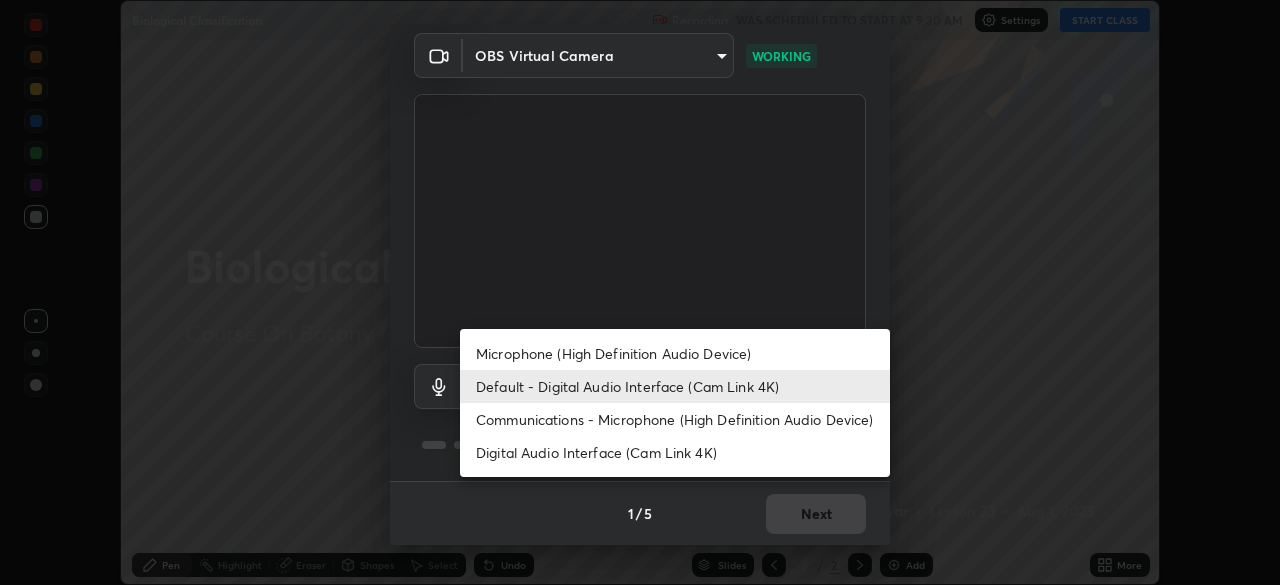 click on "Microphone (High Definition Audio Device)" at bounding box center [675, 353] 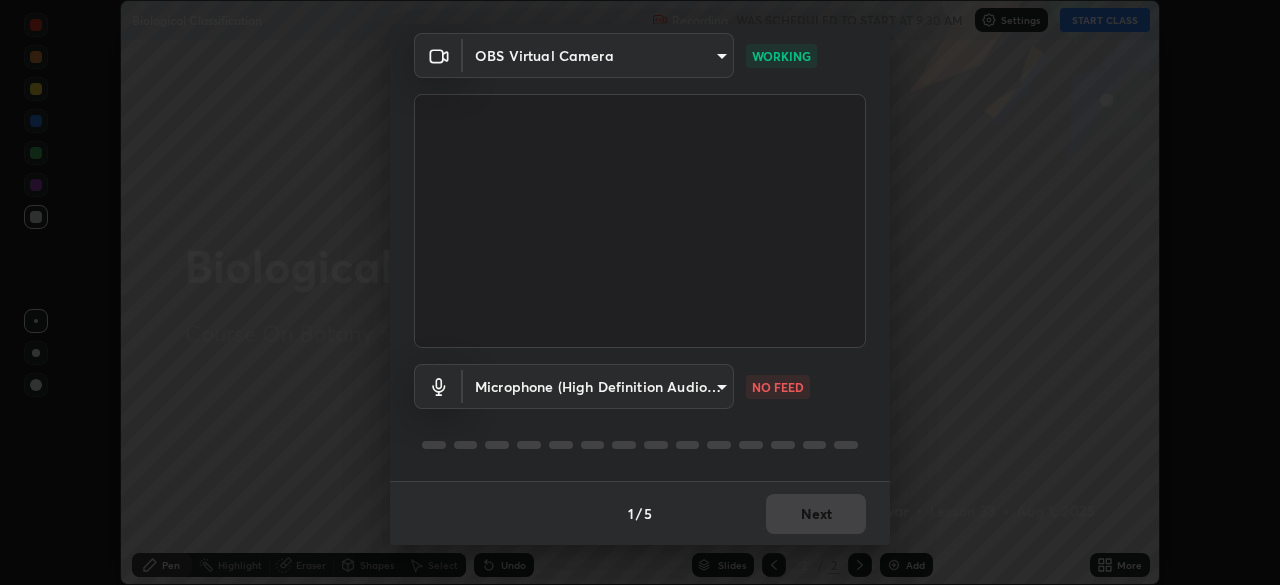 click on "Erase all Biological Classification Recording WAS SCHEDULED TO START AT  9:30 AM Settings START CLASS Setting up your live class Biological Classification • L33 of Course On Botany for NEET Growth 1 2027 [FIRST] [LAST] Pen Highlight Eraser Shapes Select Undo Slides 2 / 2 Add More No doubts shared Encourage your learners to ask a doubt for better clarity Report an issue Reason for reporting Buffering Chat not working Audio - Video sync issue Educator video quality low ​ Attach an image Report Media settings OBS Virtual Camera [HASH] WORKING Microphone (High Definition Audio Device) [HASH] NO FEED 1 / 5 Next" at bounding box center (640, 292) 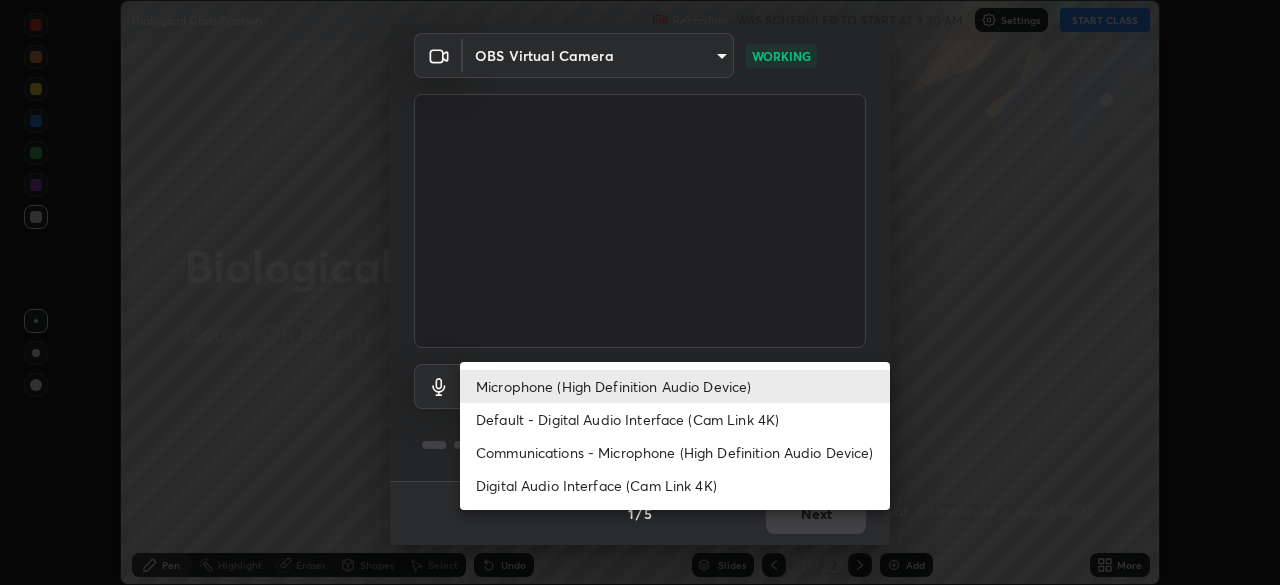 click on "Default - Digital Audio Interface (Cam Link 4K)" at bounding box center [675, 419] 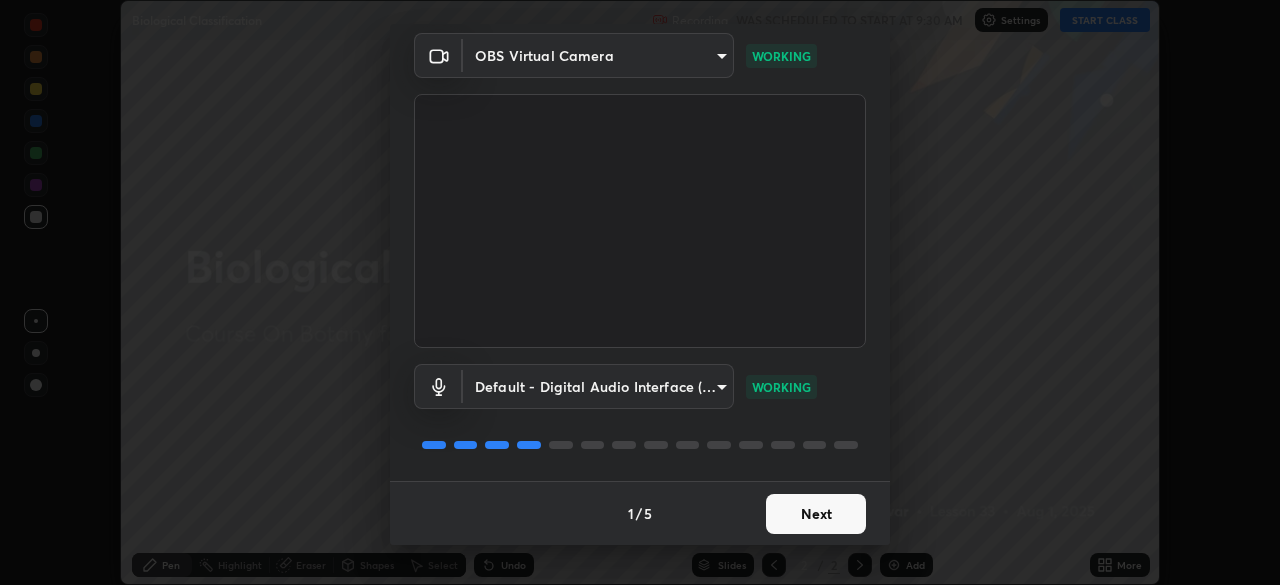 click on "Next" at bounding box center [816, 514] 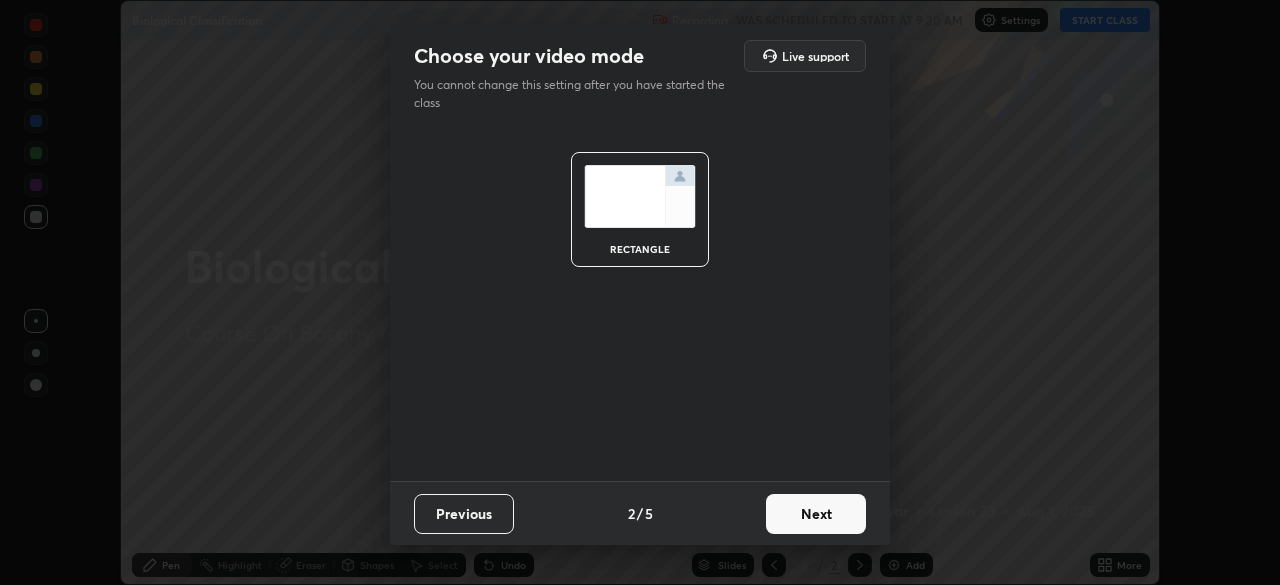 scroll, scrollTop: 0, scrollLeft: 0, axis: both 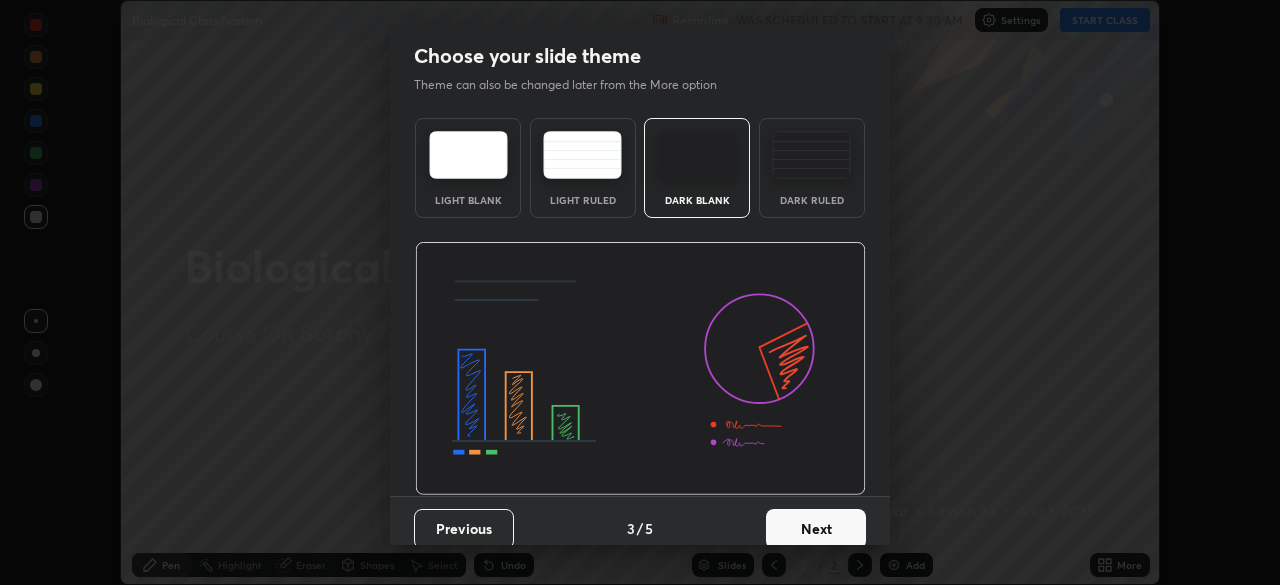 click on "Dark Ruled" at bounding box center (812, 168) 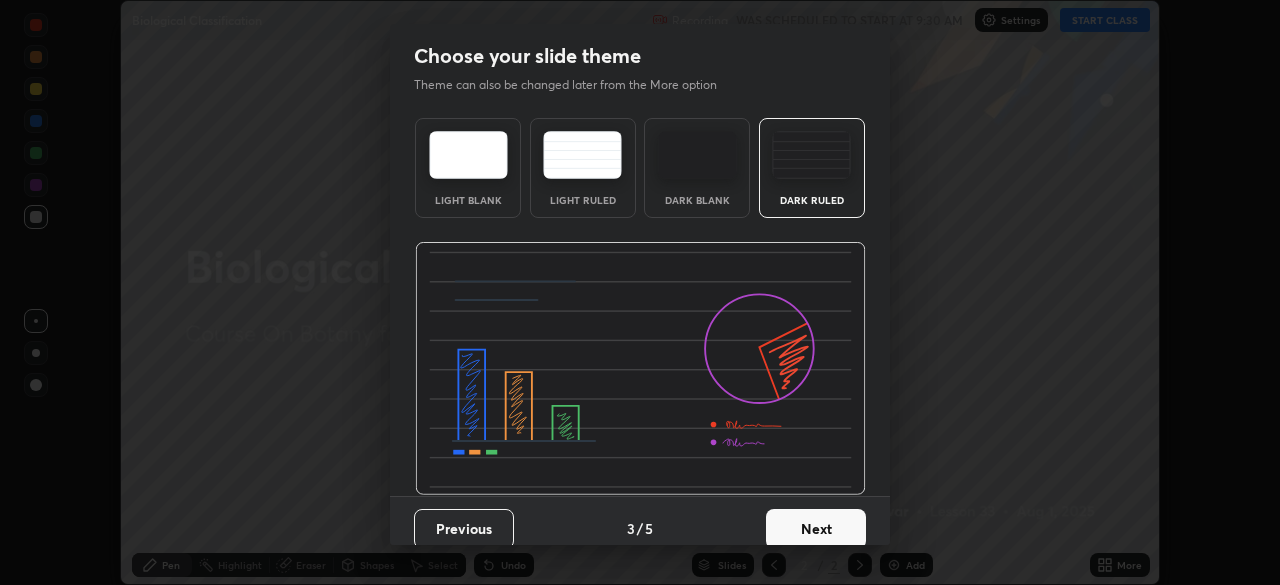 click on "Next" at bounding box center [816, 529] 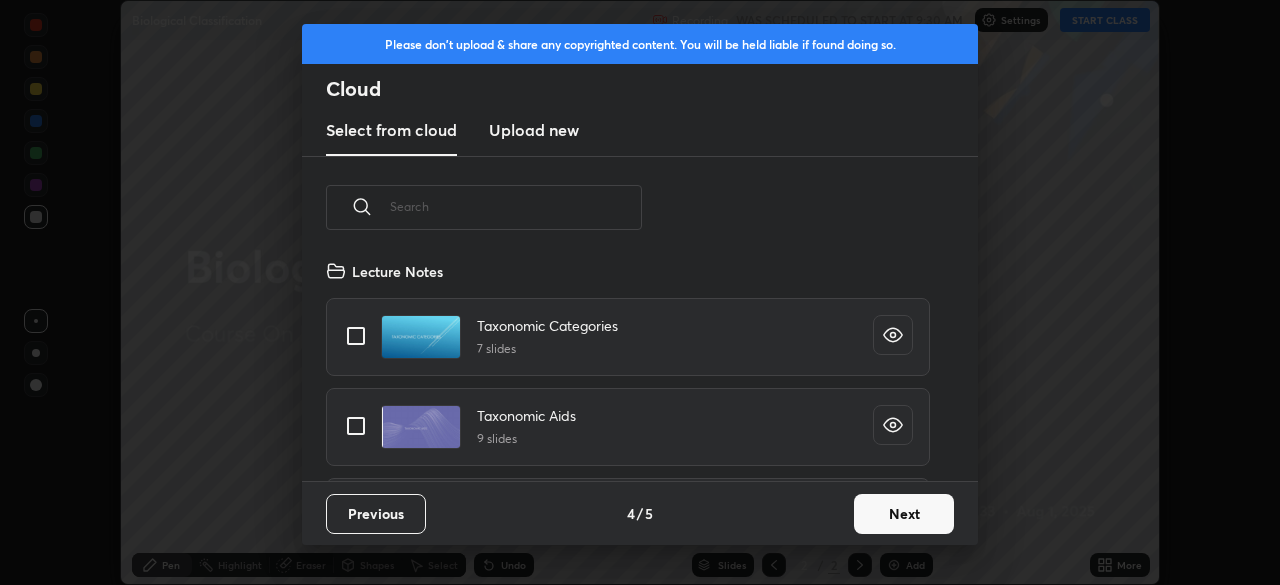 click on "Next" at bounding box center [904, 514] 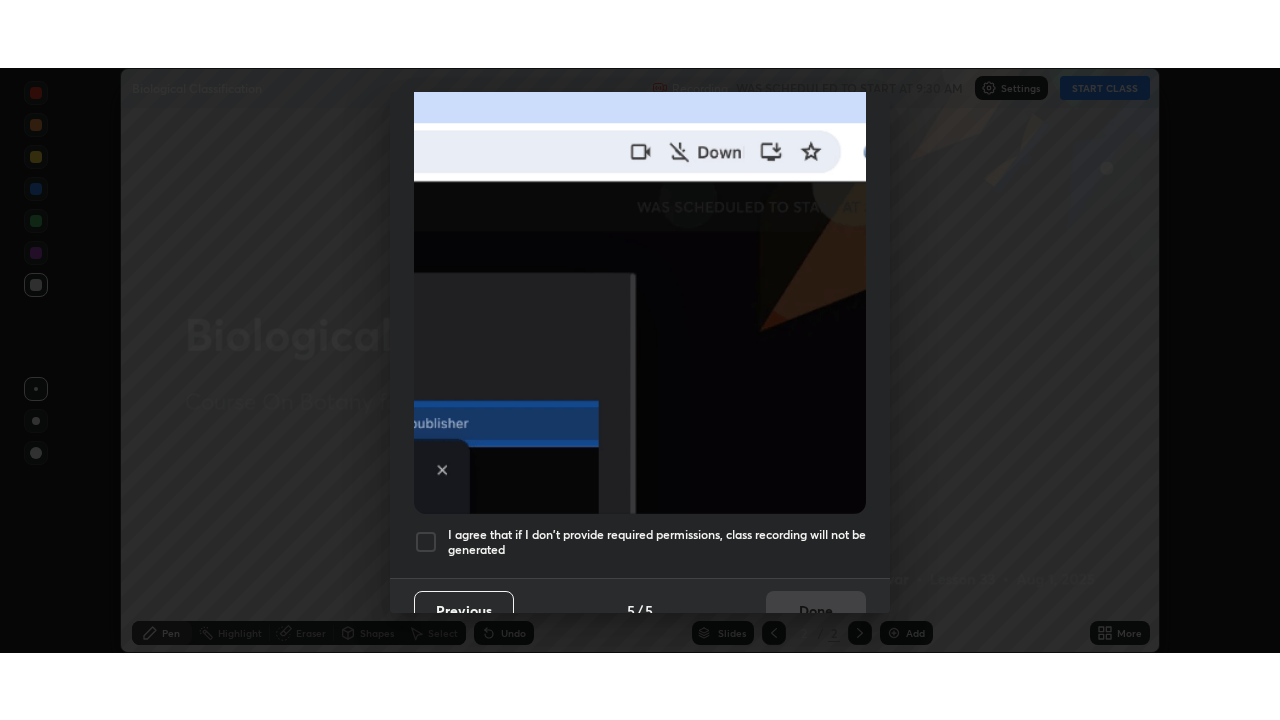 scroll, scrollTop: 479, scrollLeft: 0, axis: vertical 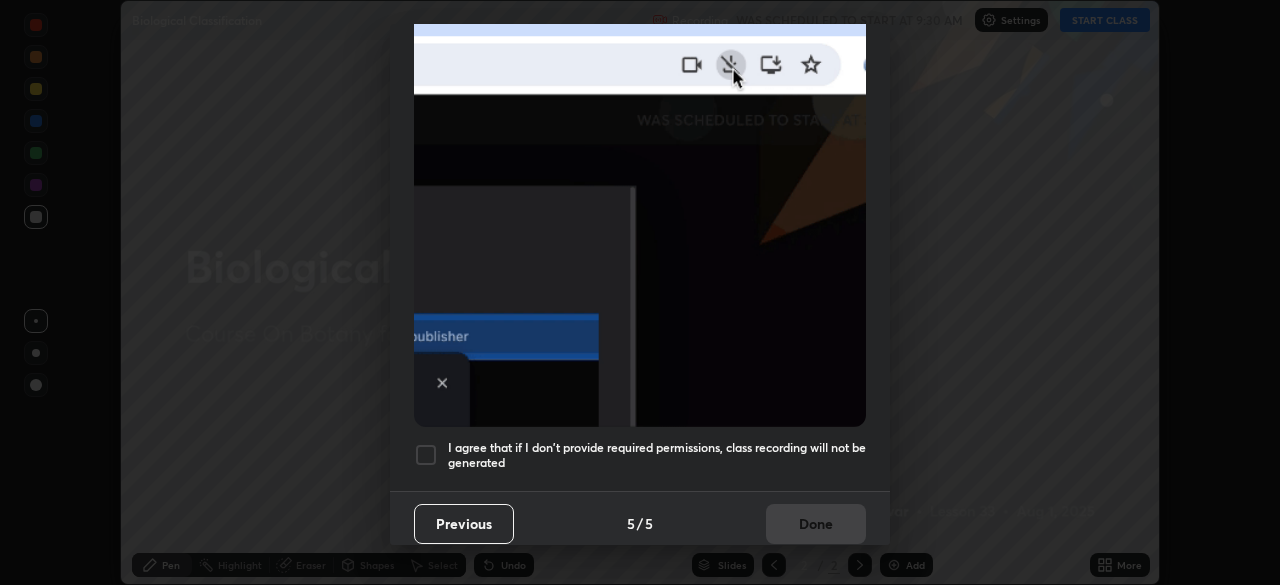 click at bounding box center (426, 455) 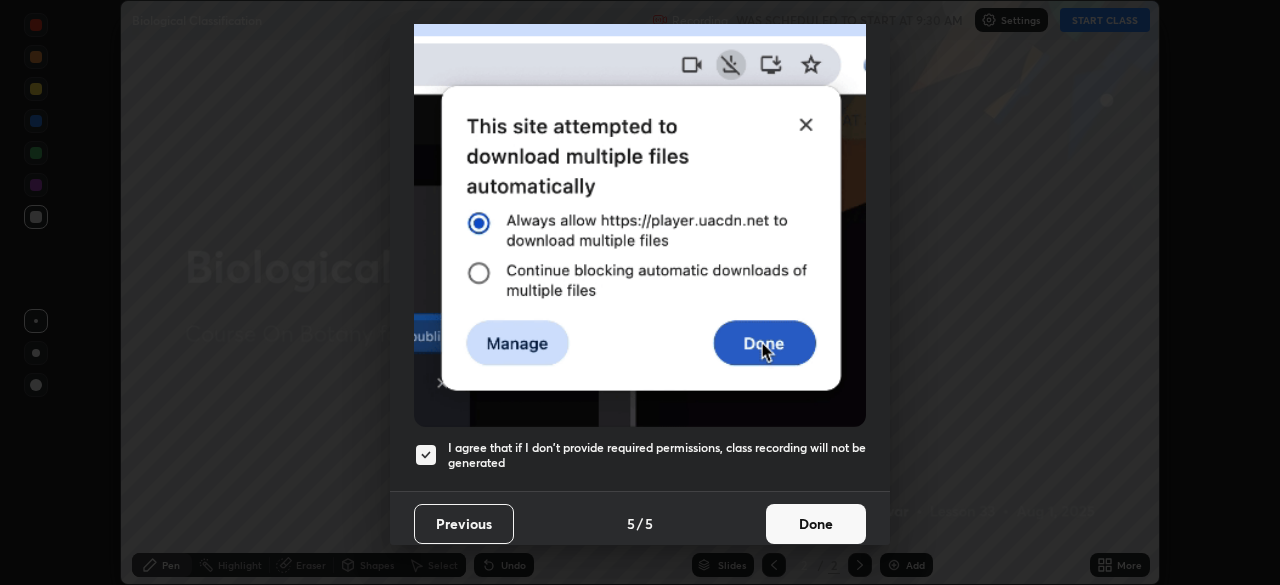 click on "Done" at bounding box center [816, 524] 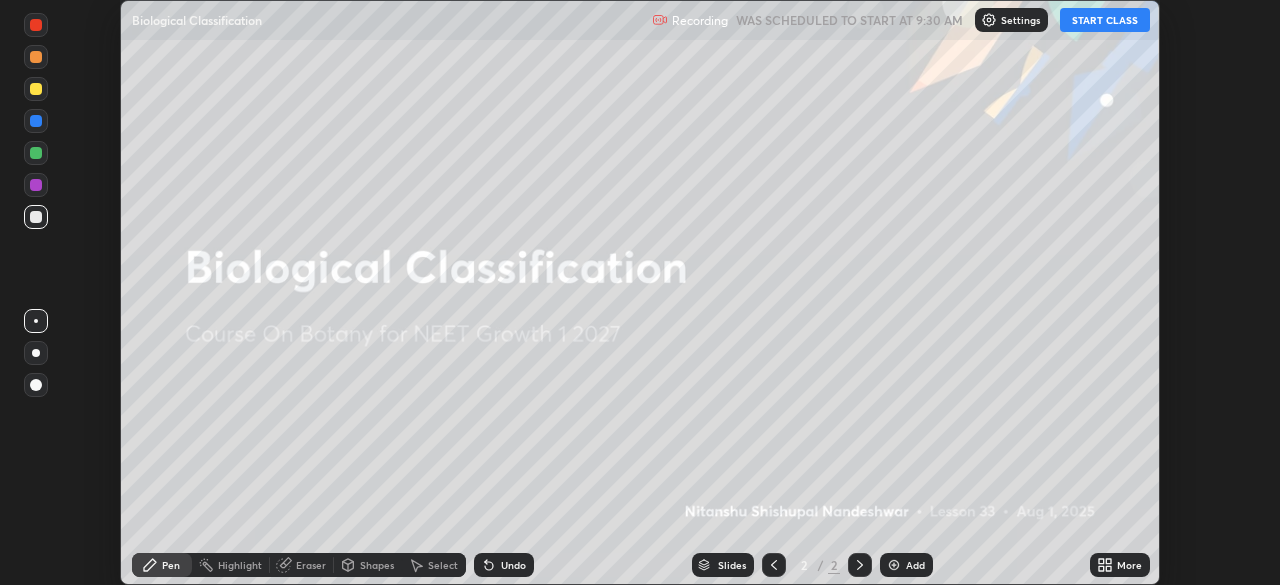 click 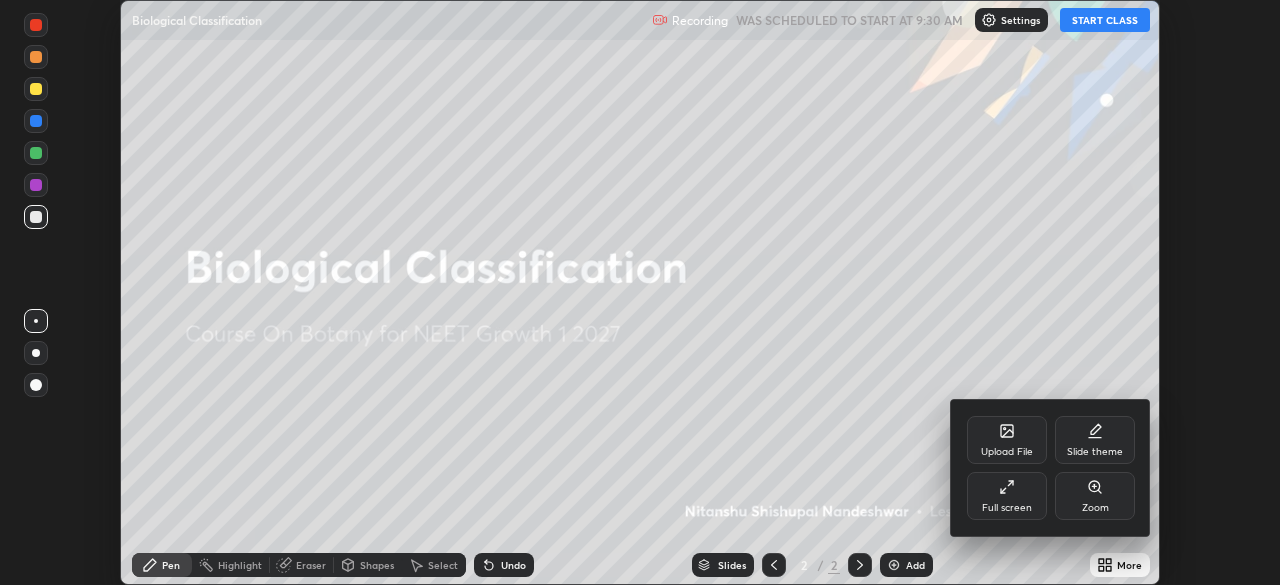 click on "Full screen" at bounding box center [1007, 496] 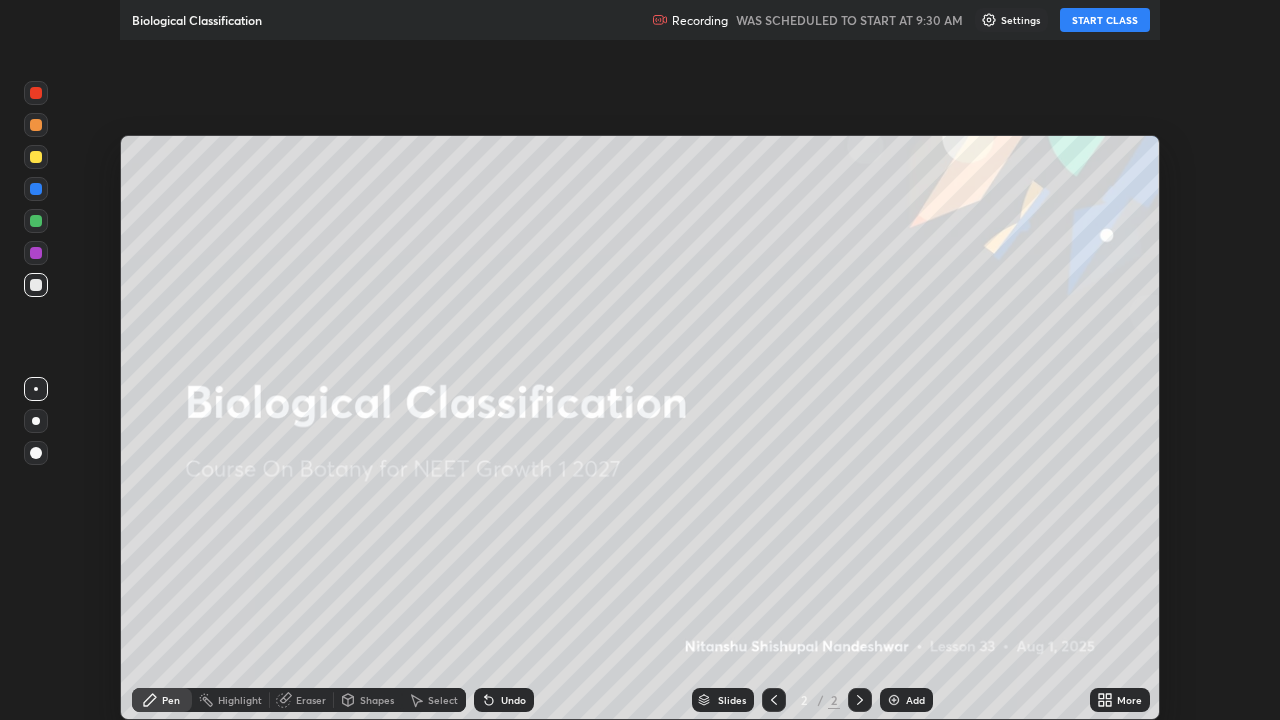 scroll, scrollTop: 99280, scrollLeft: 98720, axis: both 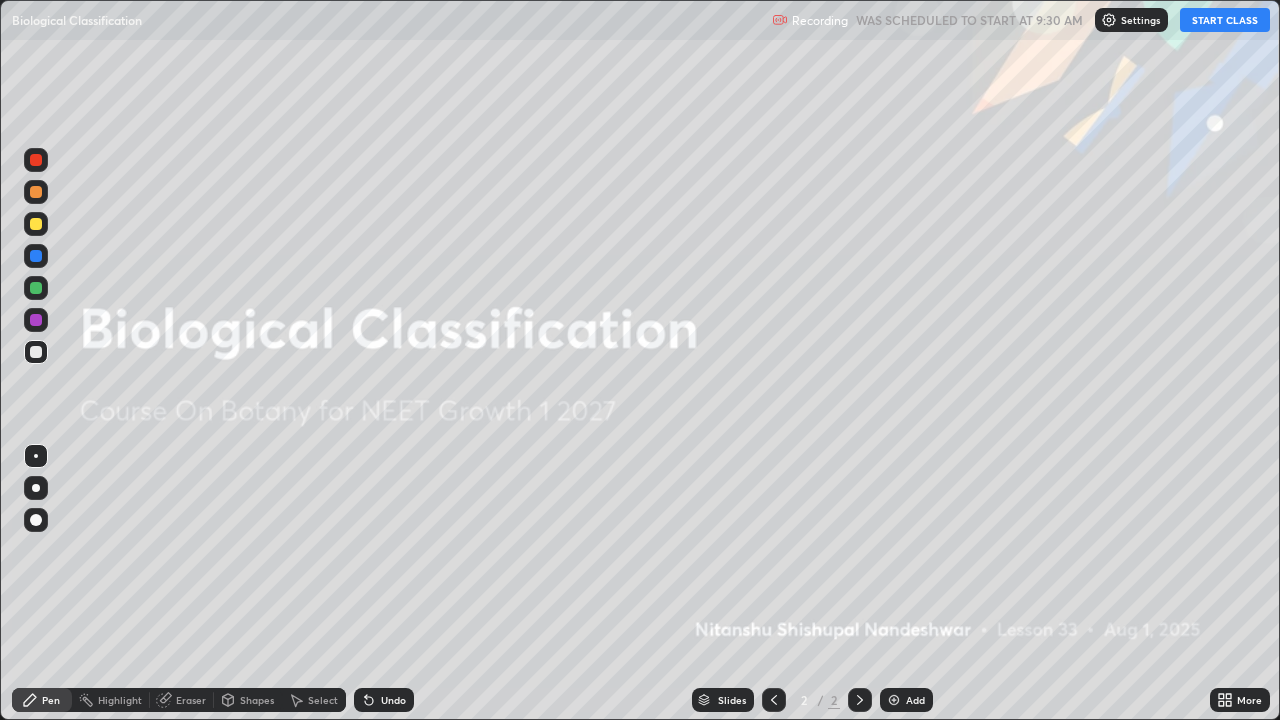 click on "START CLASS" at bounding box center [1225, 20] 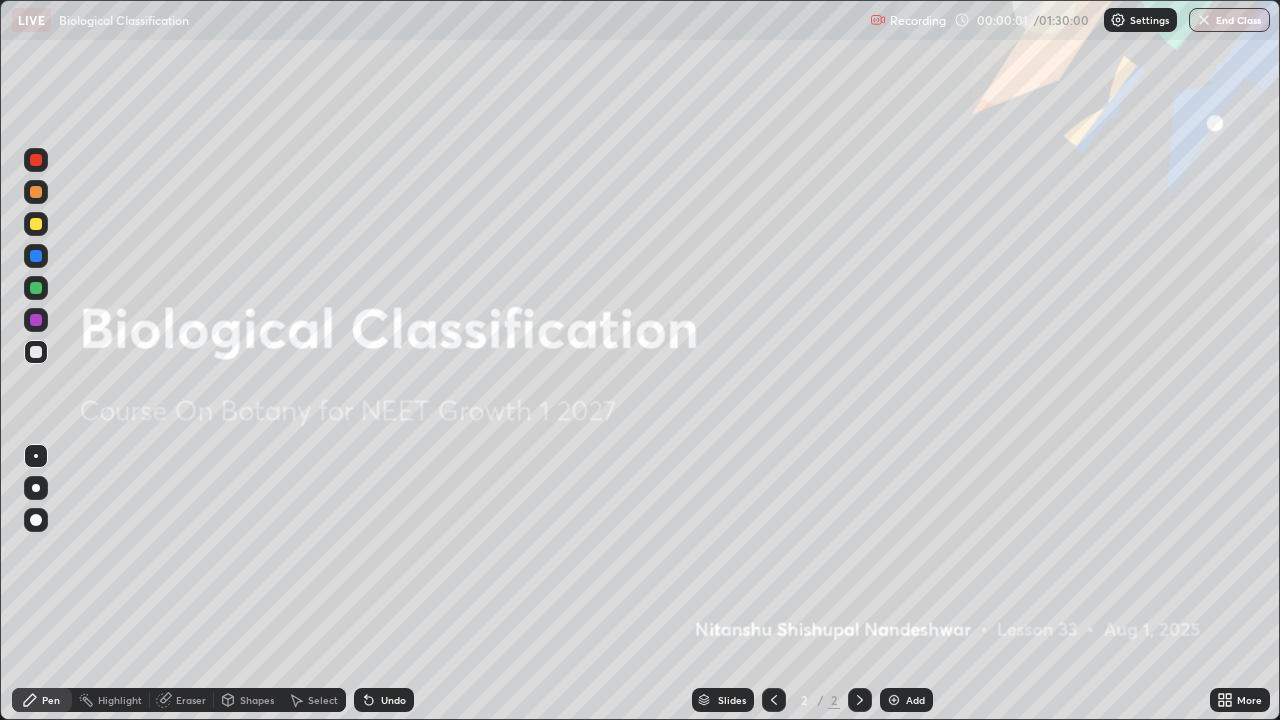 click on "Add" at bounding box center [906, 700] 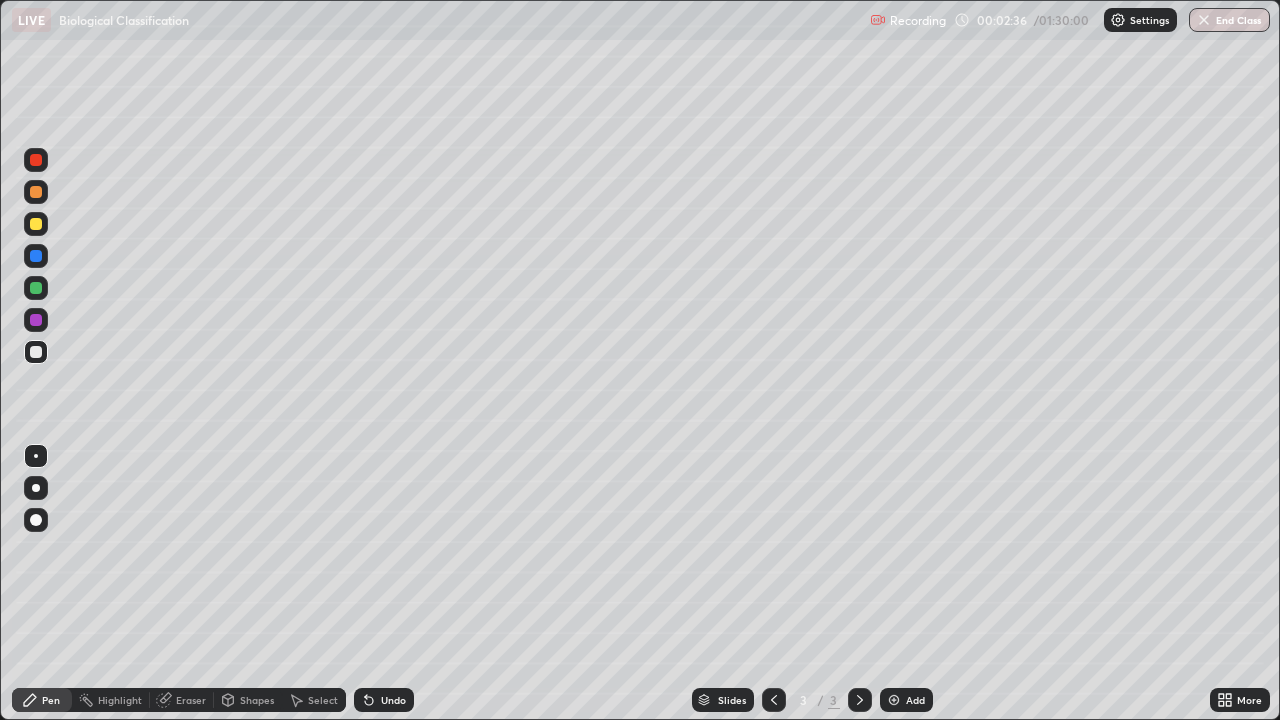 click at bounding box center [36, 192] 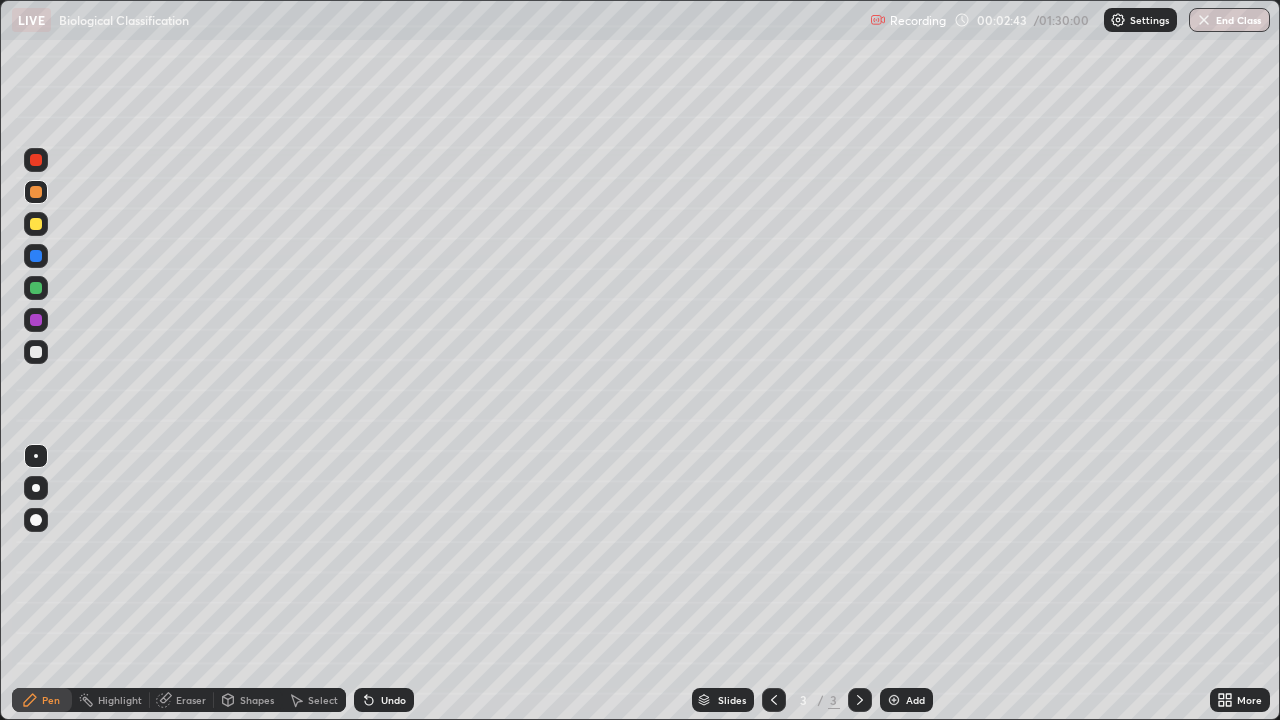 click at bounding box center (36, 160) 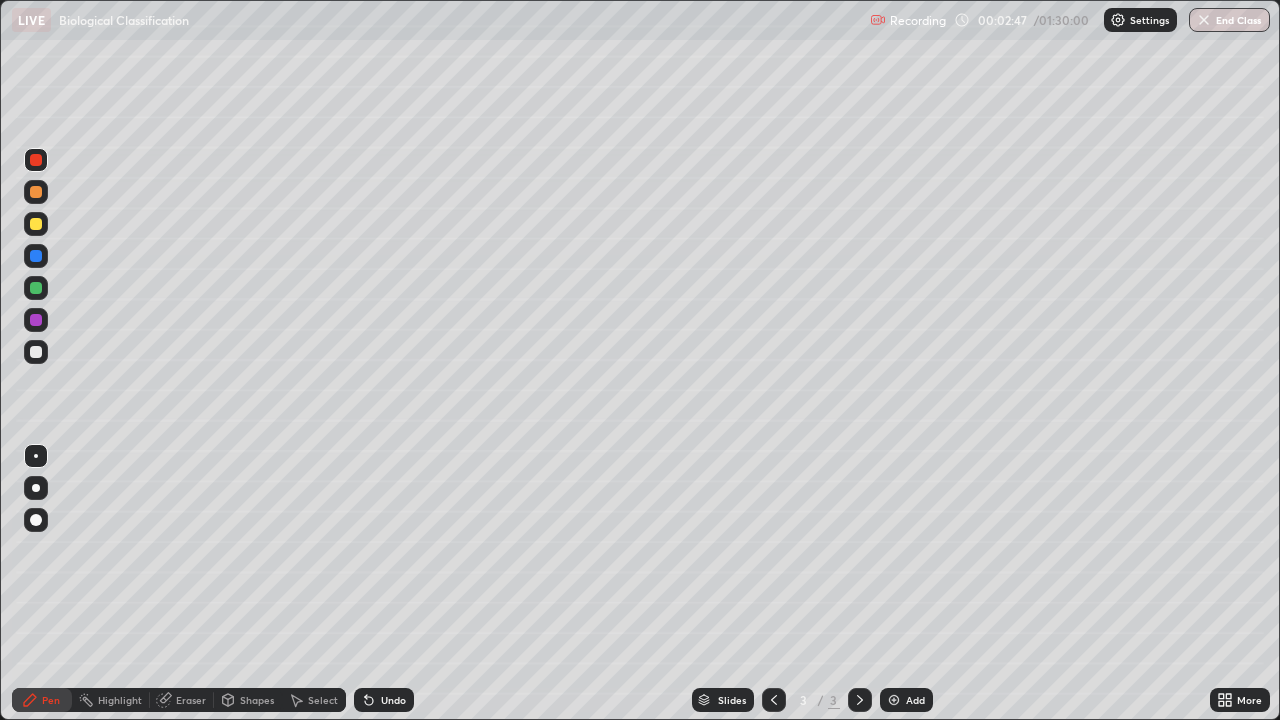 click at bounding box center (36, 192) 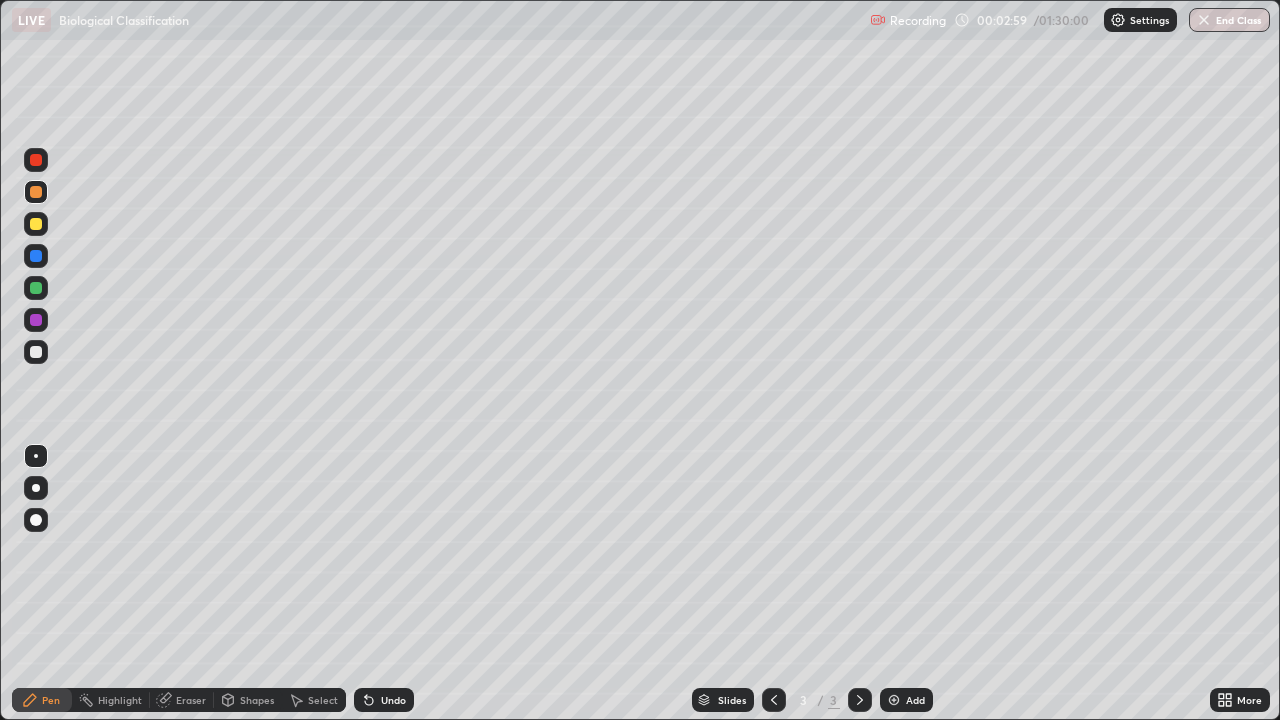 click at bounding box center [36, 352] 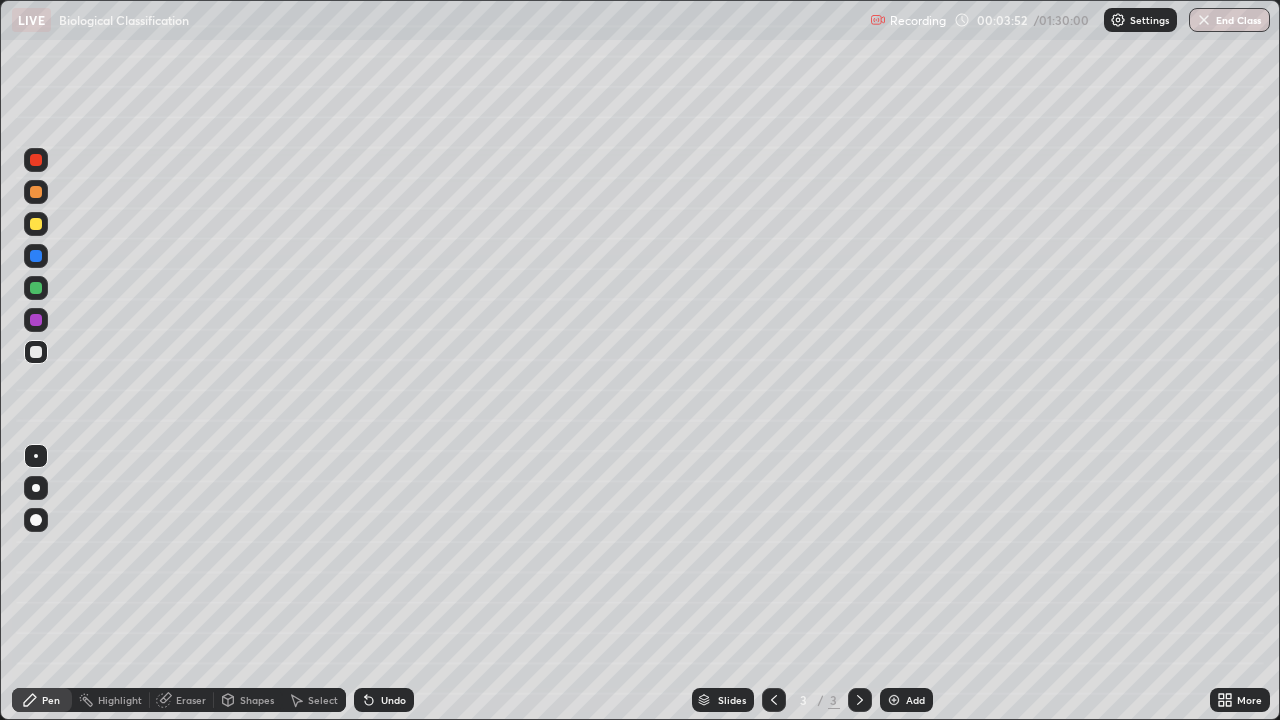 click at bounding box center (36, 320) 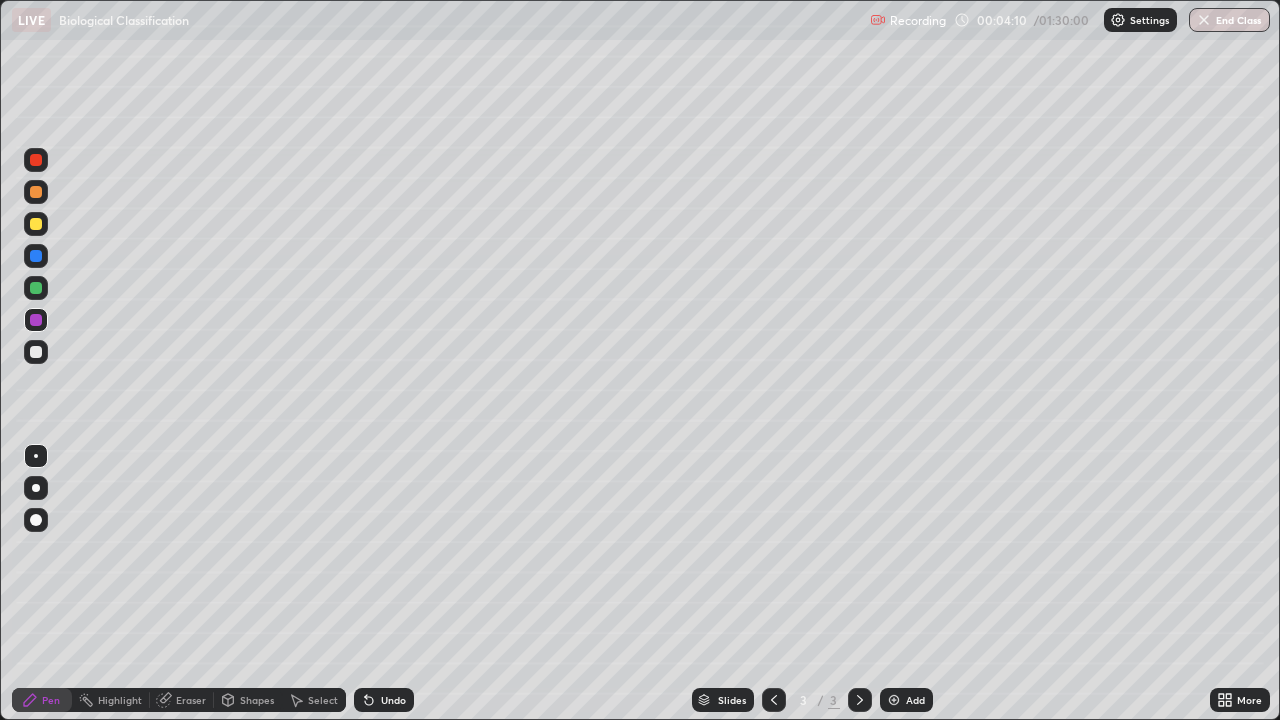 click at bounding box center (36, 352) 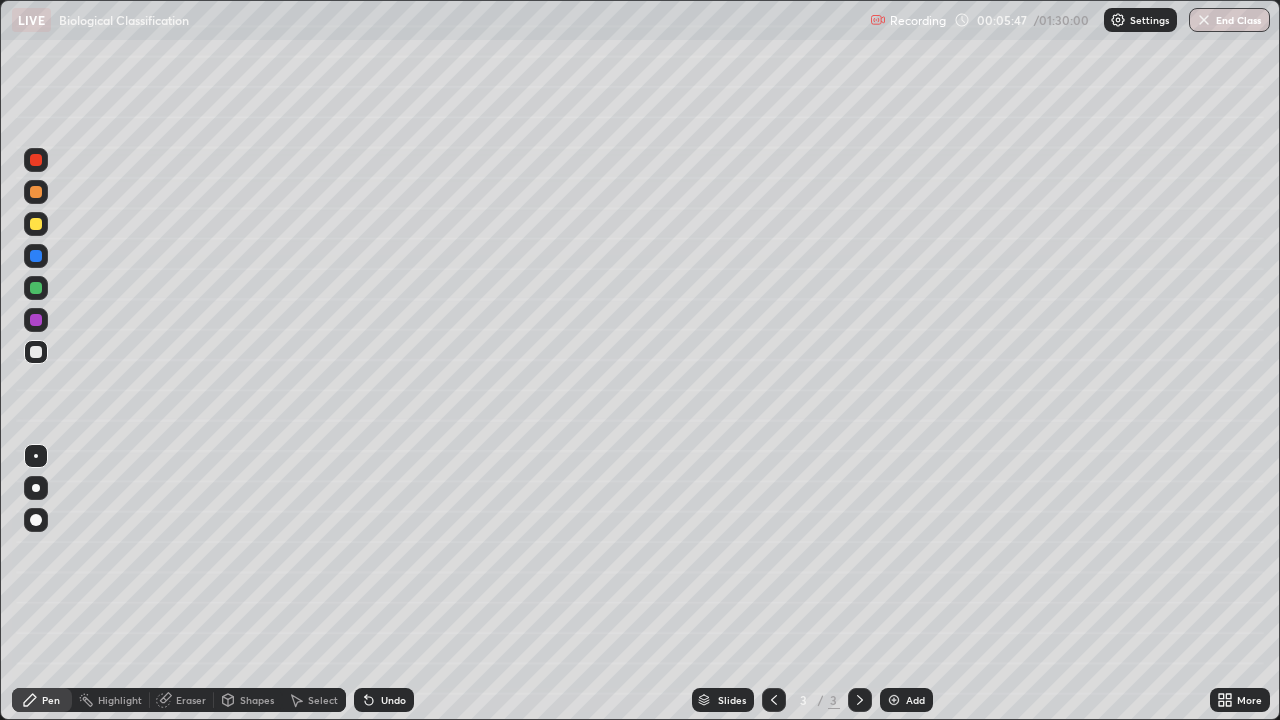 click on "Undo" at bounding box center (384, 700) 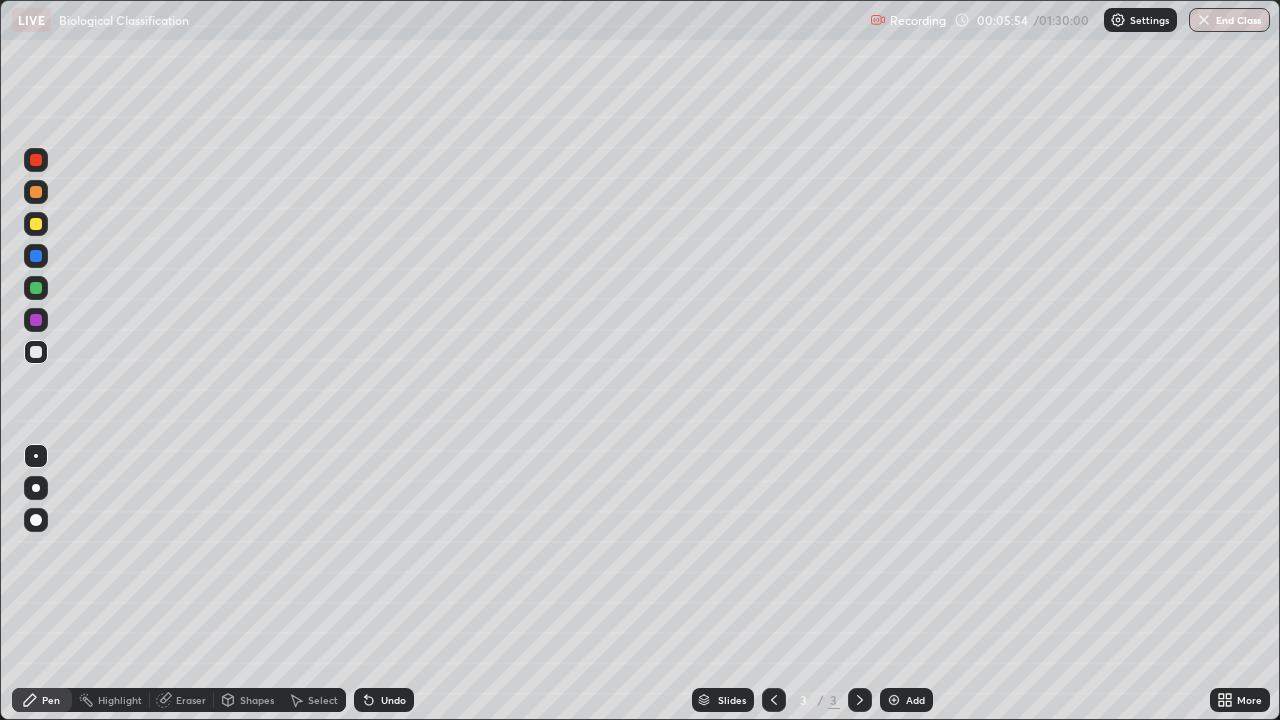 click on "Eraser" at bounding box center (182, 700) 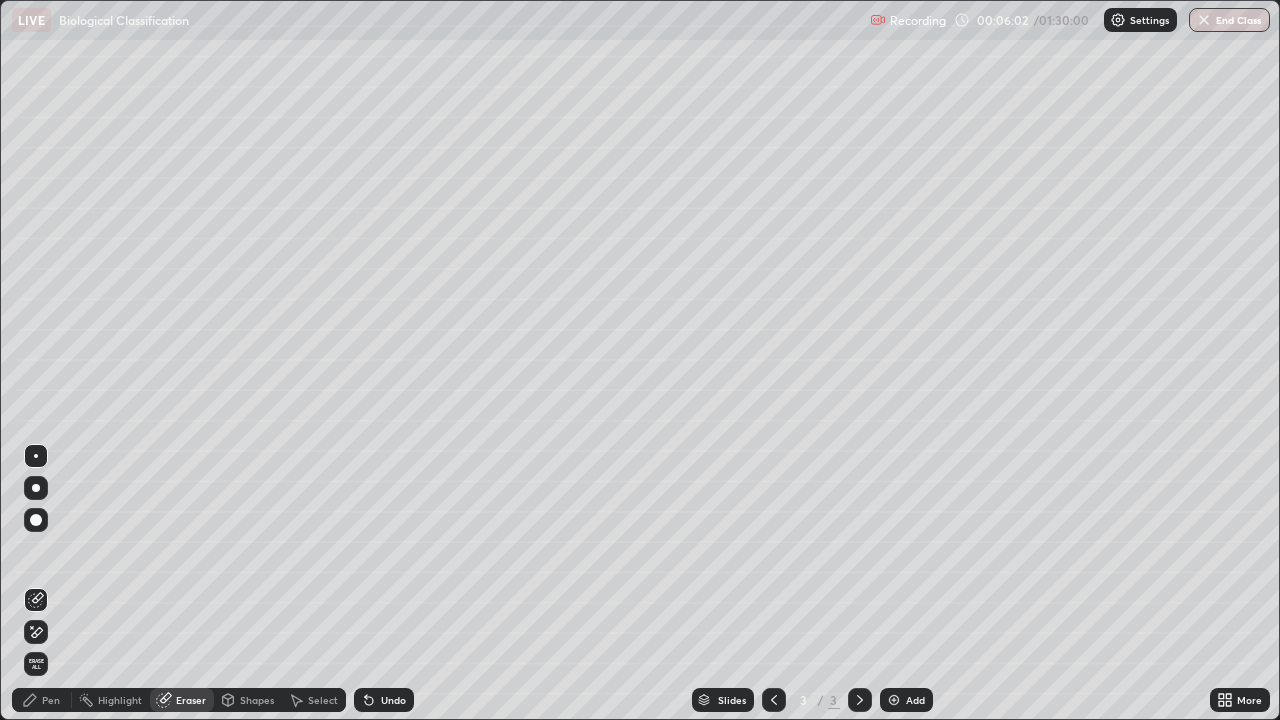 click on "Pen" at bounding box center [51, 700] 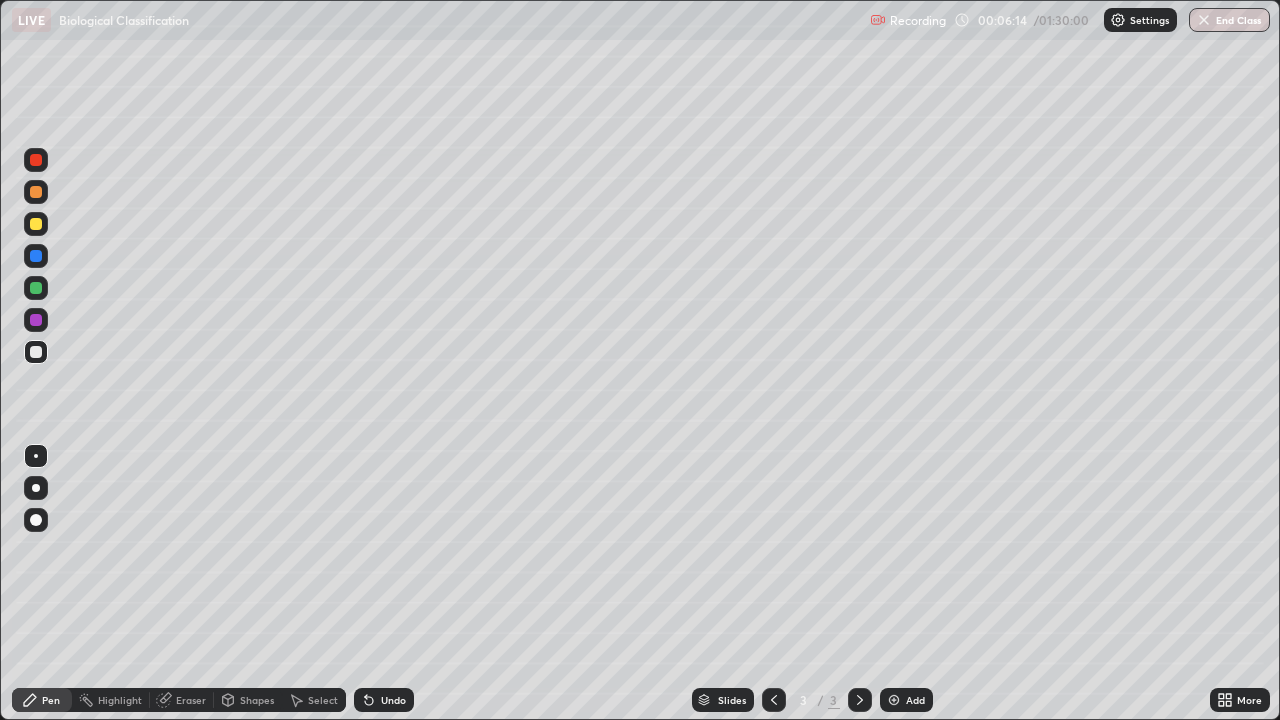 click at bounding box center [36, 192] 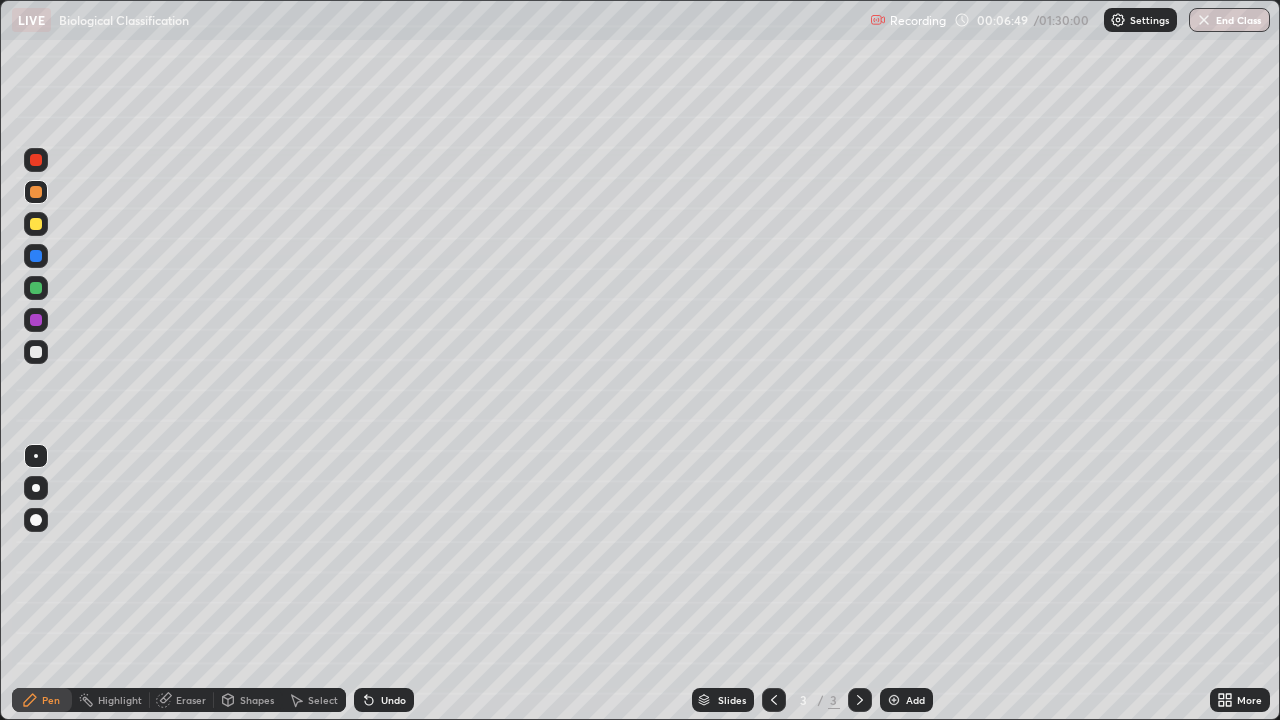 click at bounding box center [36, 224] 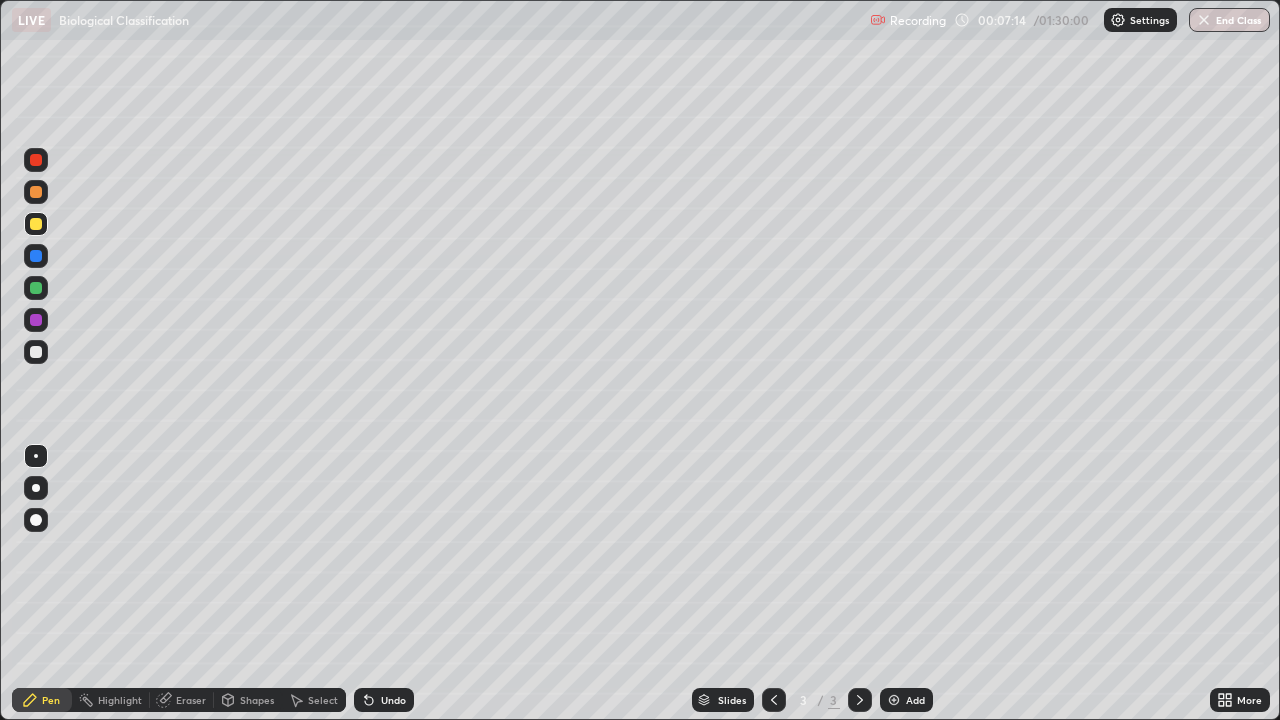 click at bounding box center [36, 256] 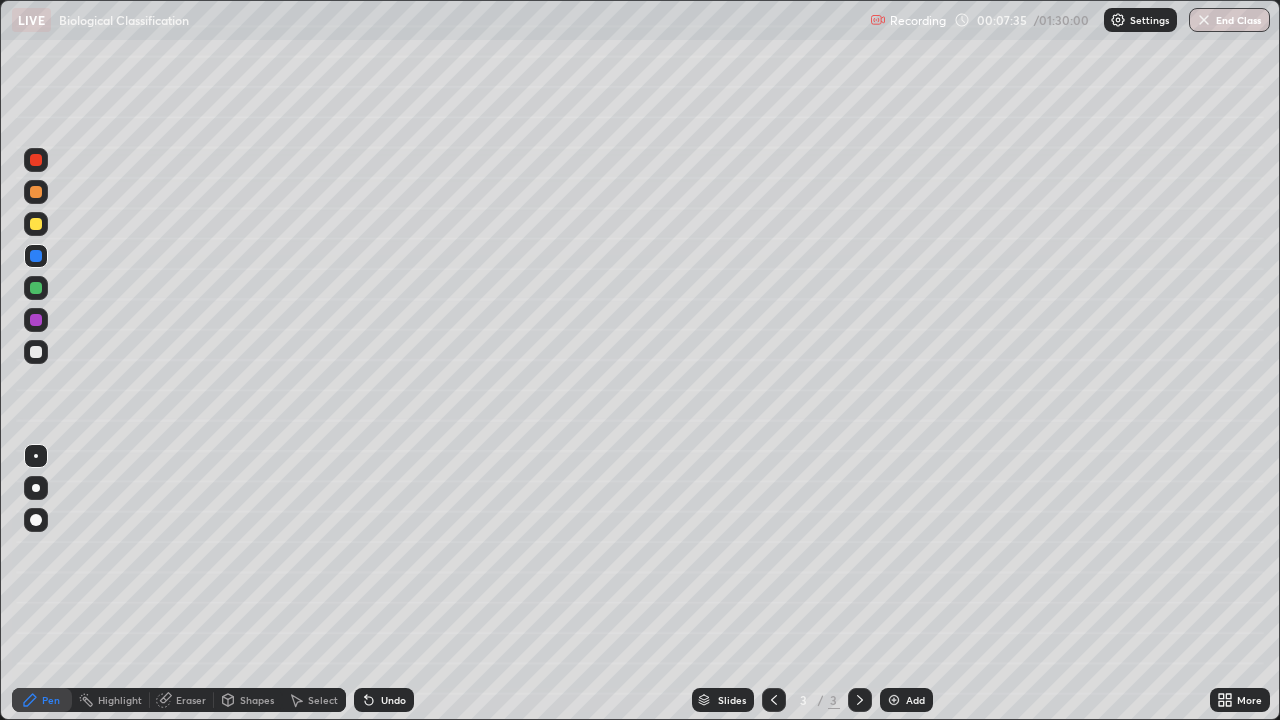 click at bounding box center (36, 352) 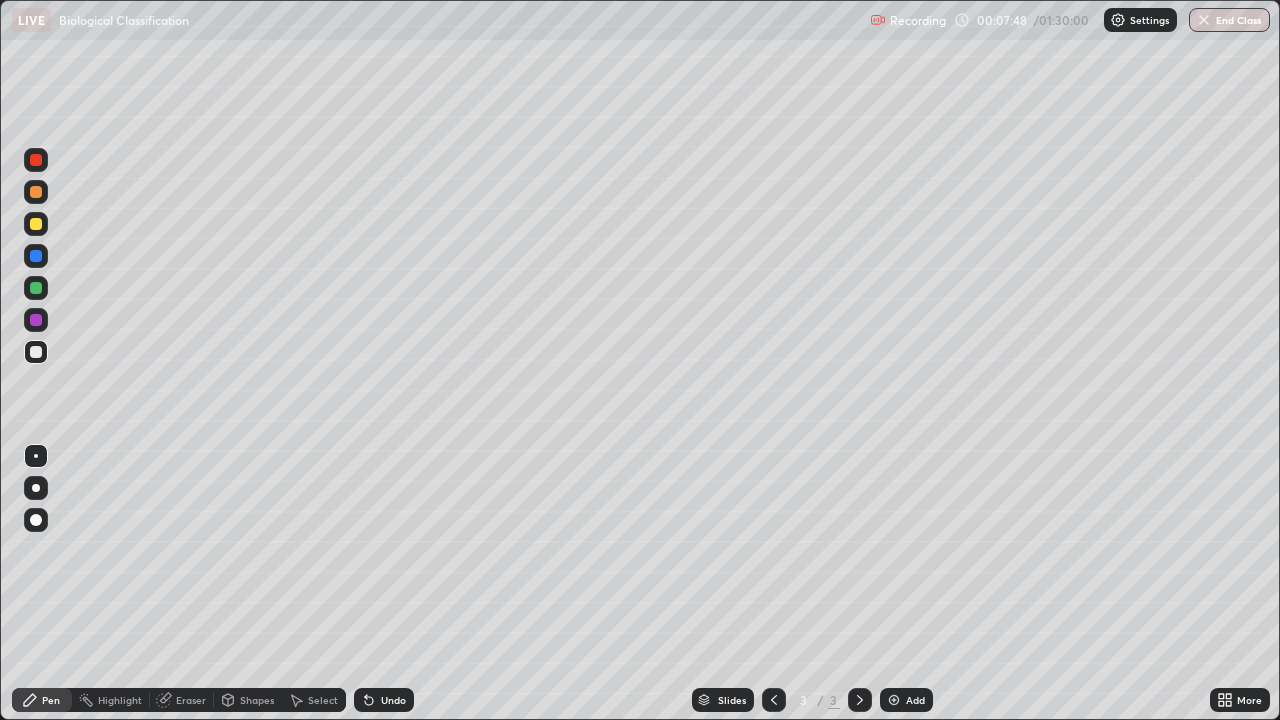 click at bounding box center (36, 192) 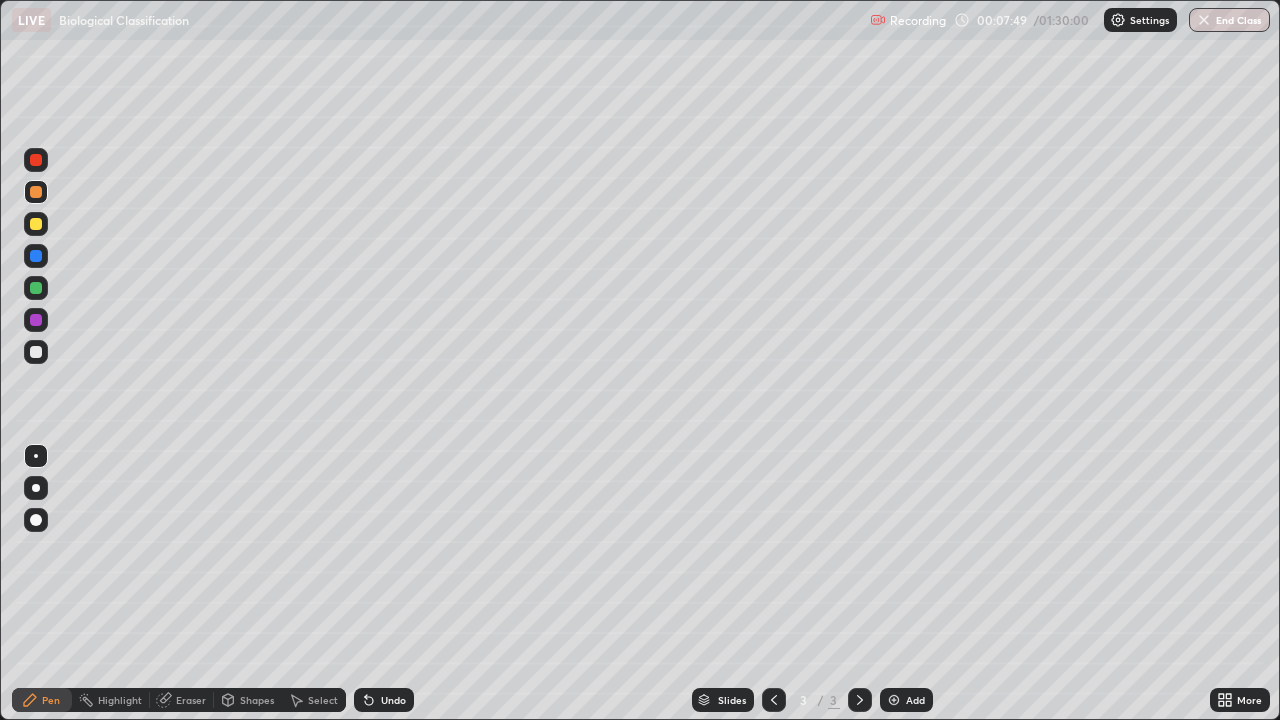 click at bounding box center [36, 160] 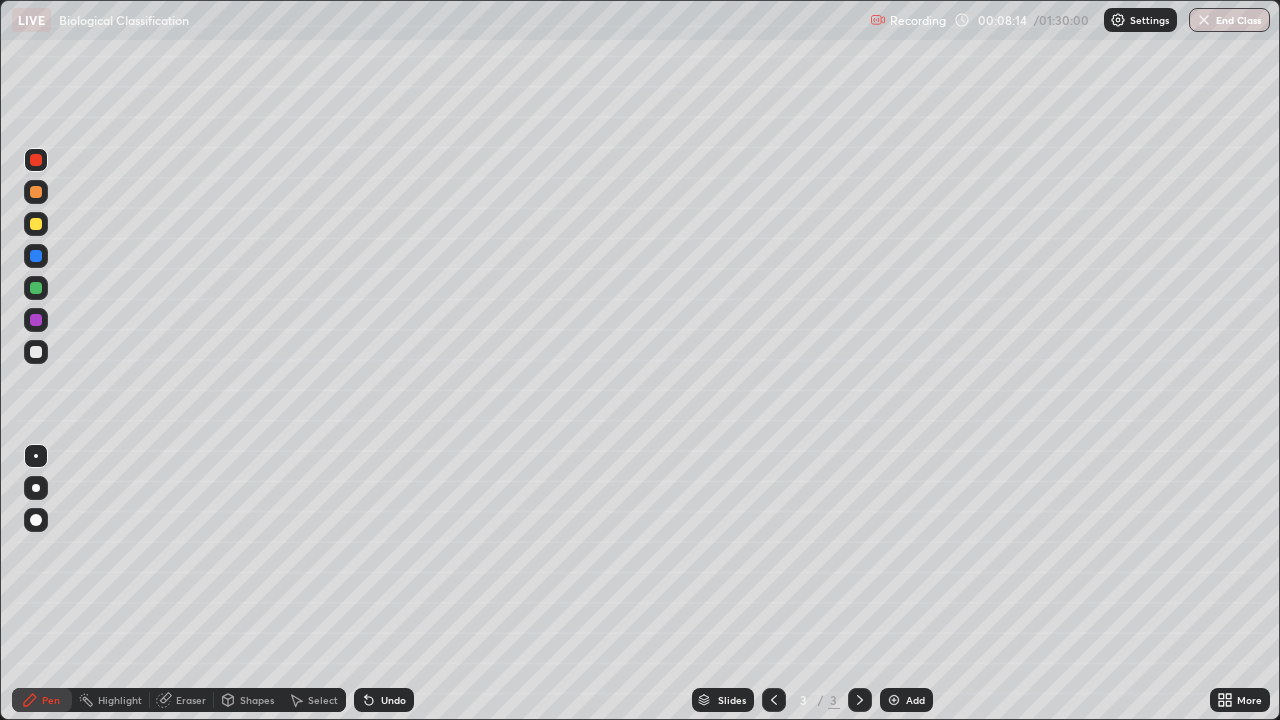 click at bounding box center (36, 352) 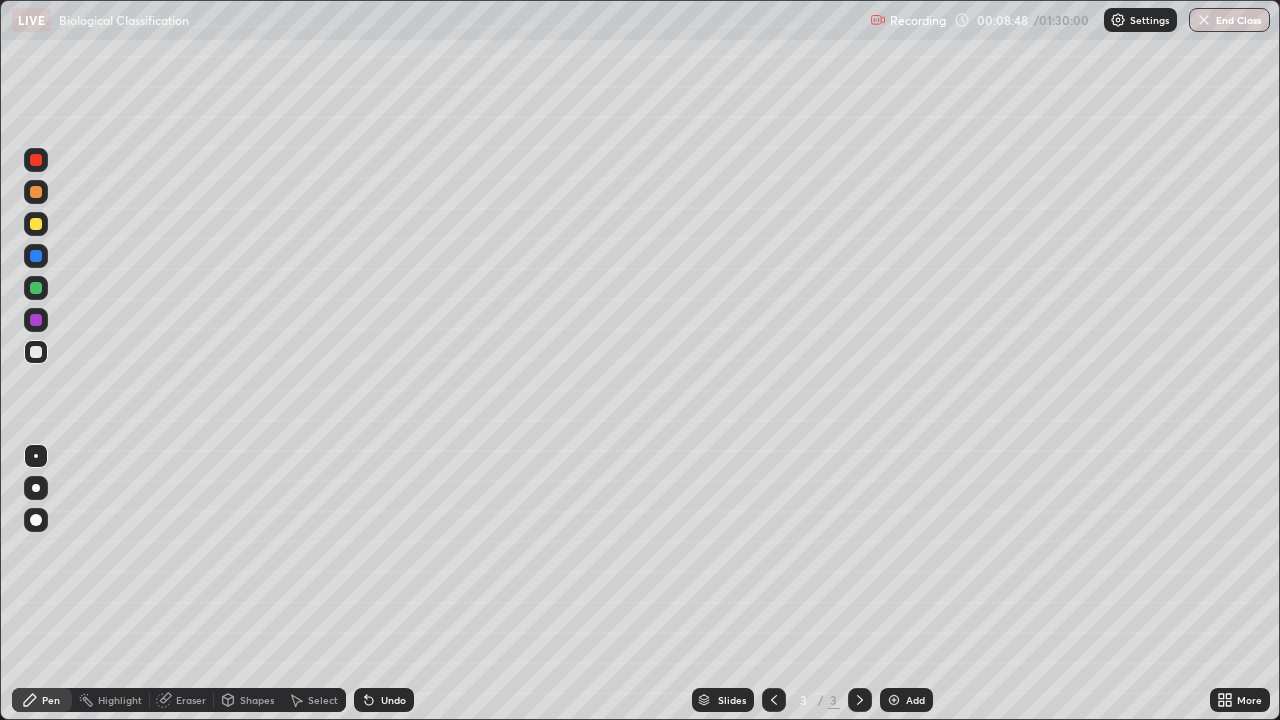 click at bounding box center [36, 192] 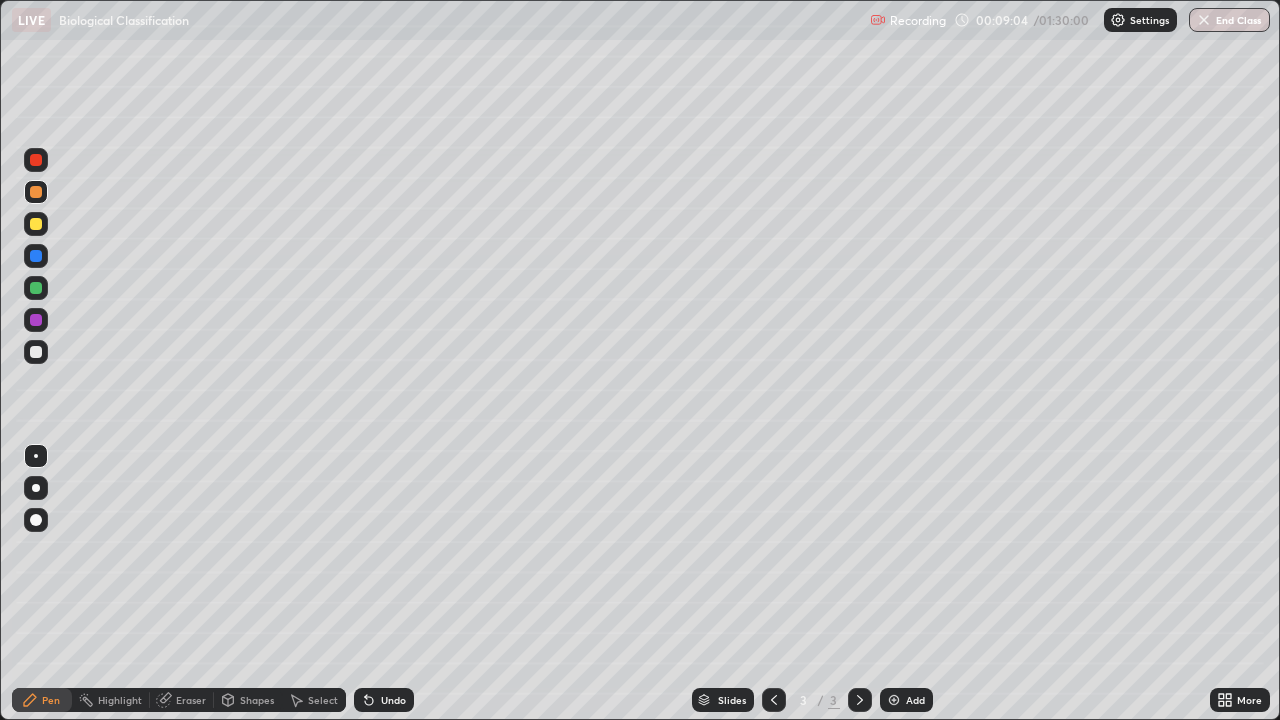click on "Eraser" at bounding box center (191, 700) 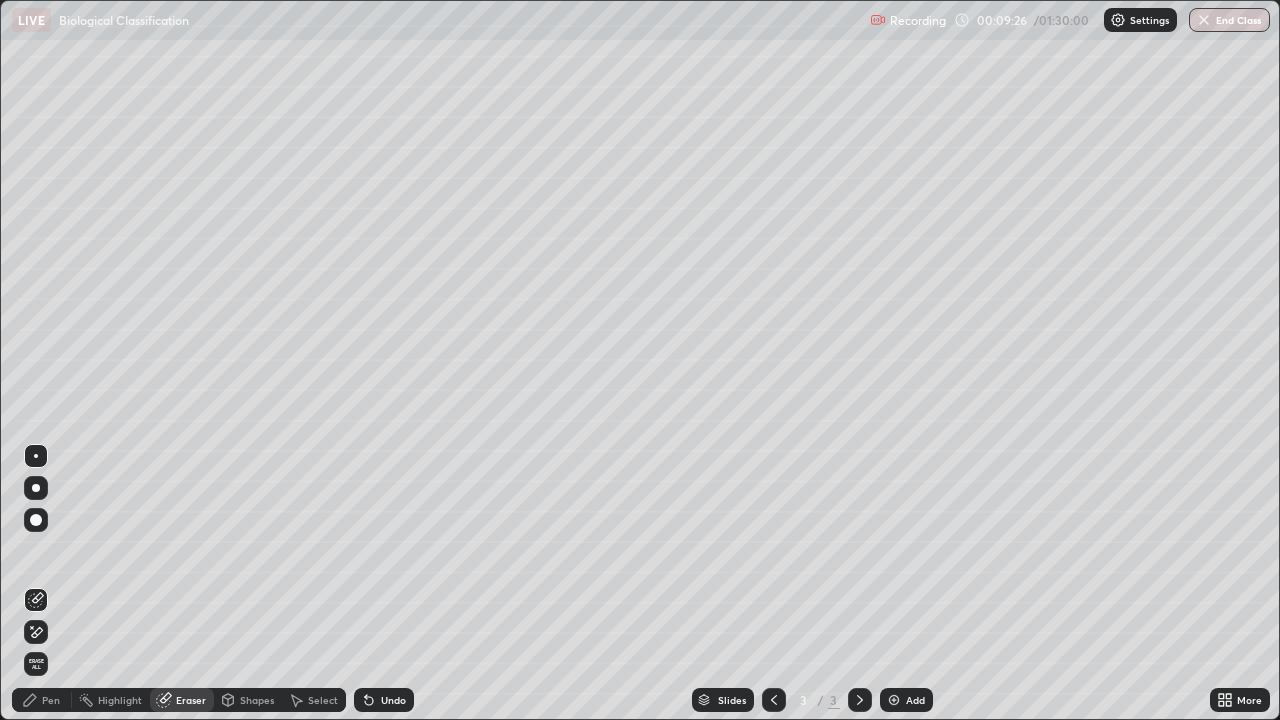 click 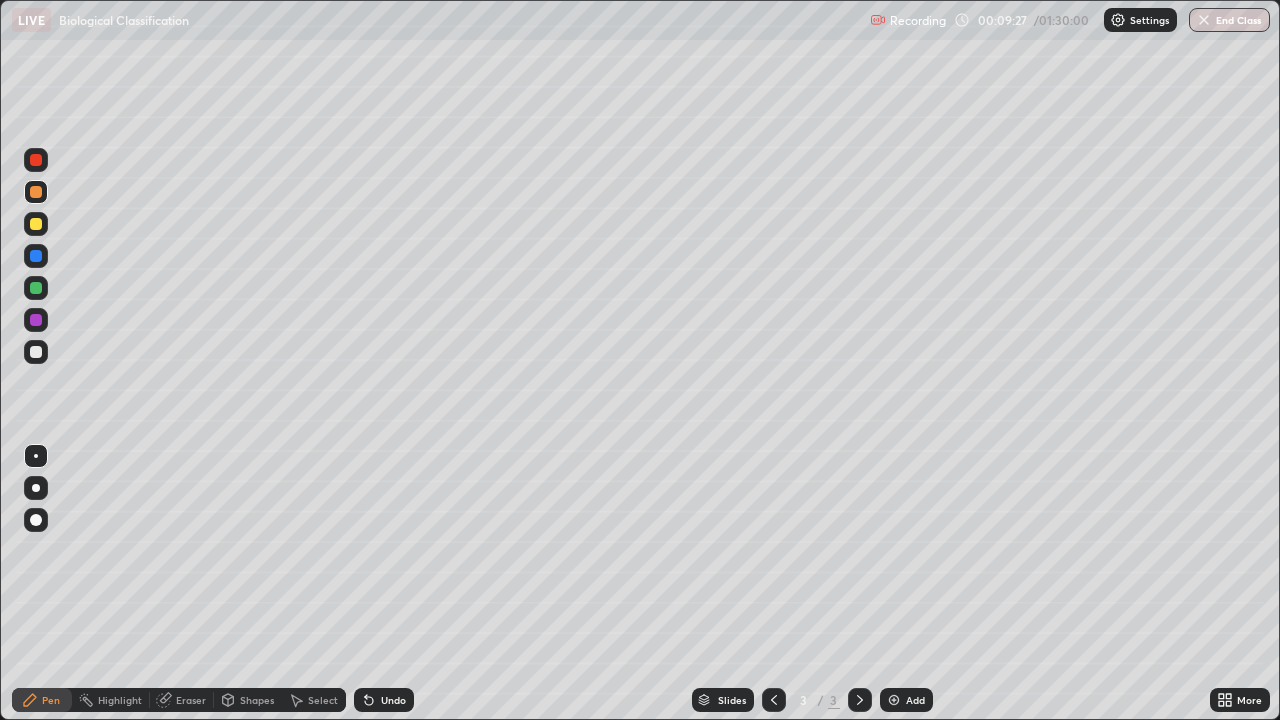 click at bounding box center [36, 352] 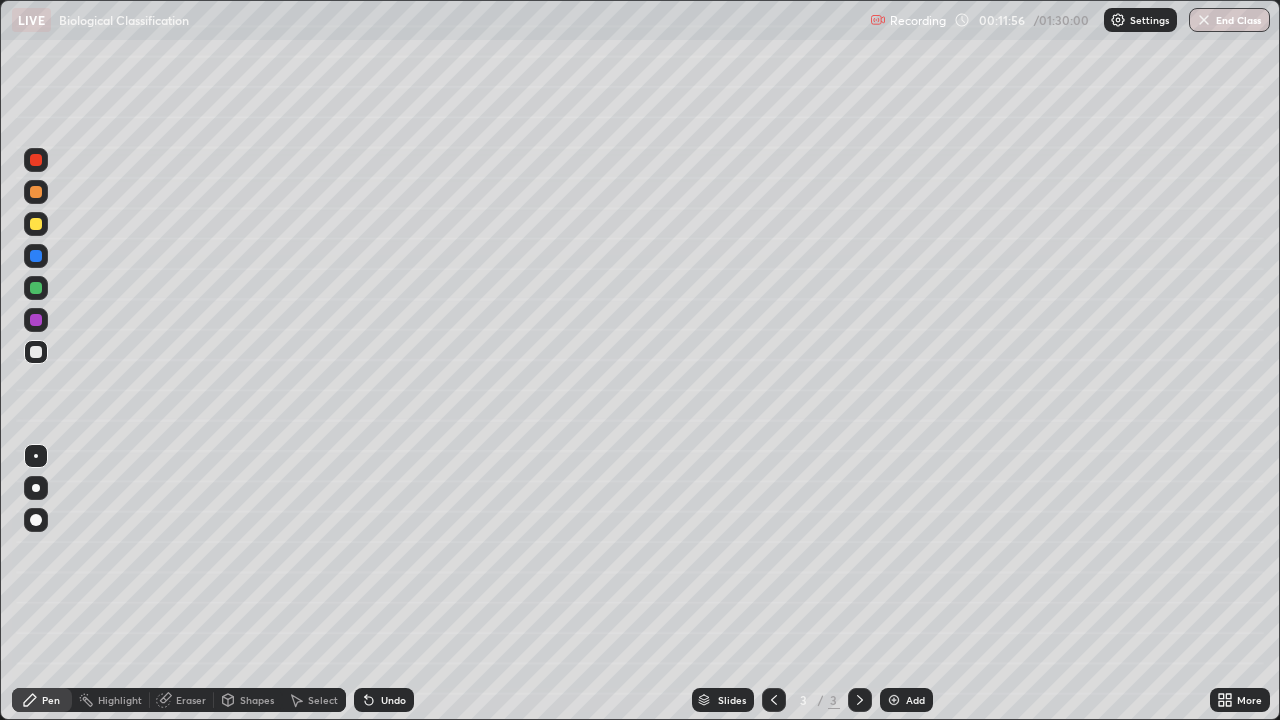 click 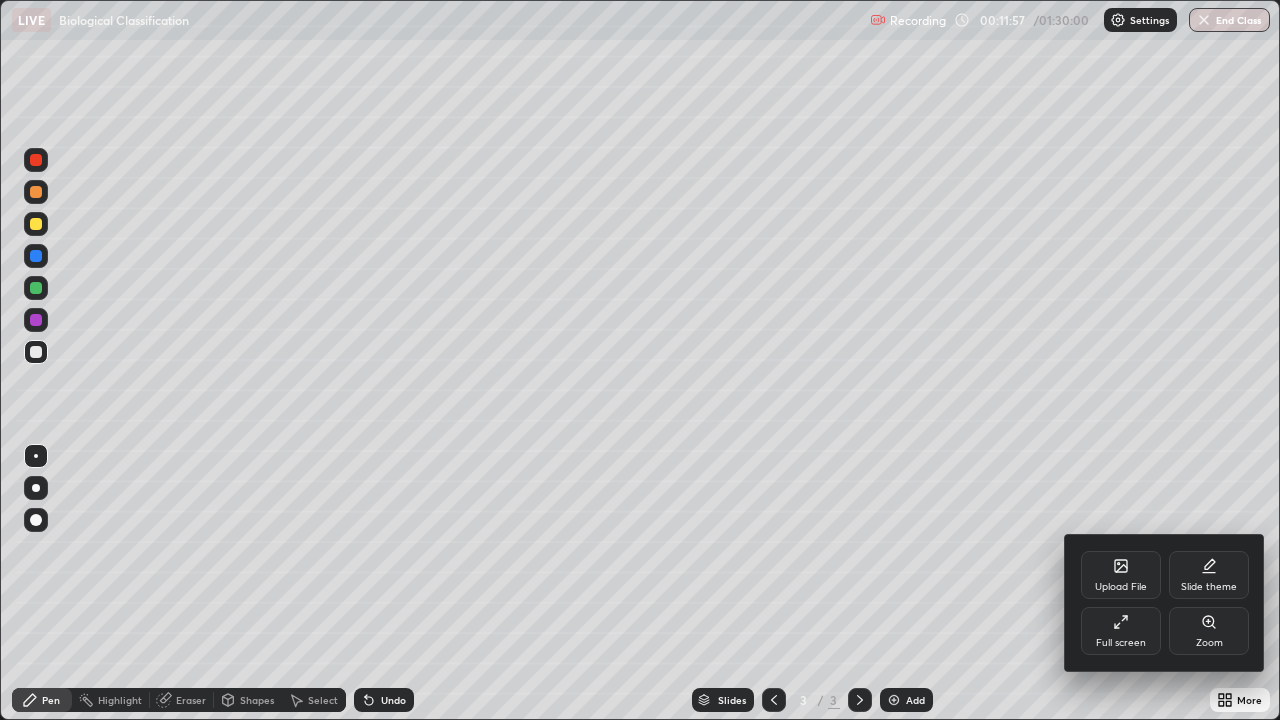 click on "Zoom" at bounding box center (1209, 643) 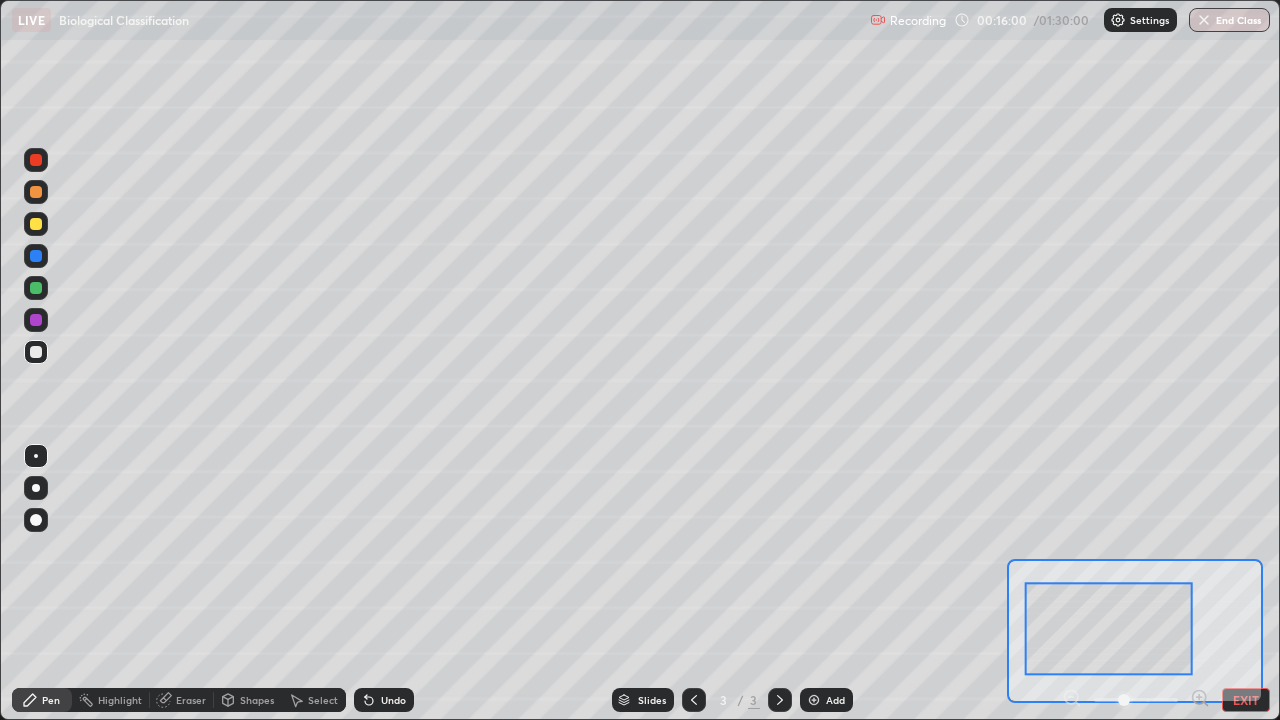 click on "EXIT" at bounding box center [1246, 700] 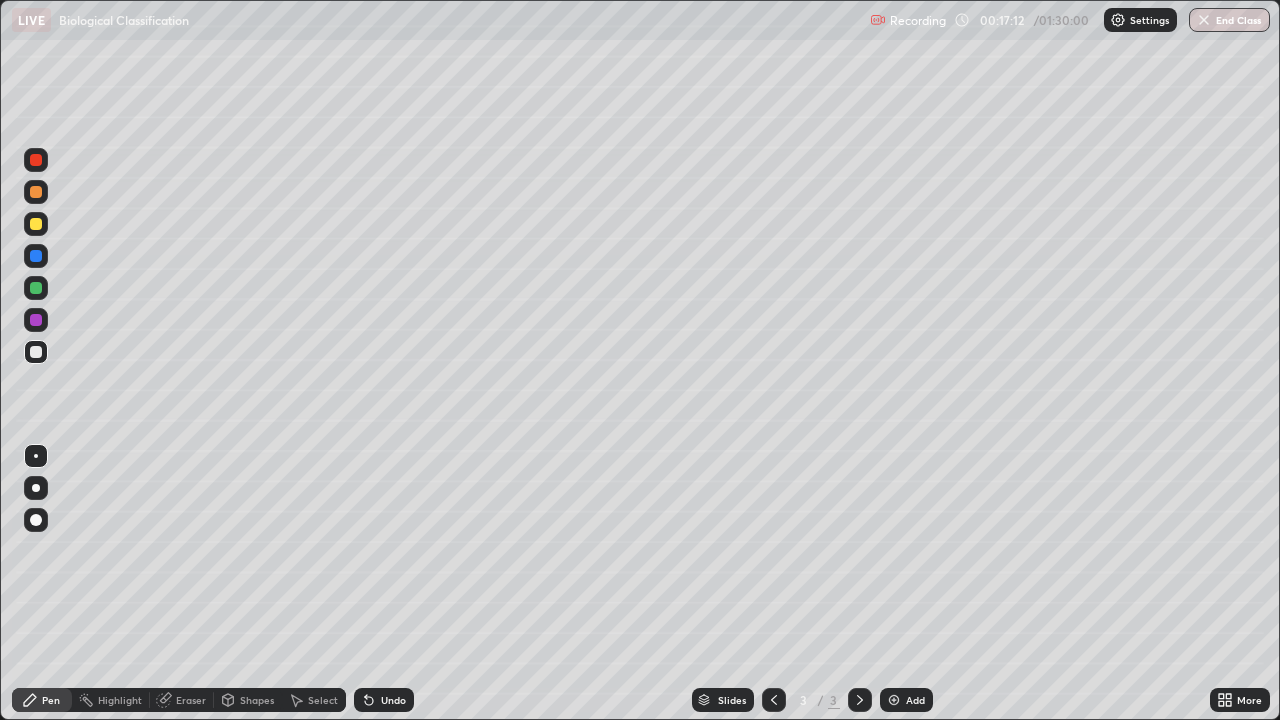 click at bounding box center [894, 700] 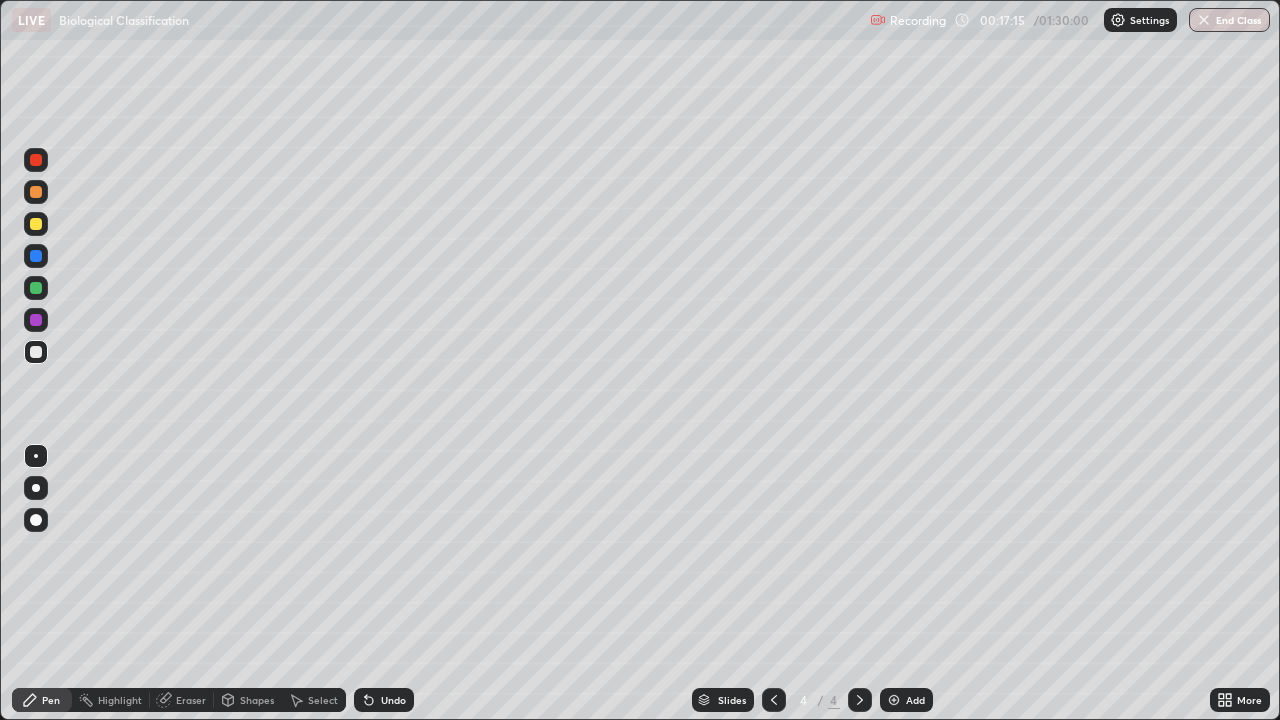 click at bounding box center [36, 320] 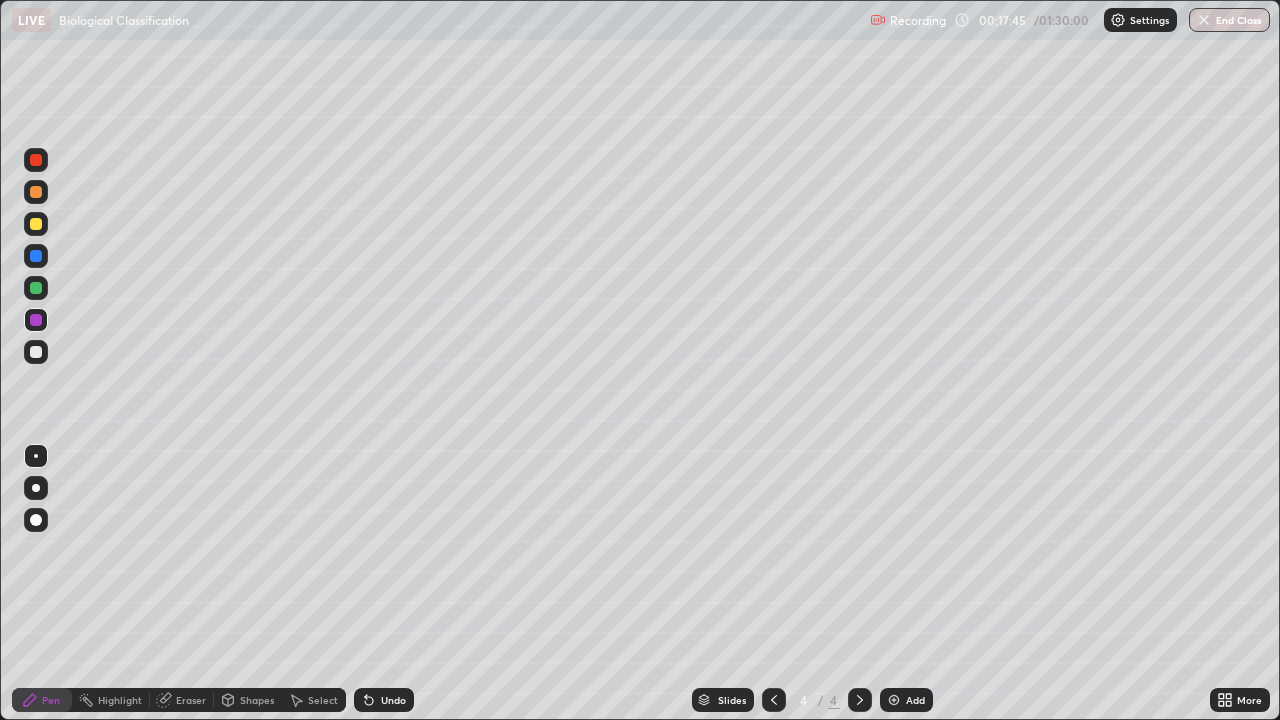click at bounding box center (36, 352) 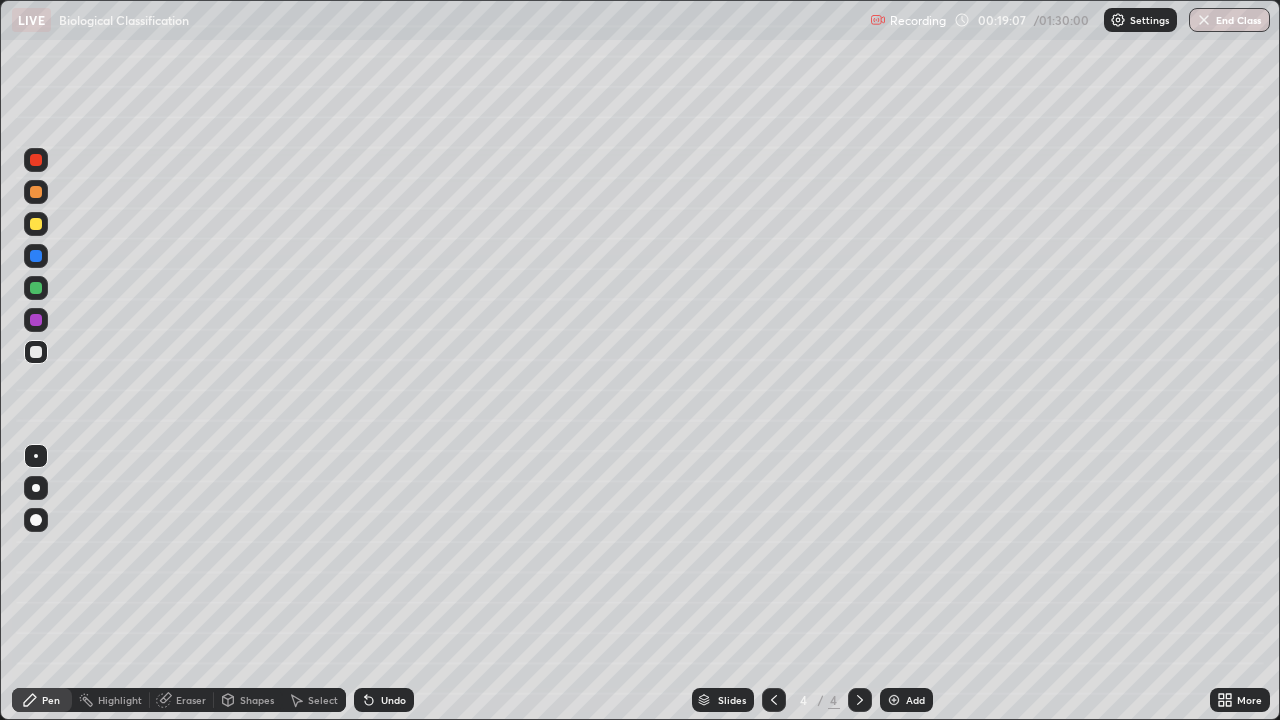 click on "Undo" at bounding box center (393, 700) 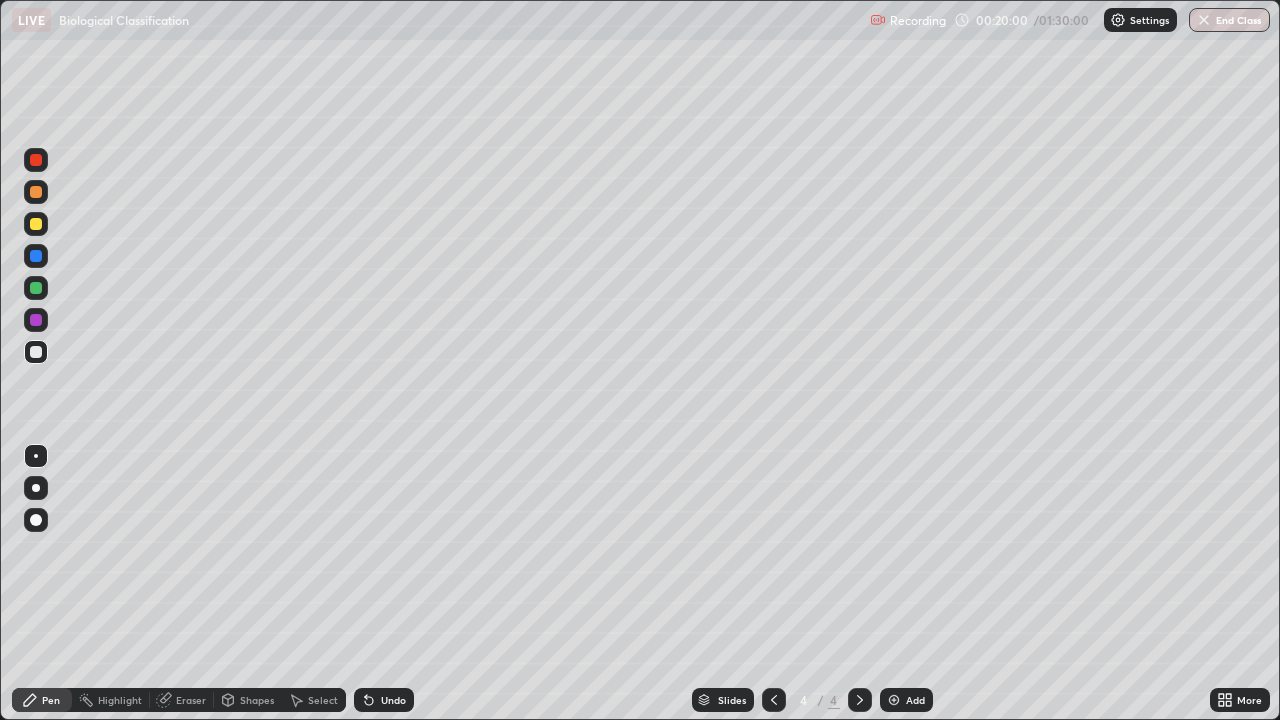 click at bounding box center (36, 320) 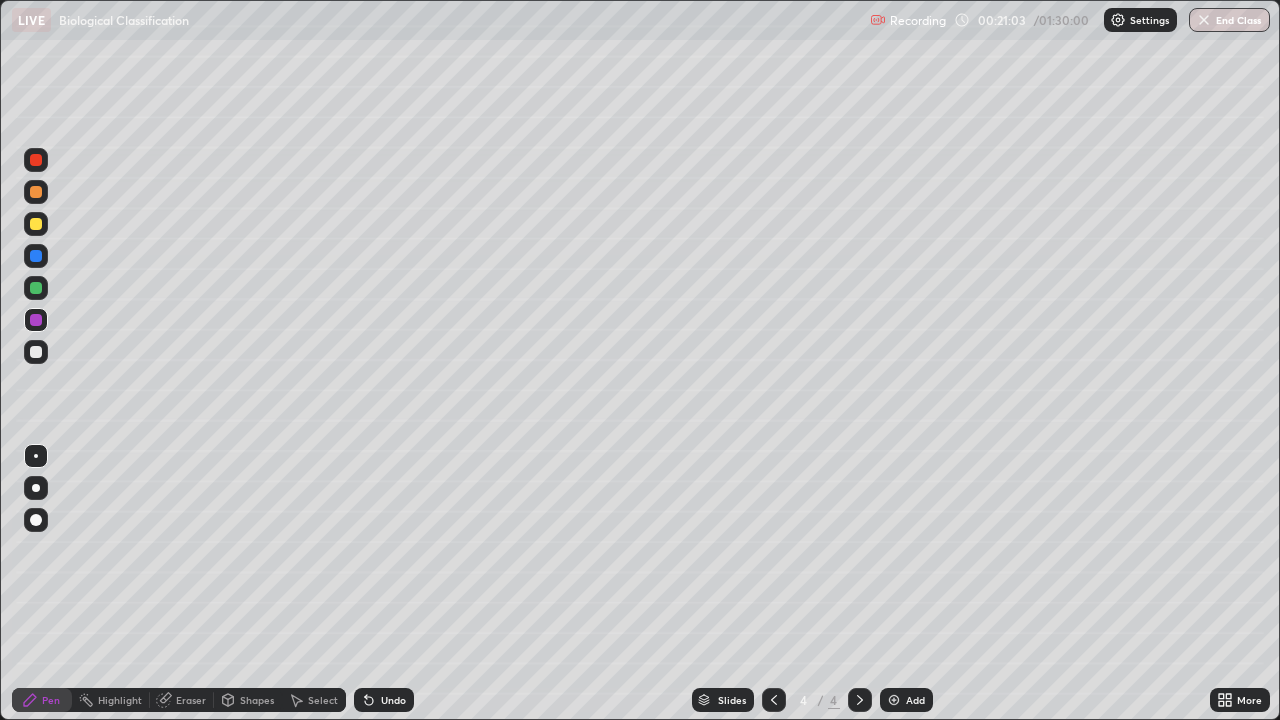 click at bounding box center (36, 192) 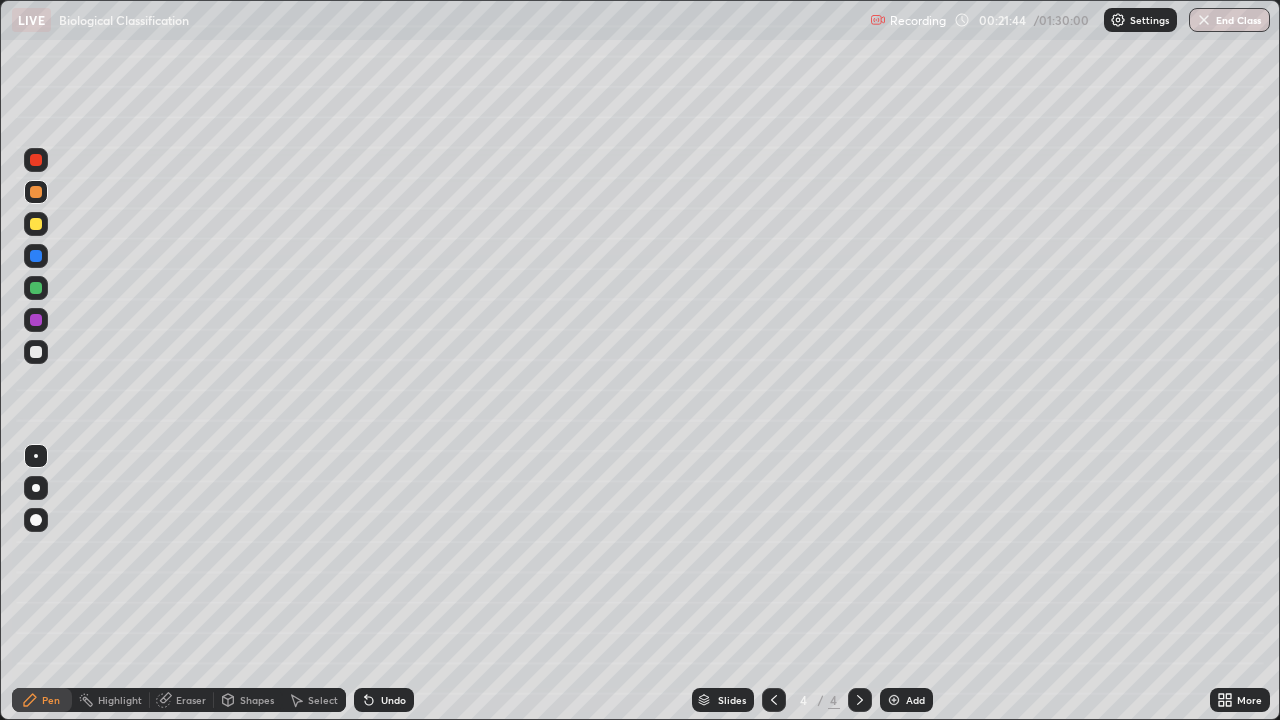 click at bounding box center (36, 352) 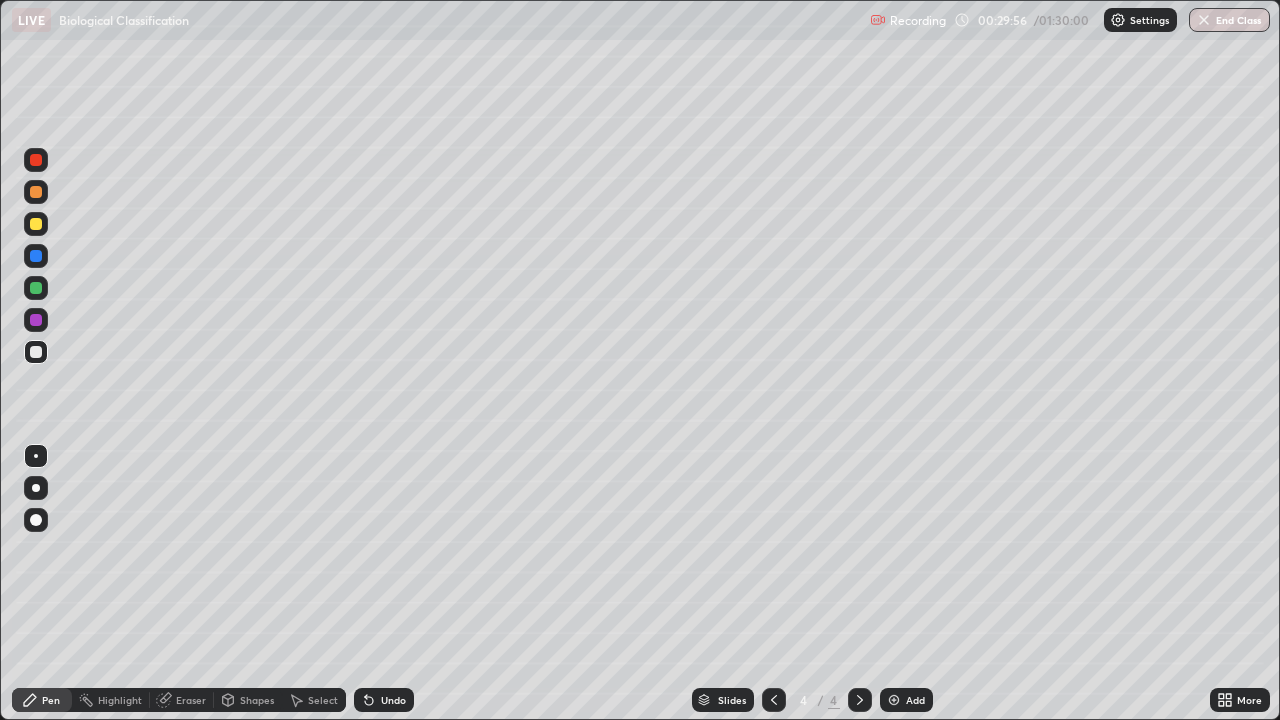 click at bounding box center [894, 700] 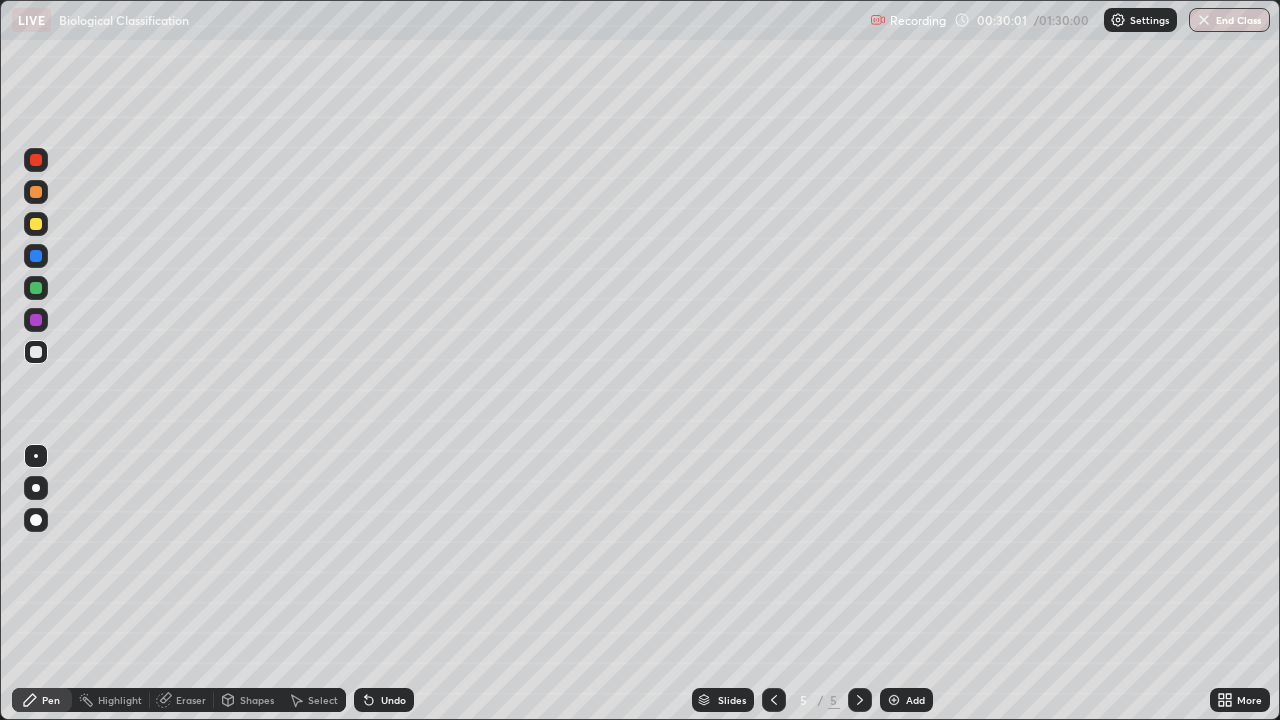 click at bounding box center (36, 352) 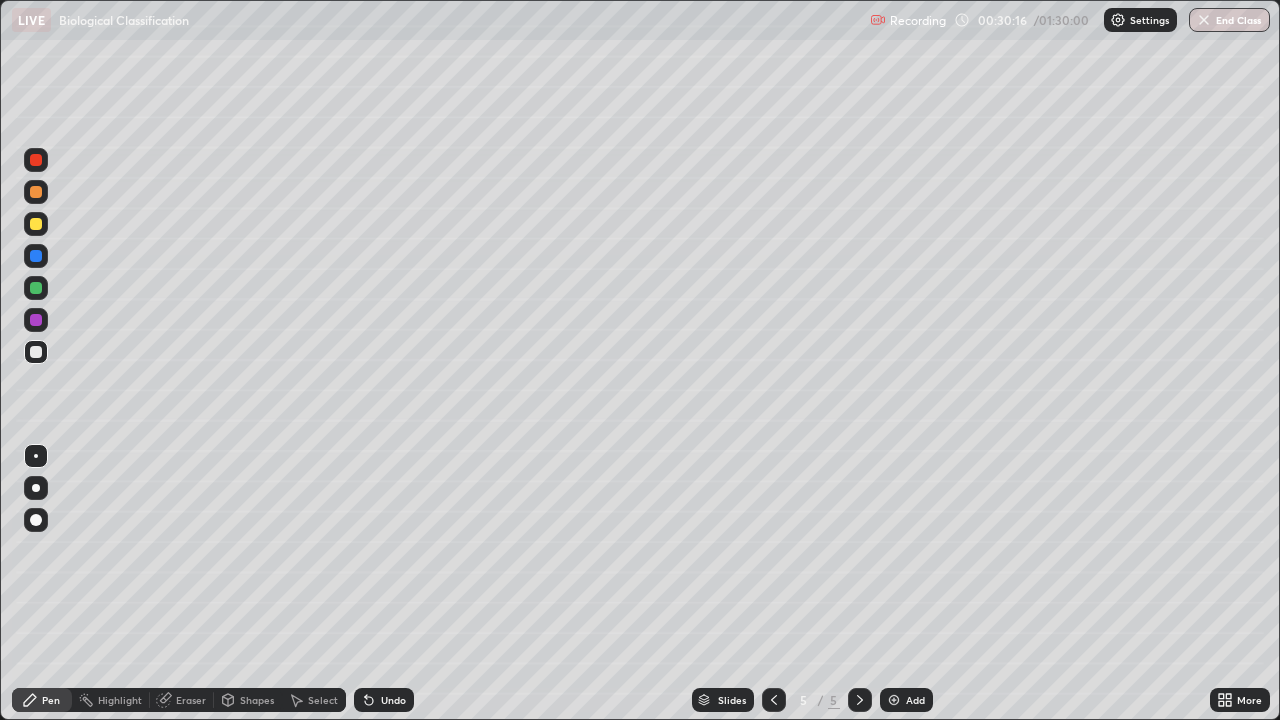 click at bounding box center (36, 320) 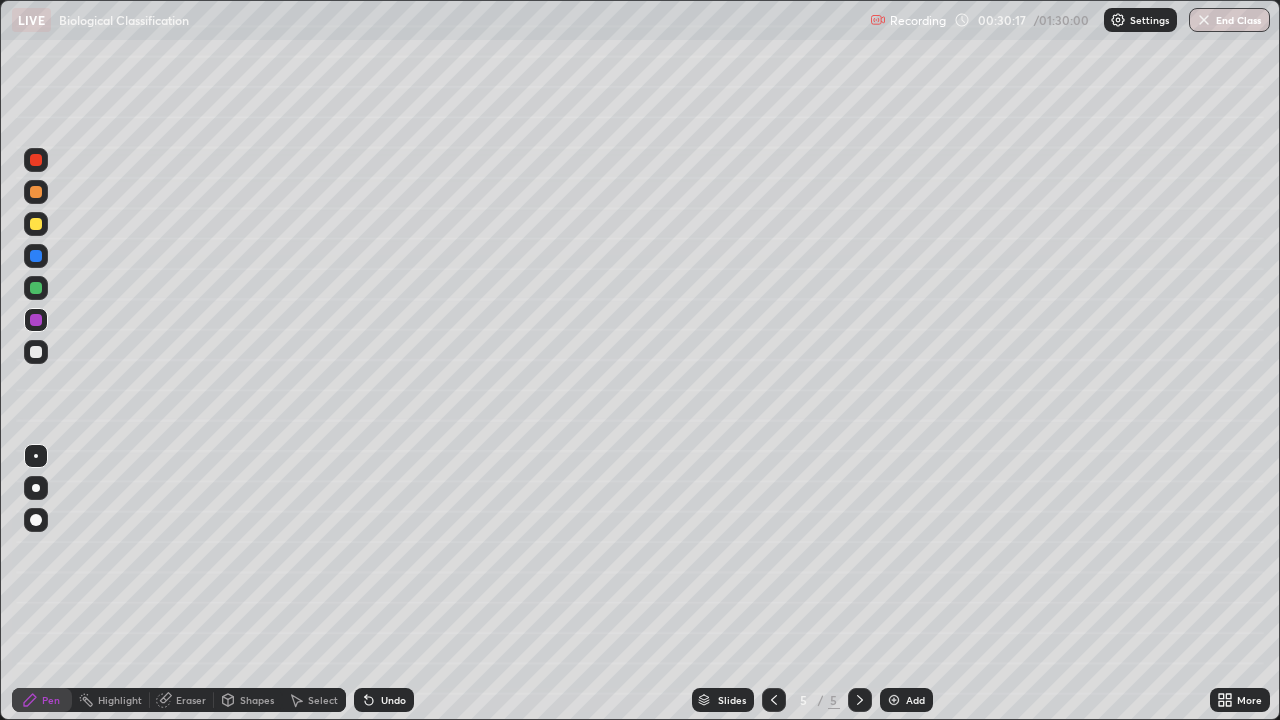 click at bounding box center [36, 520] 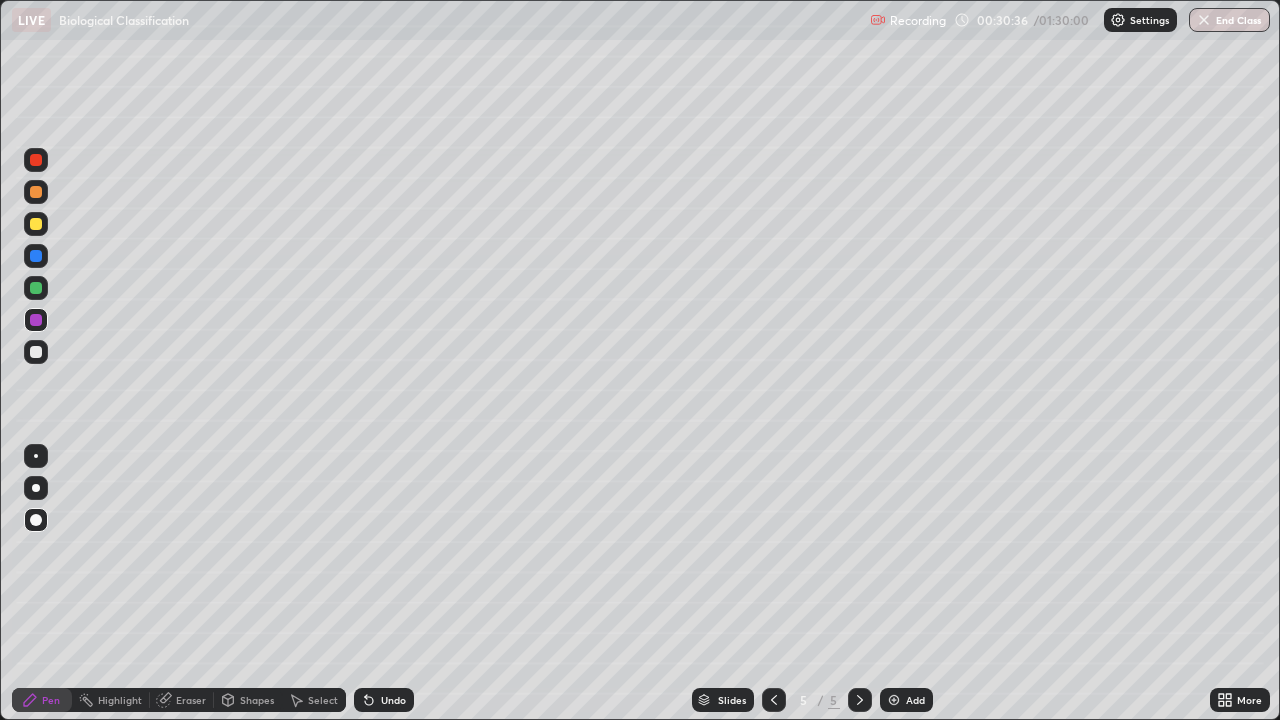 click at bounding box center (36, 352) 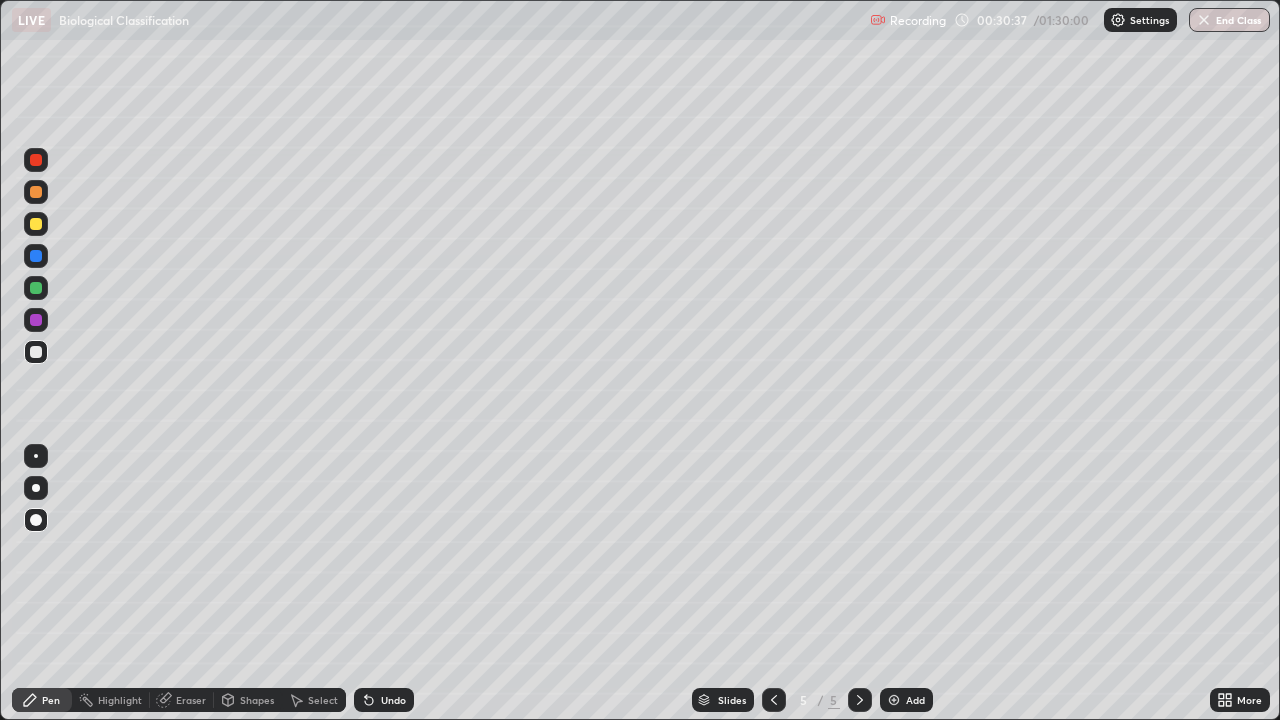 click at bounding box center [36, 256] 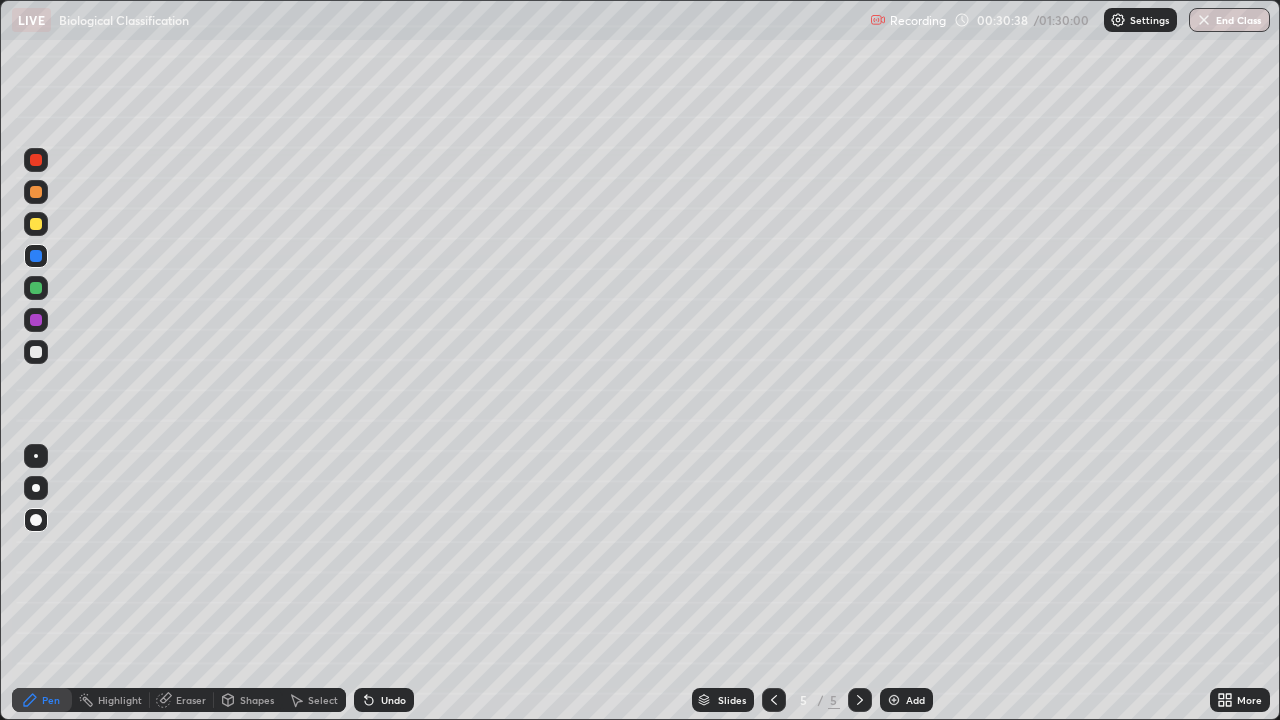 click at bounding box center [36, 224] 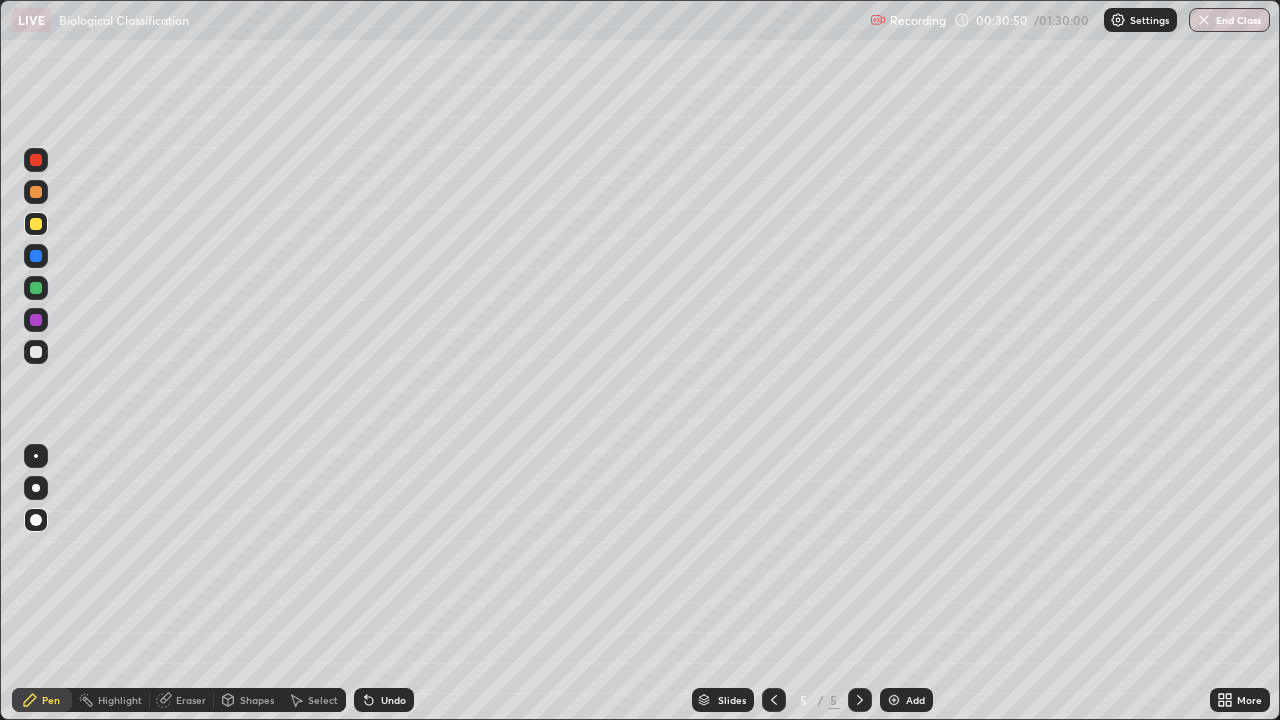 click at bounding box center (36, 352) 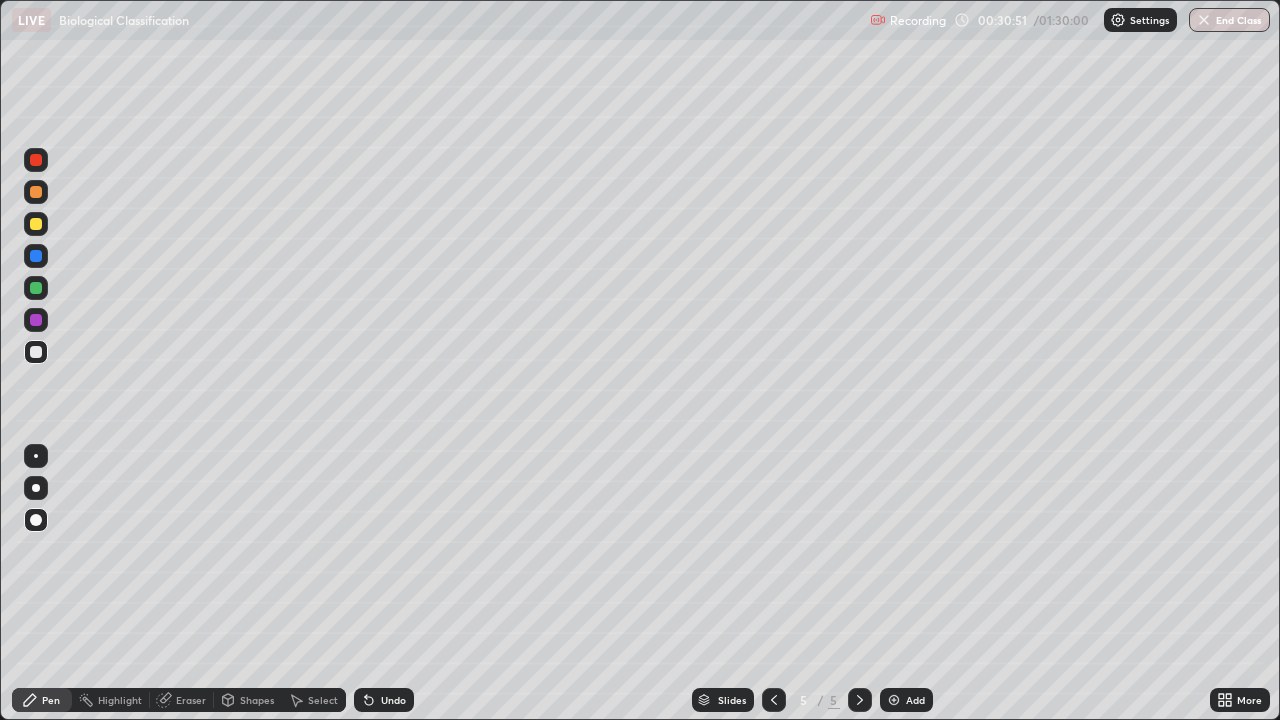 click at bounding box center [36, 456] 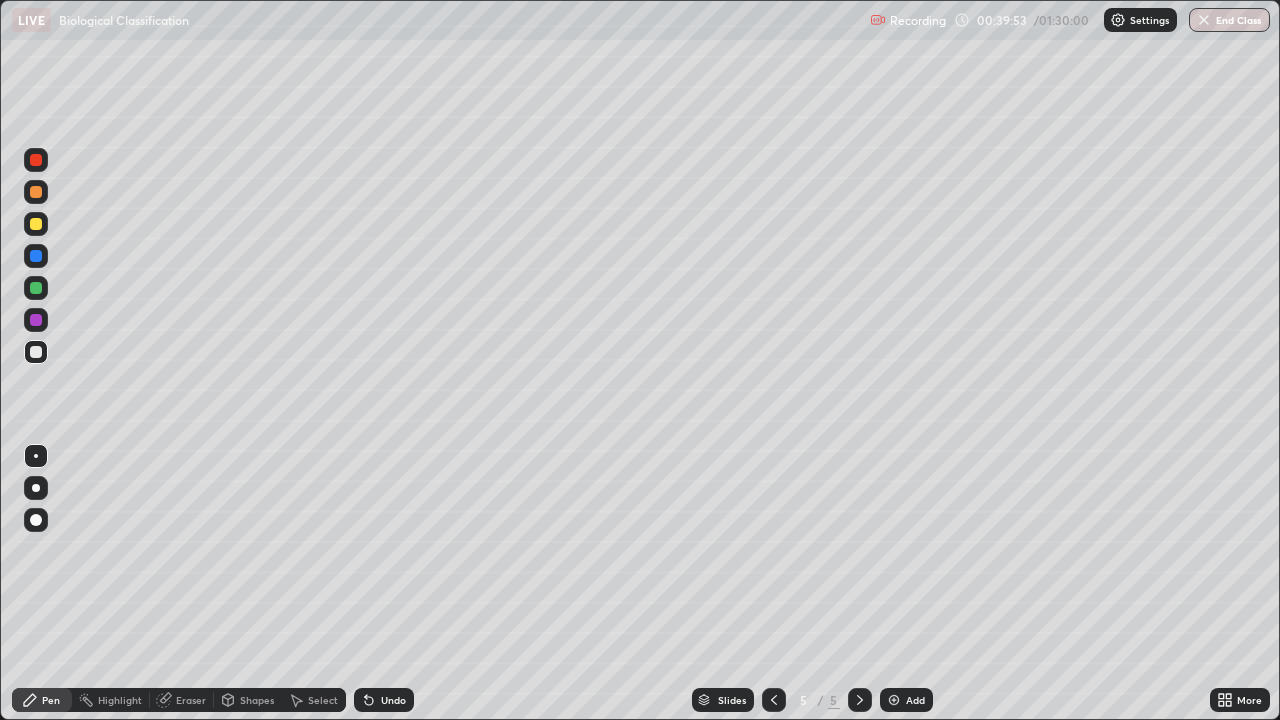click at bounding box center (894, 700) 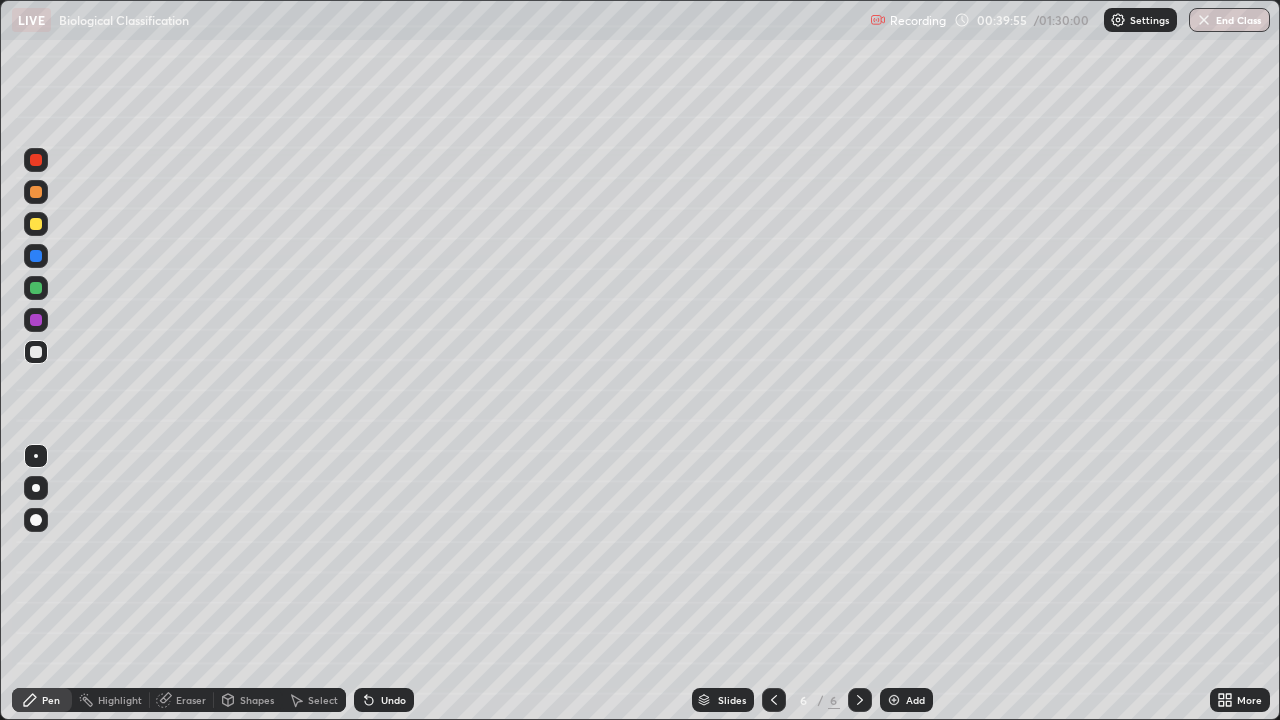 click at bounding box center (894, 700) 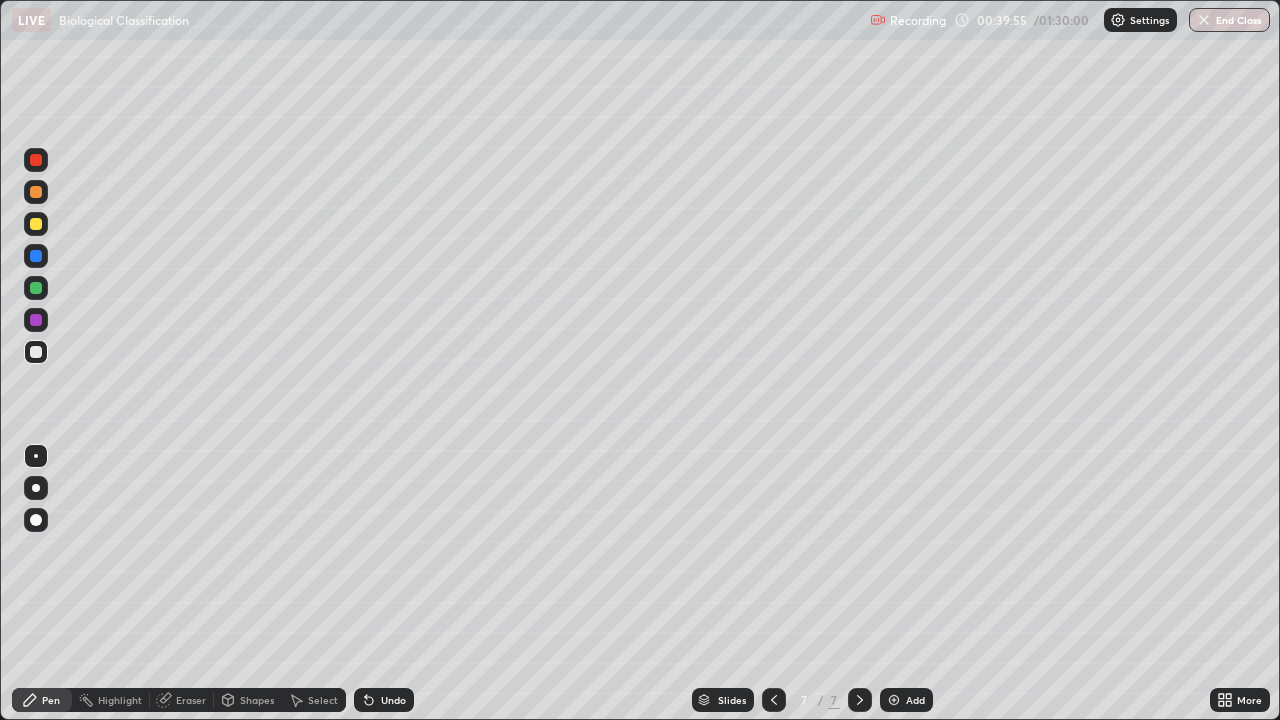 click 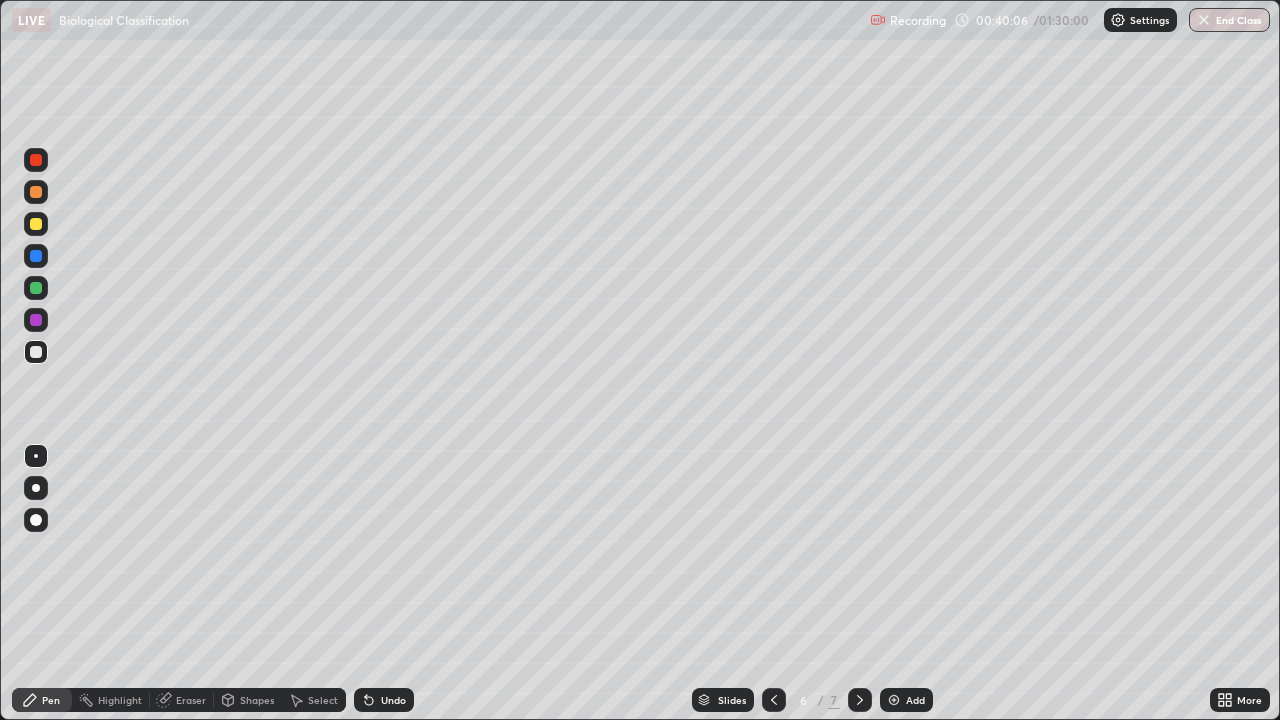 click at bounding box center (36, 160) 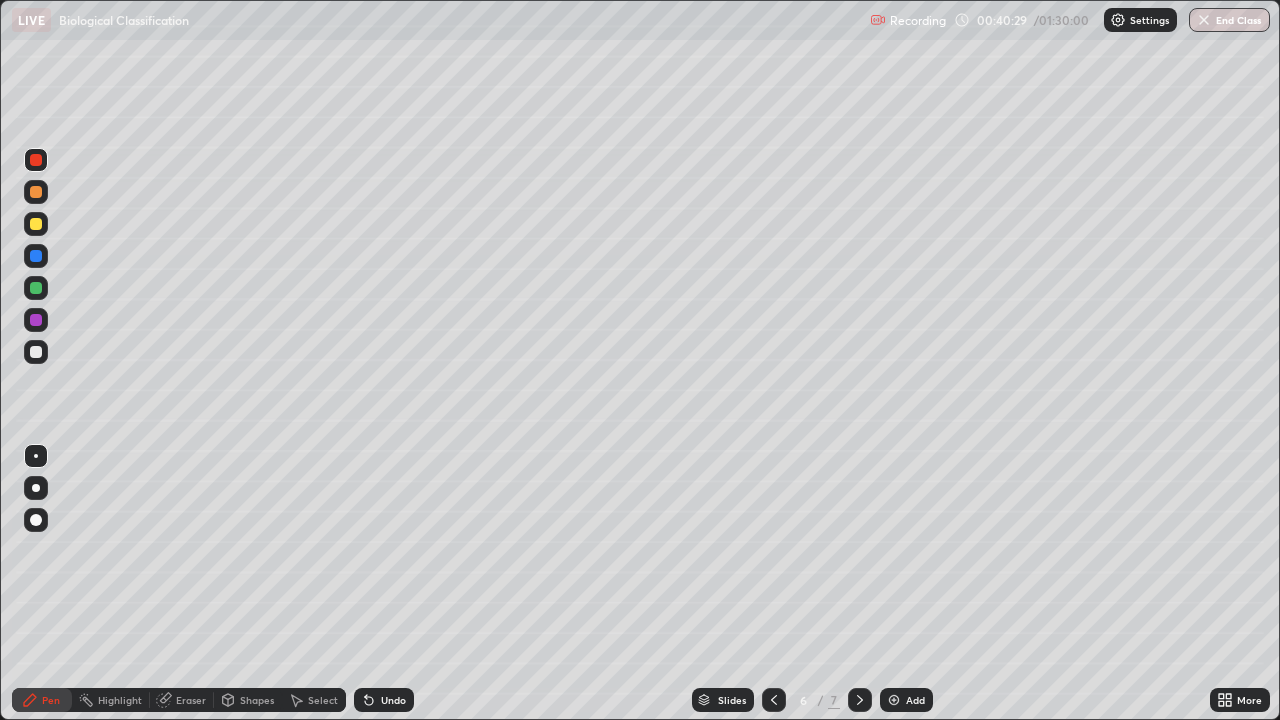 click at bounding box center [36, 352] 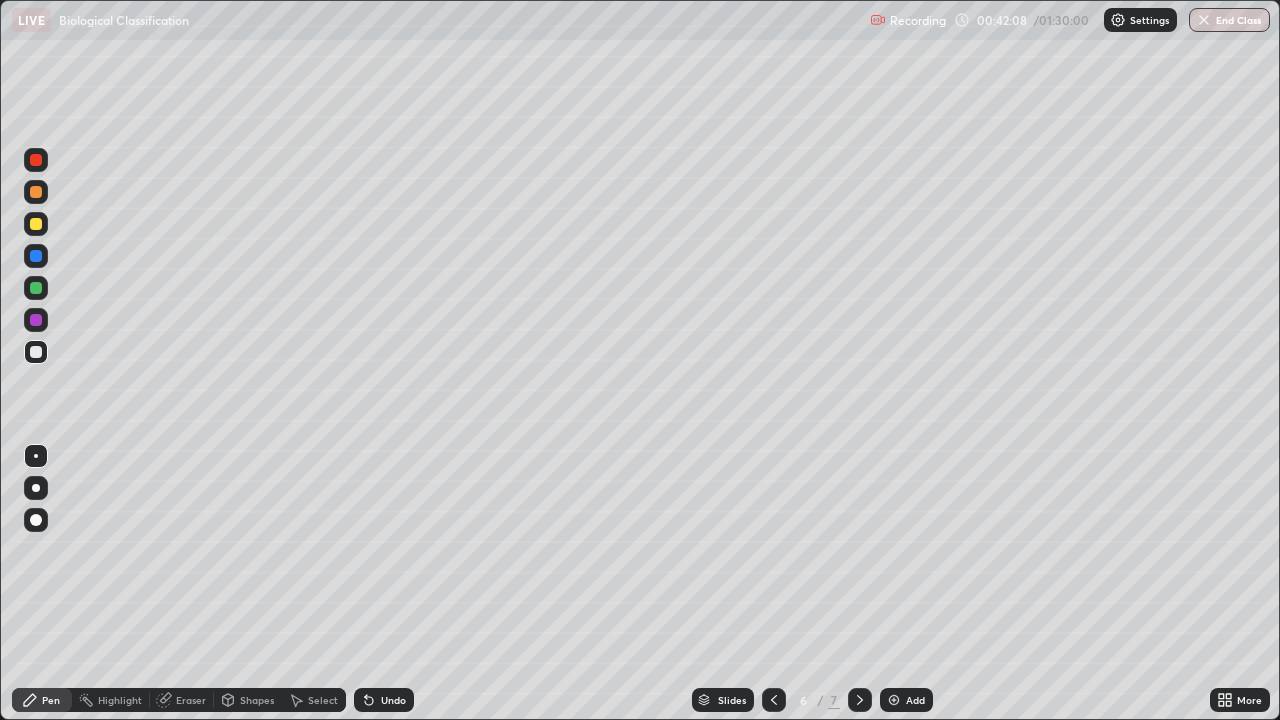 click at bounding box center [36, 352] 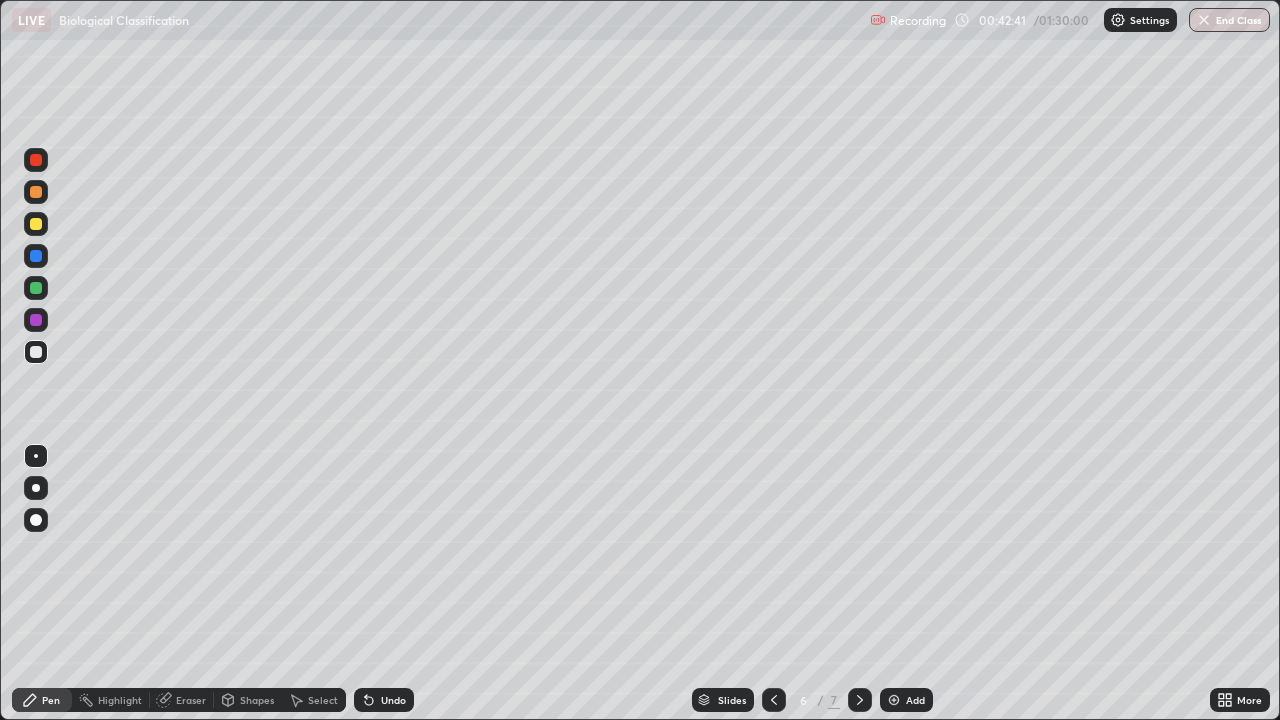 click on "Undo" at bounding box center [393, 700] 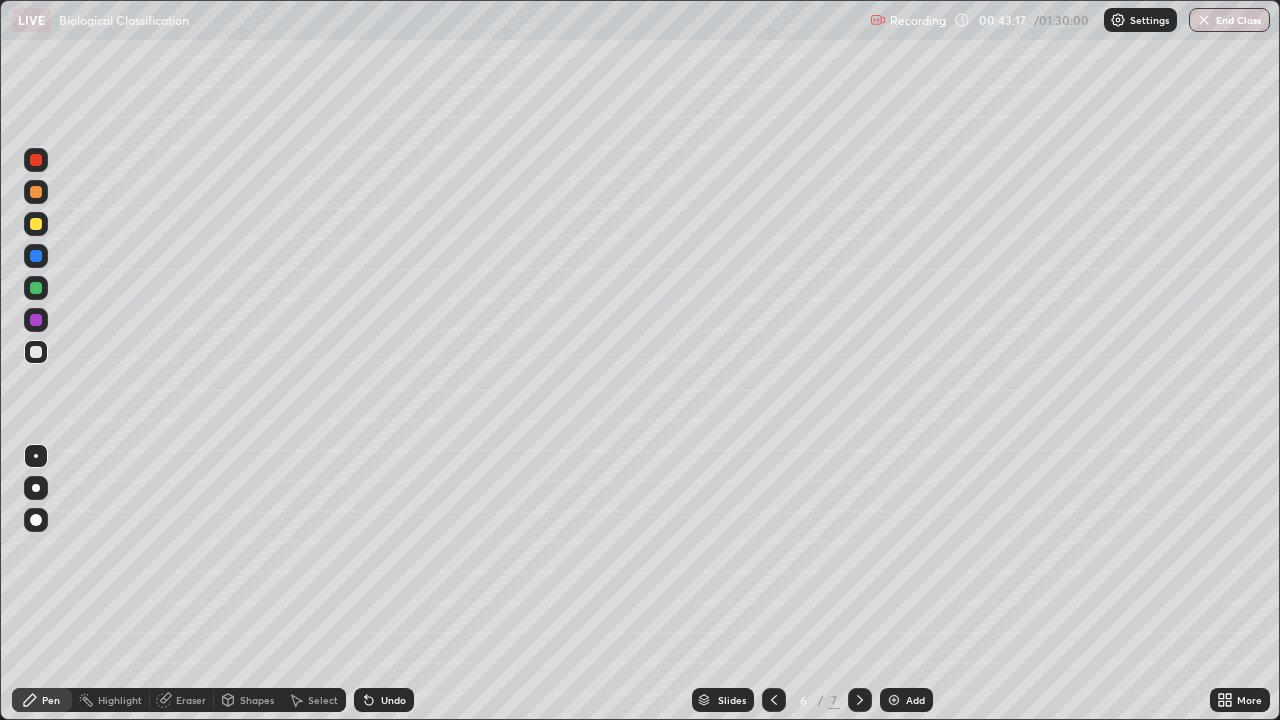 click at bounding box center [36, 192] 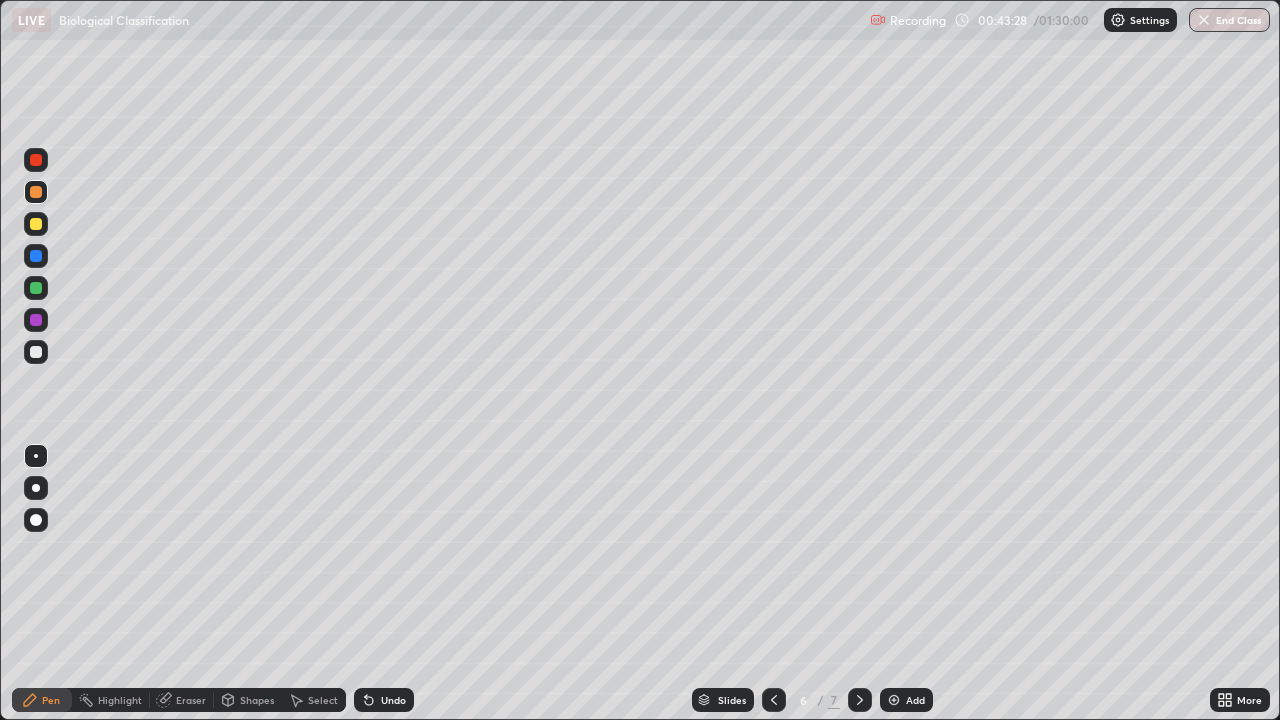 click at bounding box center (36, 320) 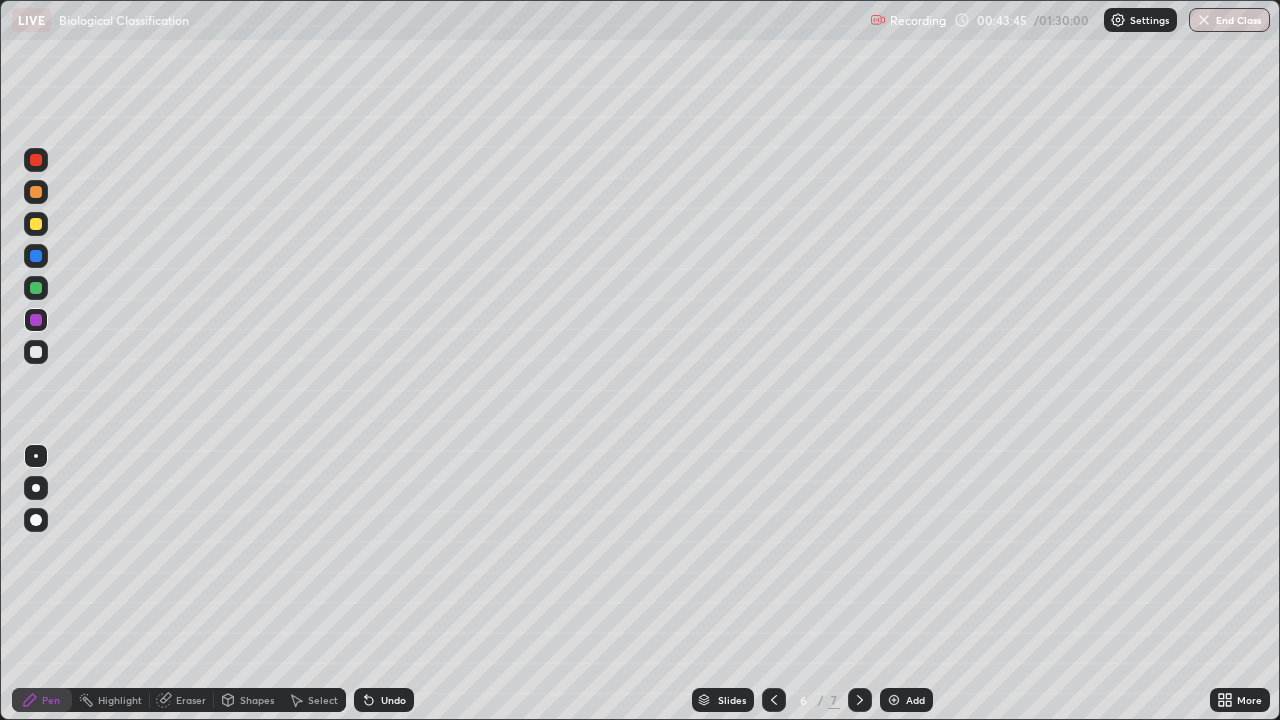 click at bounding box center (36, 352) 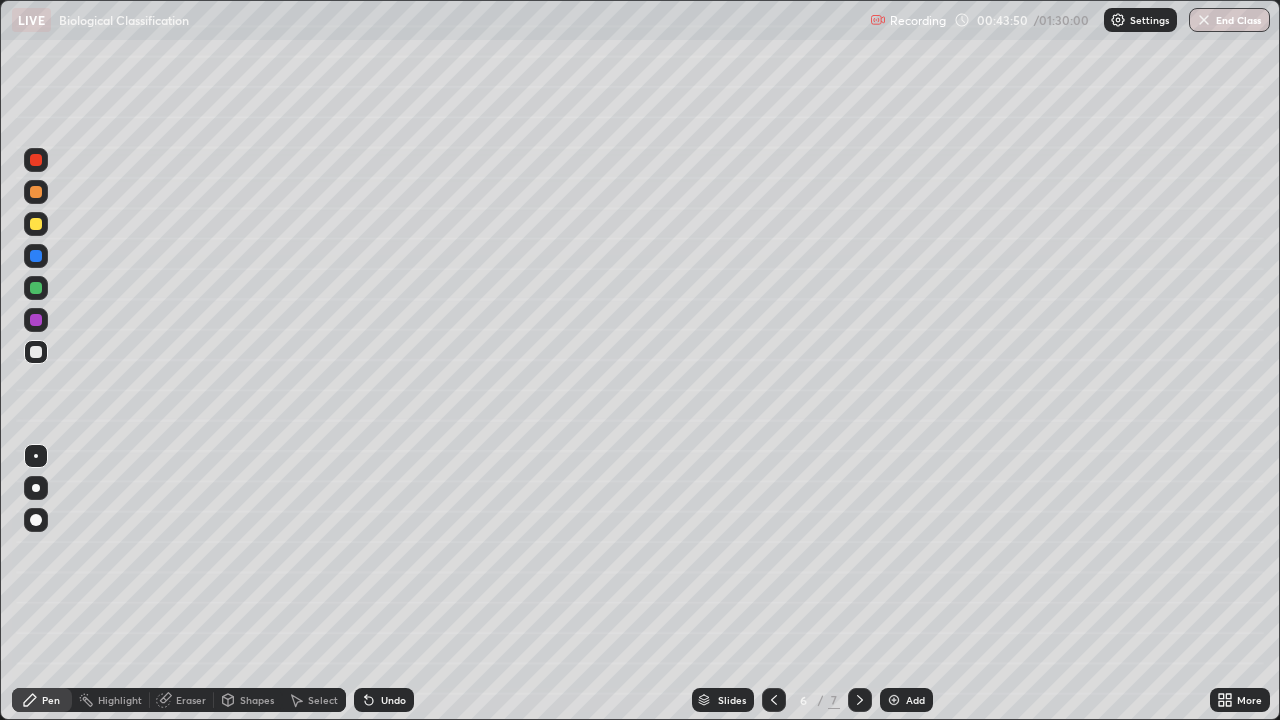 click on "Undo" at bounding box center [393, 700] 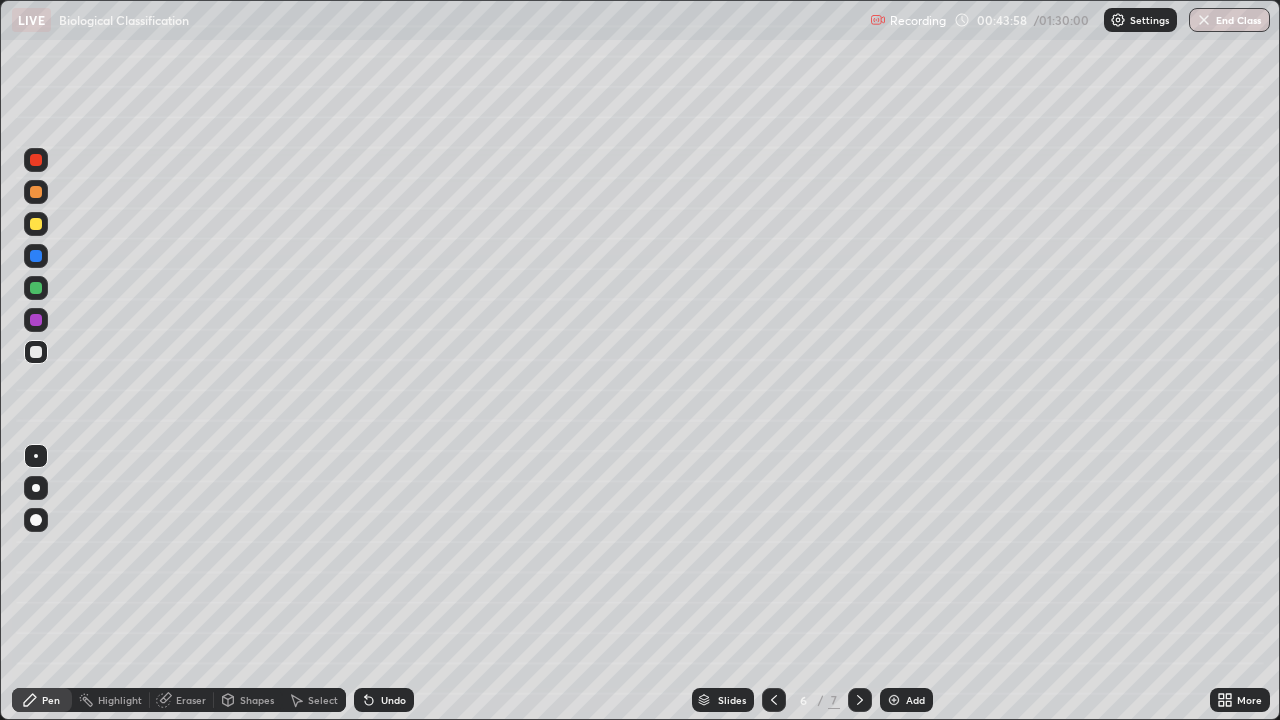 click at bounding box center [36, 352] 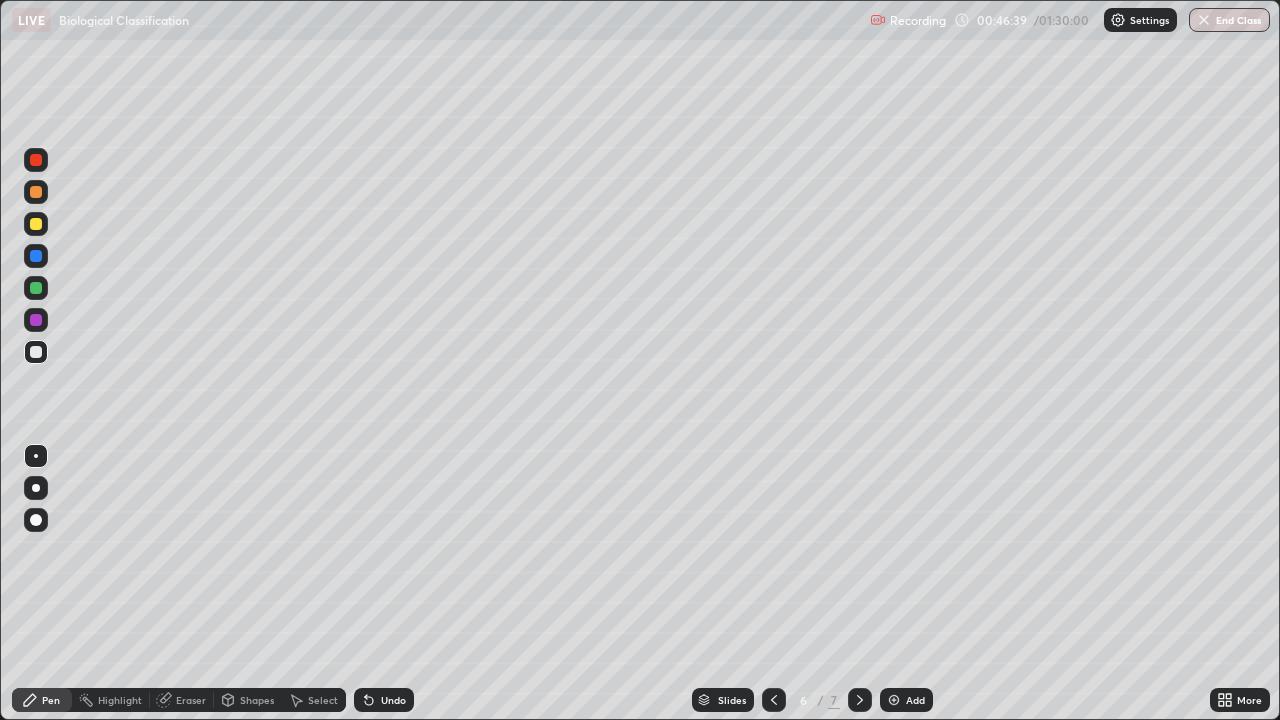 click on "Undo" at bounding box center (393, 700) 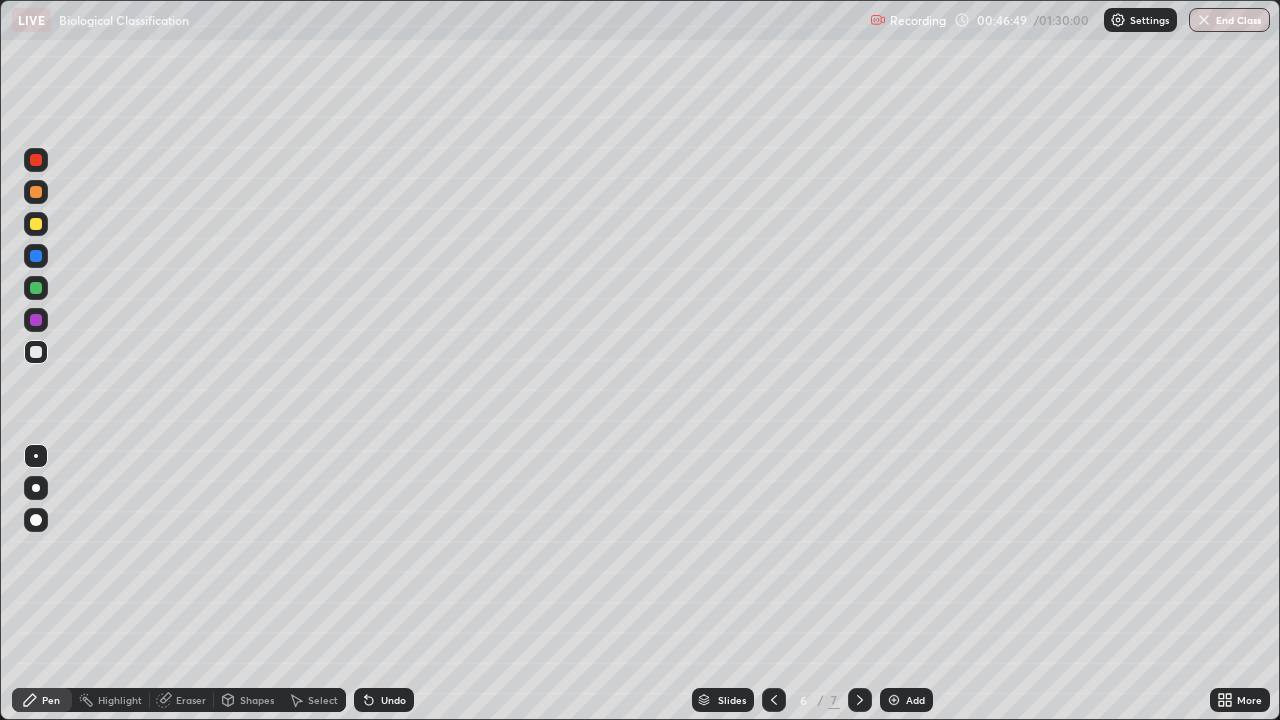 click at bounding box center (36, 192) 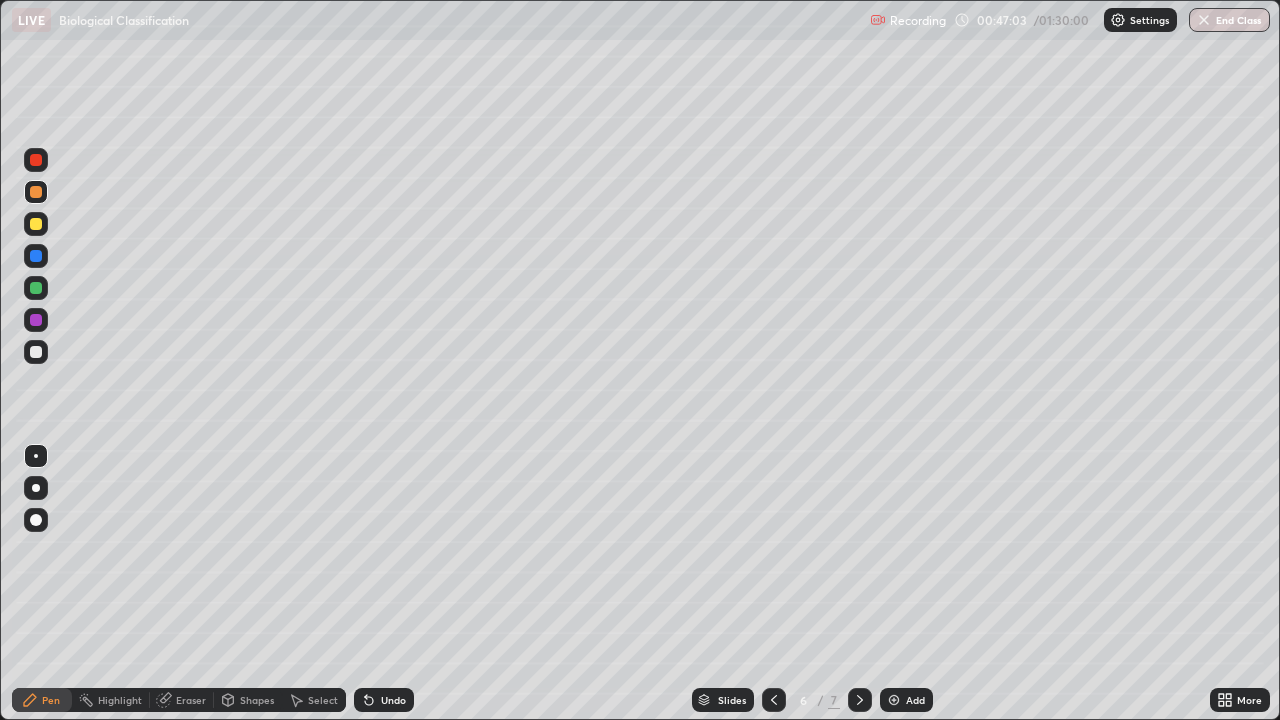 click at bounding box center [36, 352] 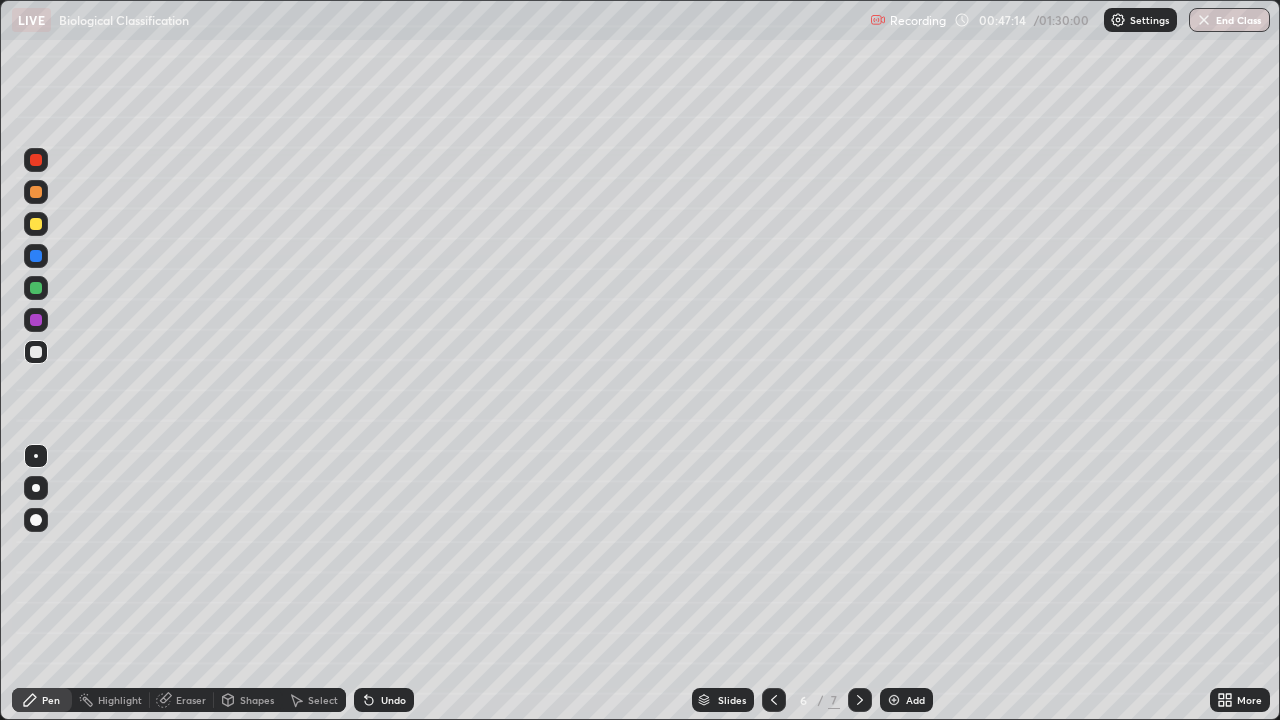 click on "Select" at bounding box center (314, 700) 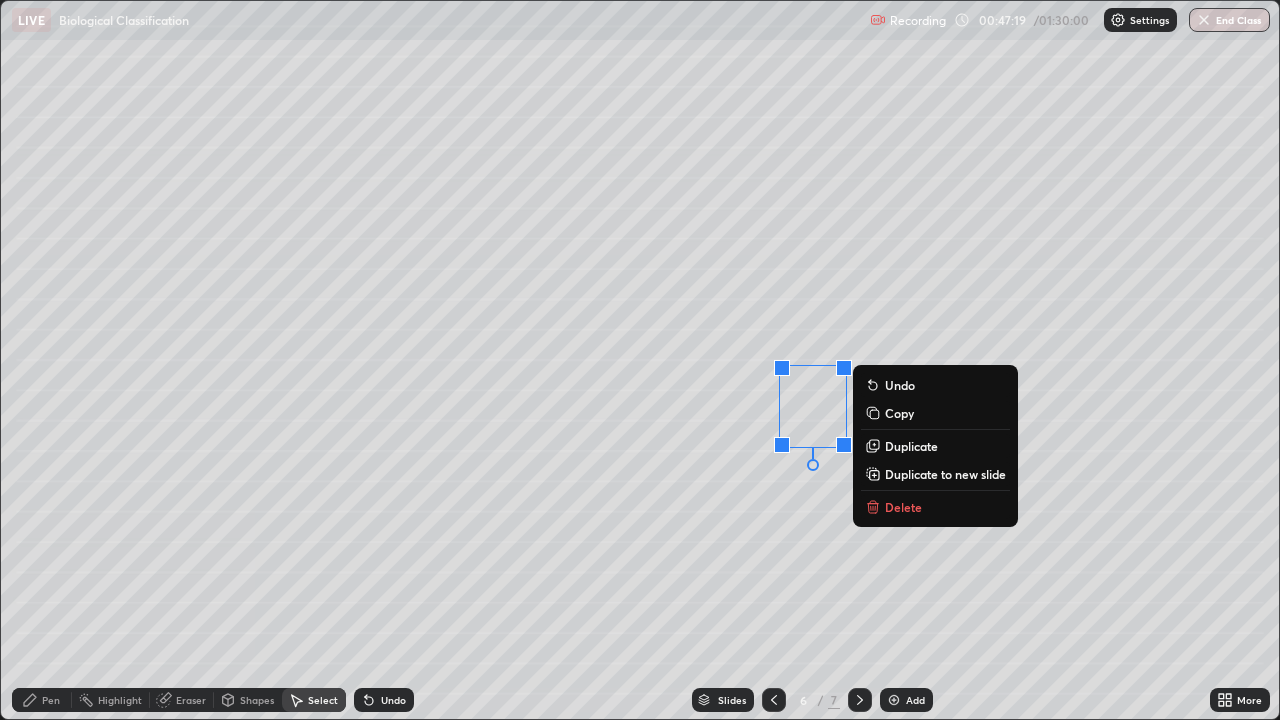click on "0 ° Undo Copy Duplicate Duplicate to new slide Delete" at bounding box center [640, 360] 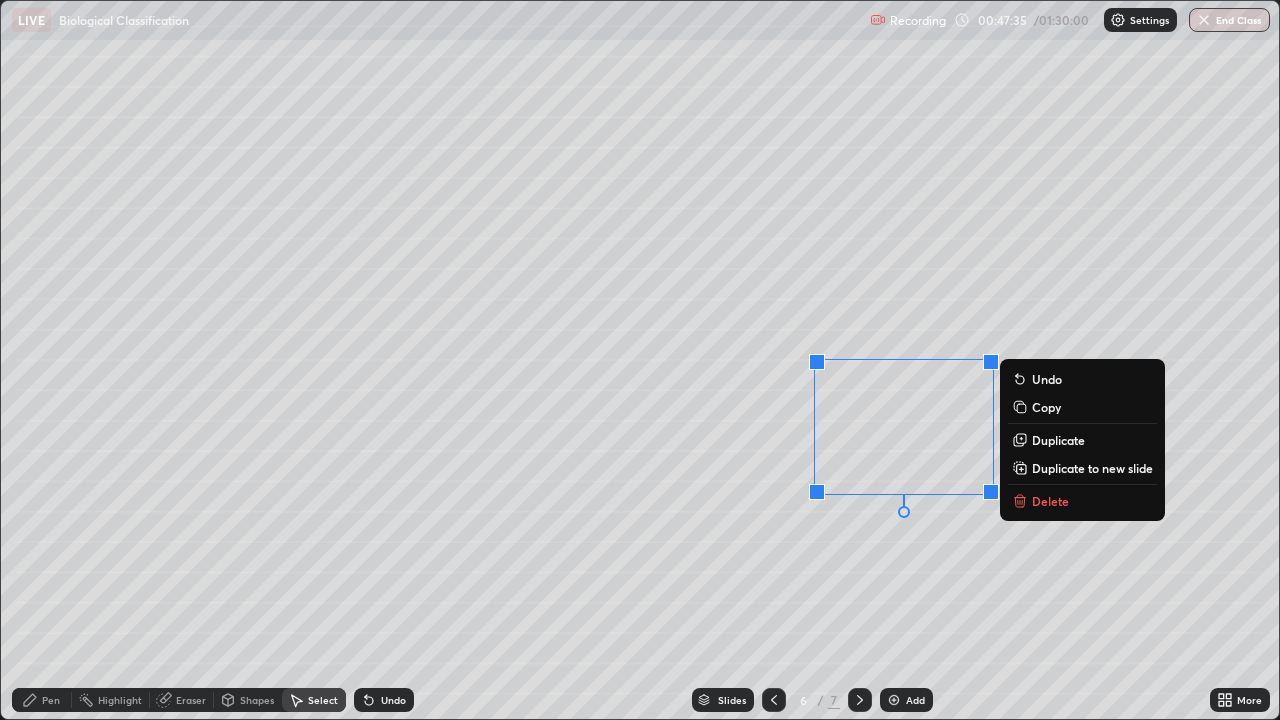 click on "0 ° Undo Copy Duplicate Duplicate to new slide Delete" at bounding box center [640, 360] 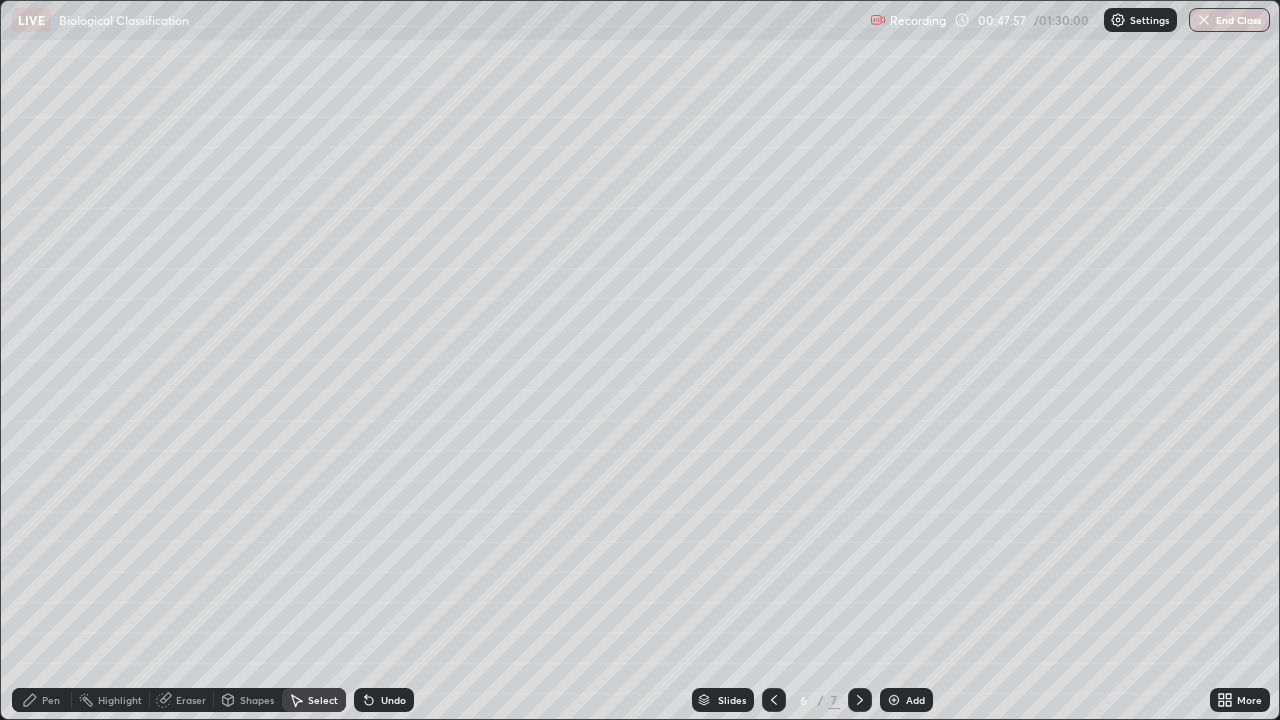 click 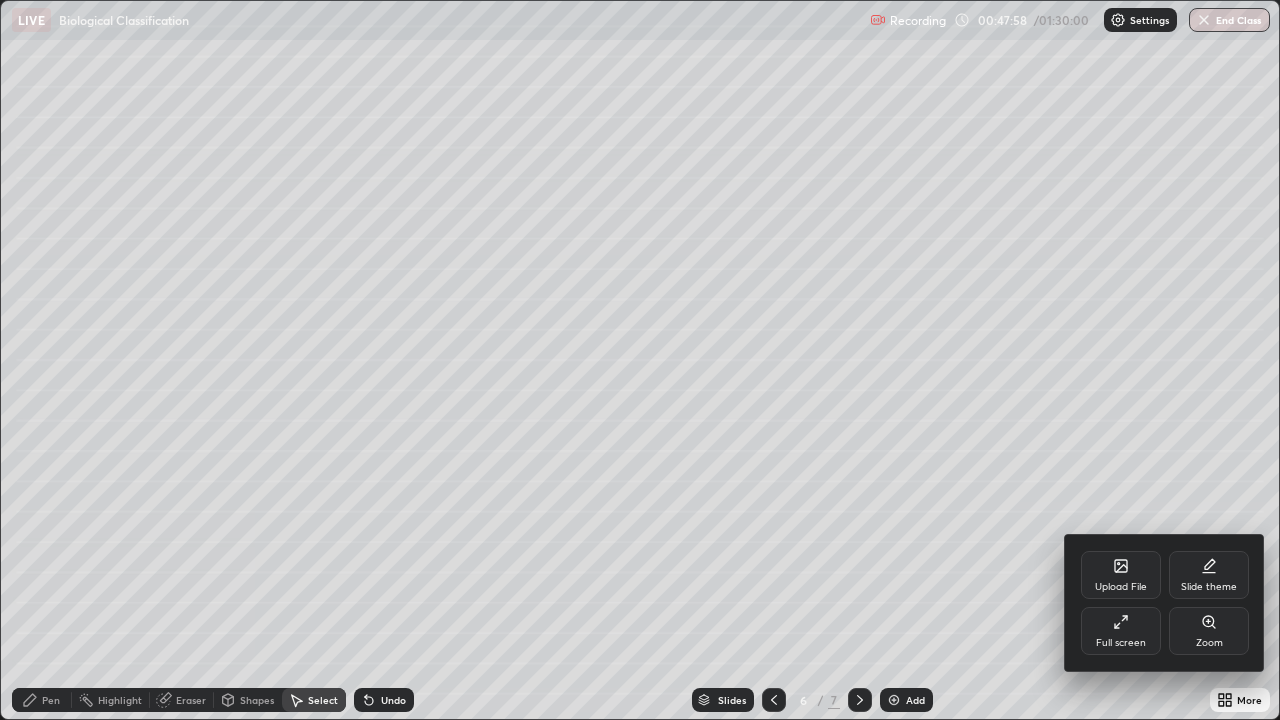 click on "Zoom" at bounding box center (1209, 631) 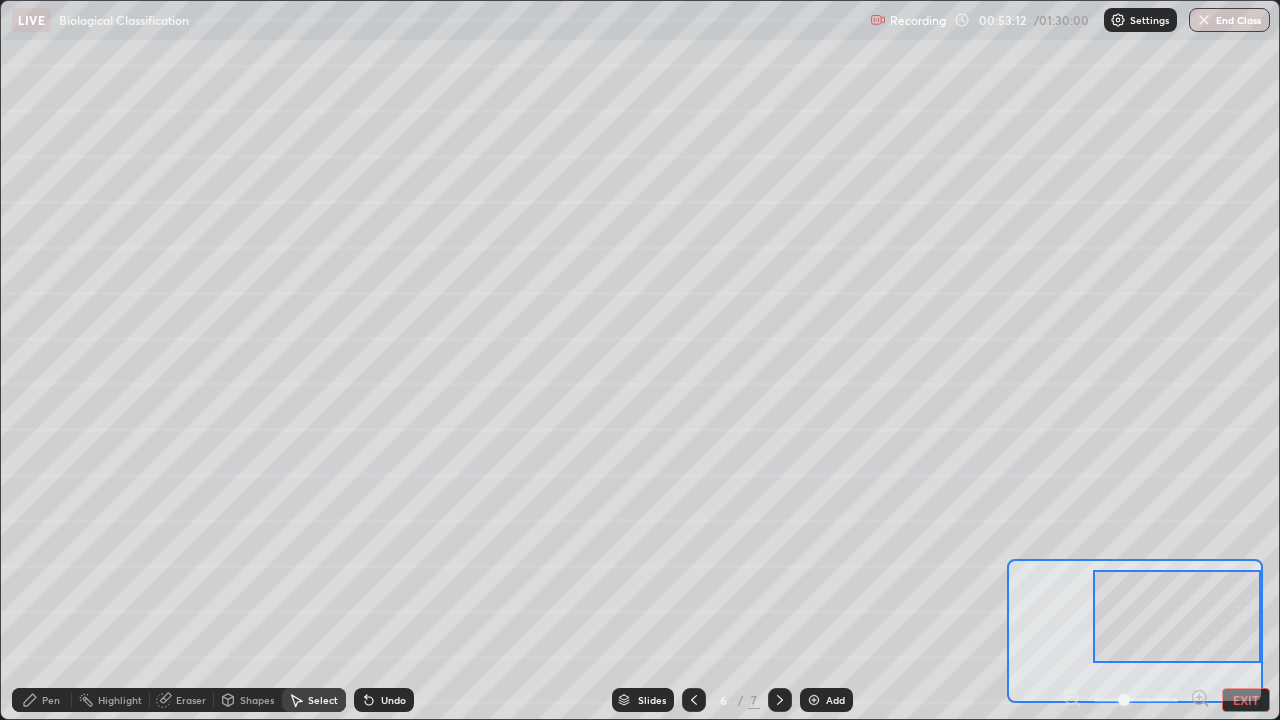 click on "EXIT" at bounding box center [1246, 700] 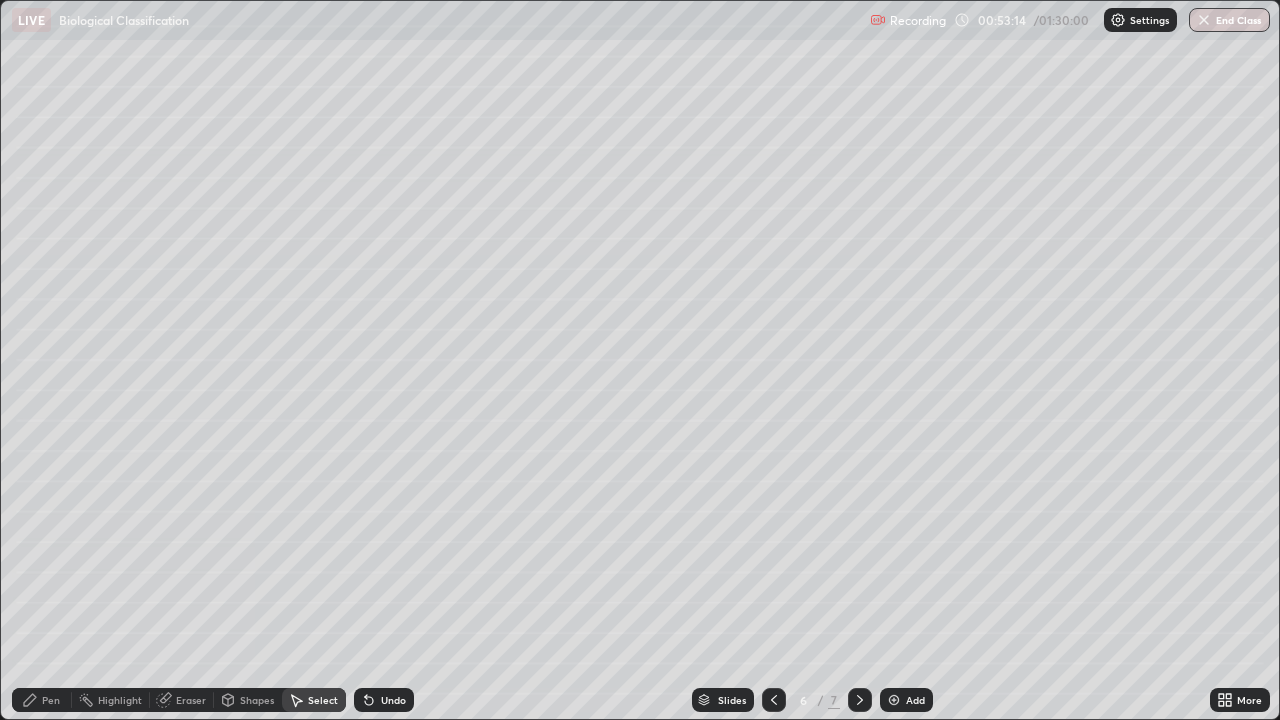 click at bounding box center (894, 700) 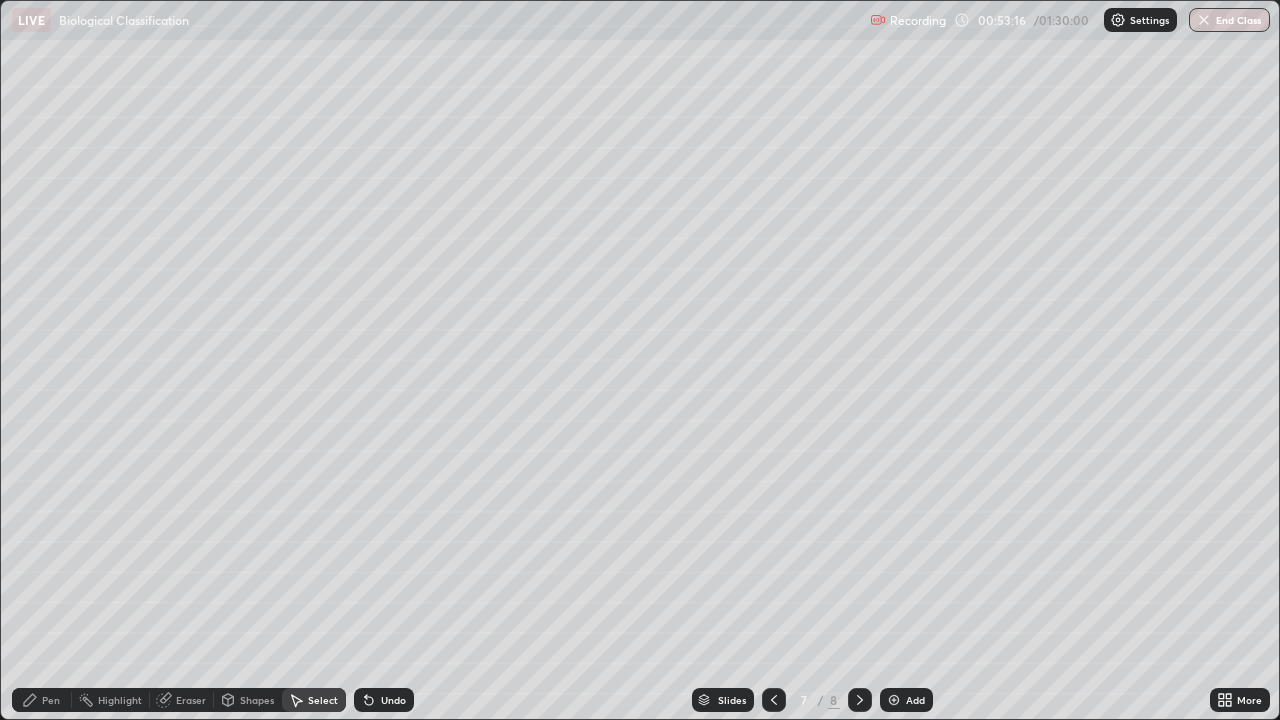 click on "Pen" at bounding box center (42, 700) 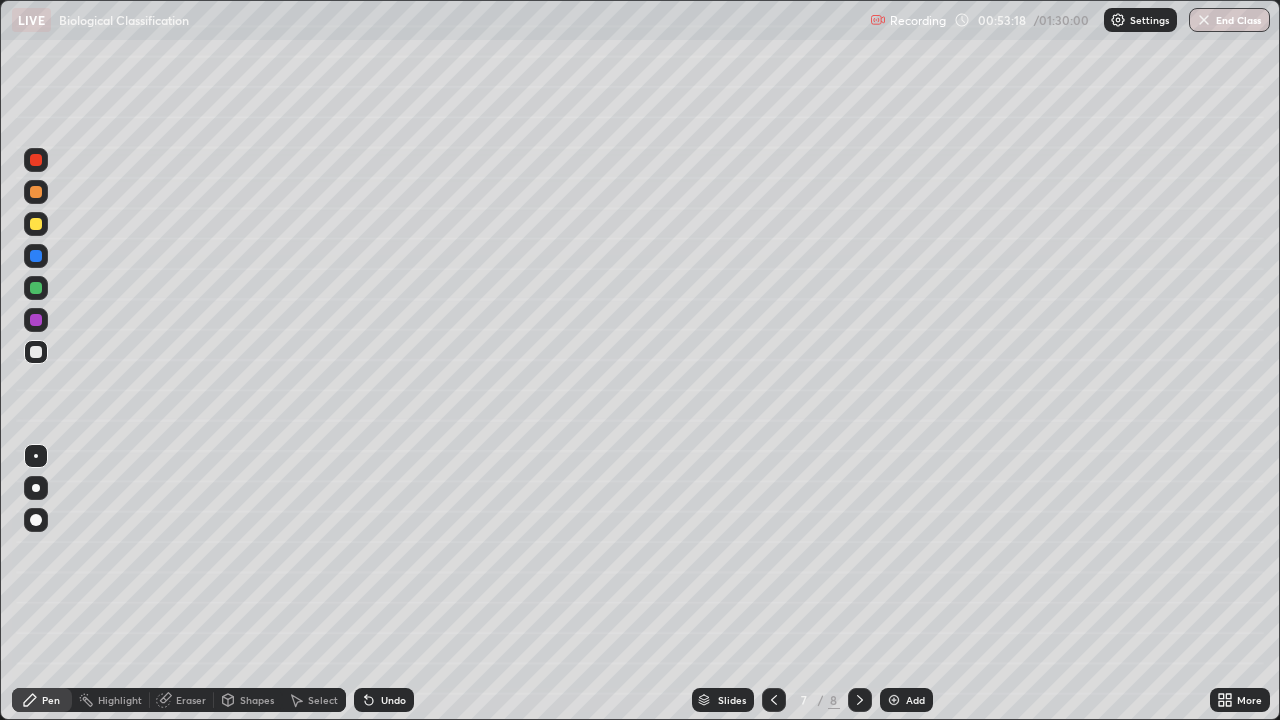 click at bounding box center [36, 192] 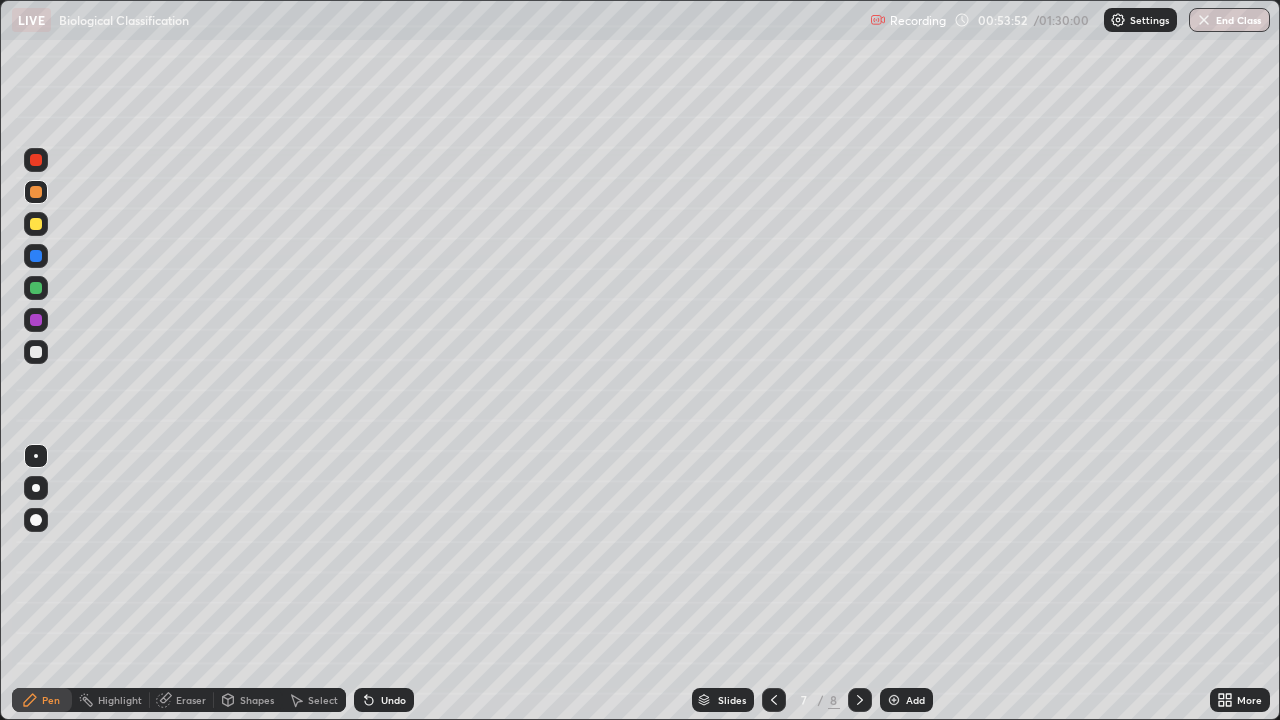 click at bounding box center (36, 352) 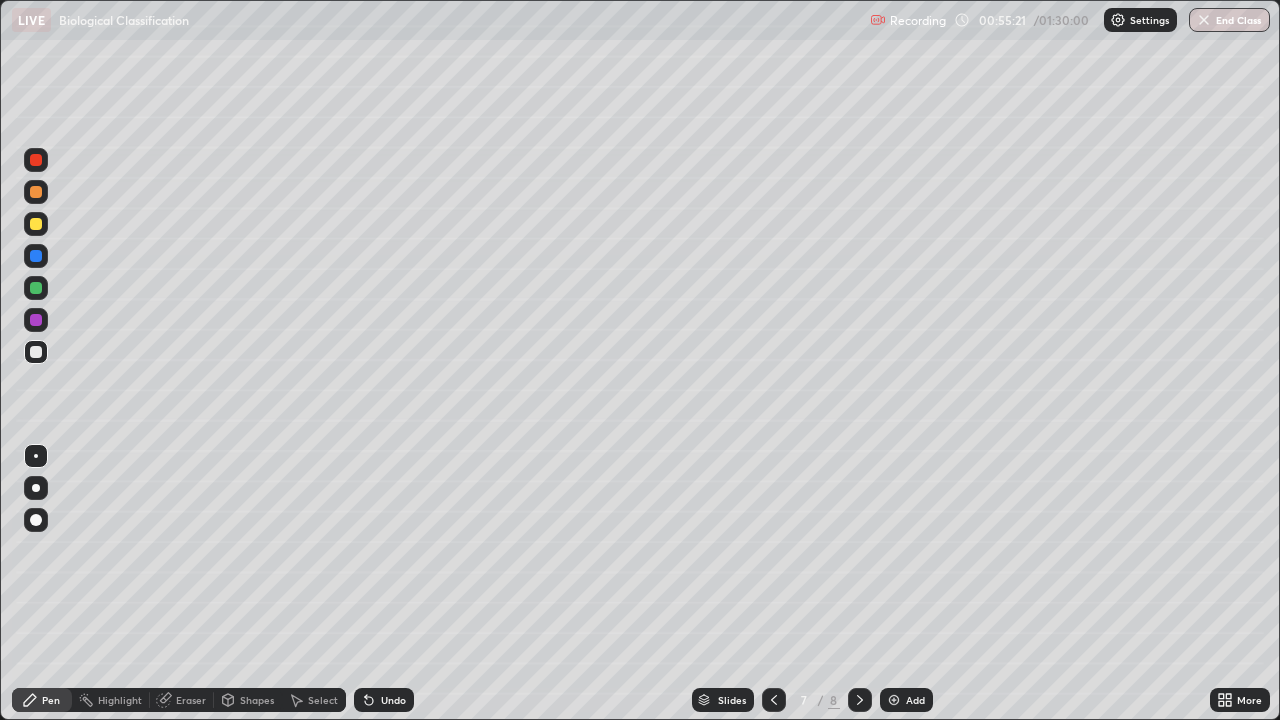 click at bounding box center (36, 192) 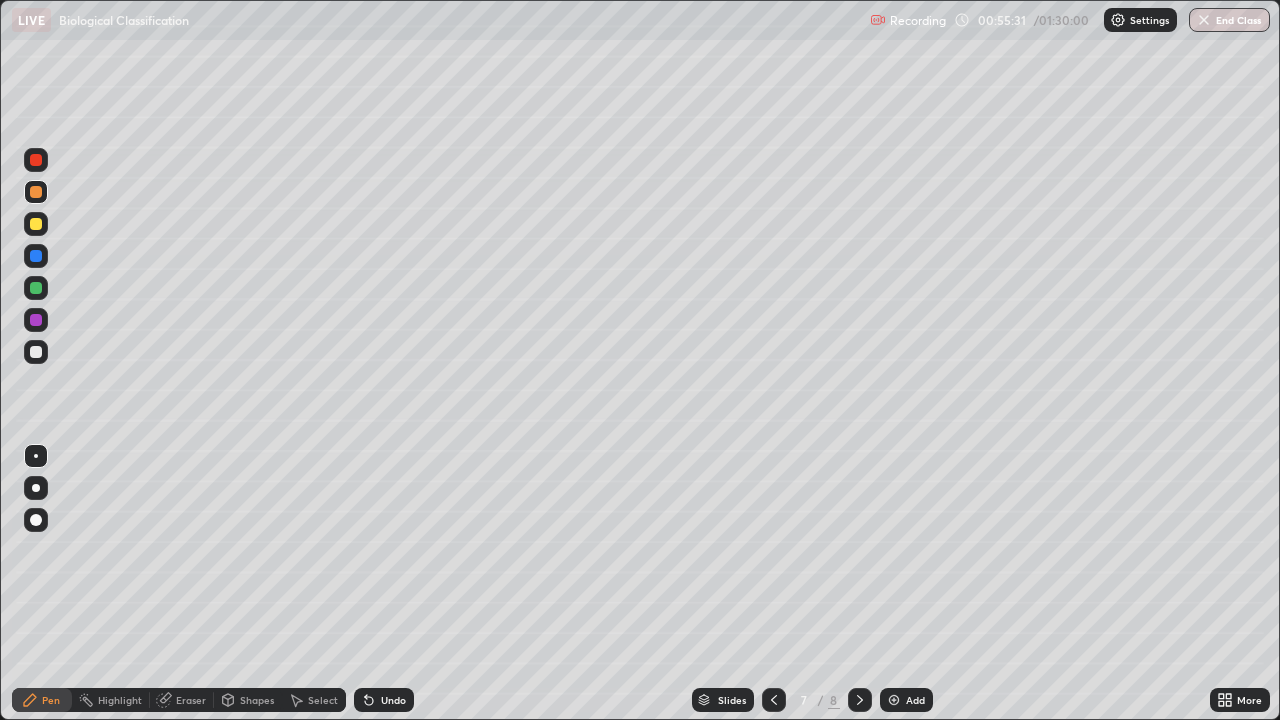 click at bounding box center [36, 352] 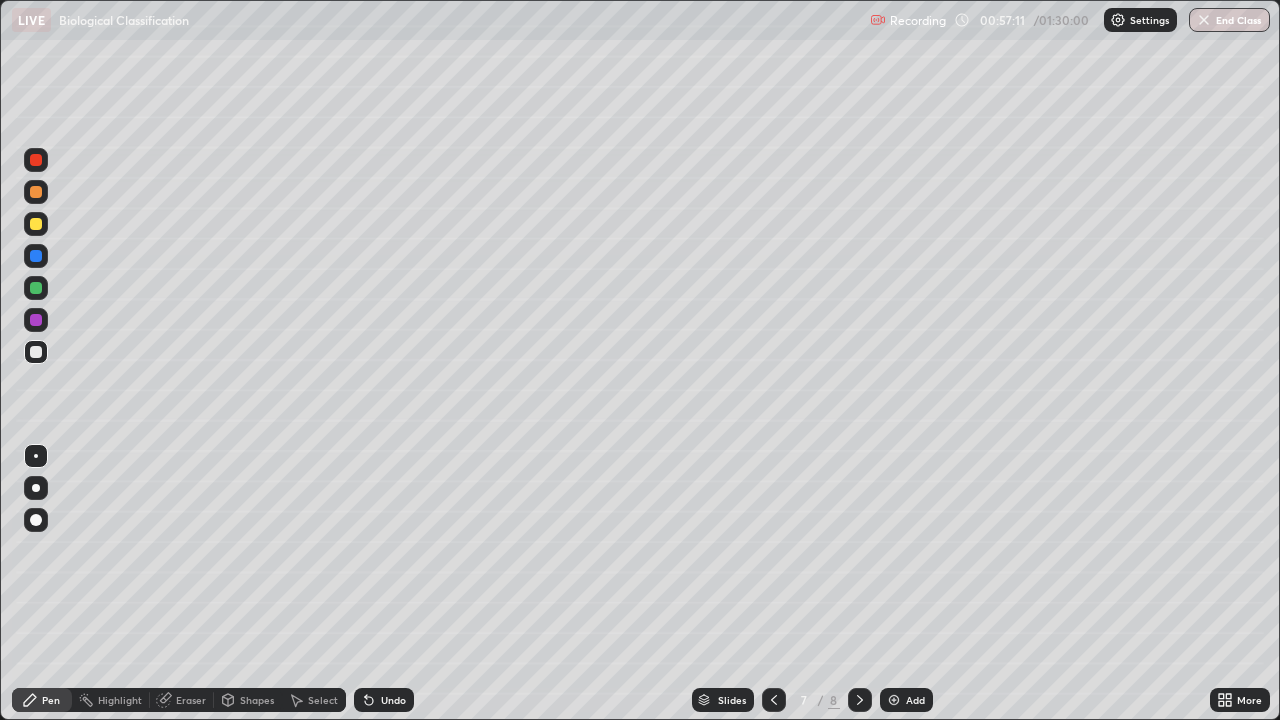 click at bounding box center (36, 224) 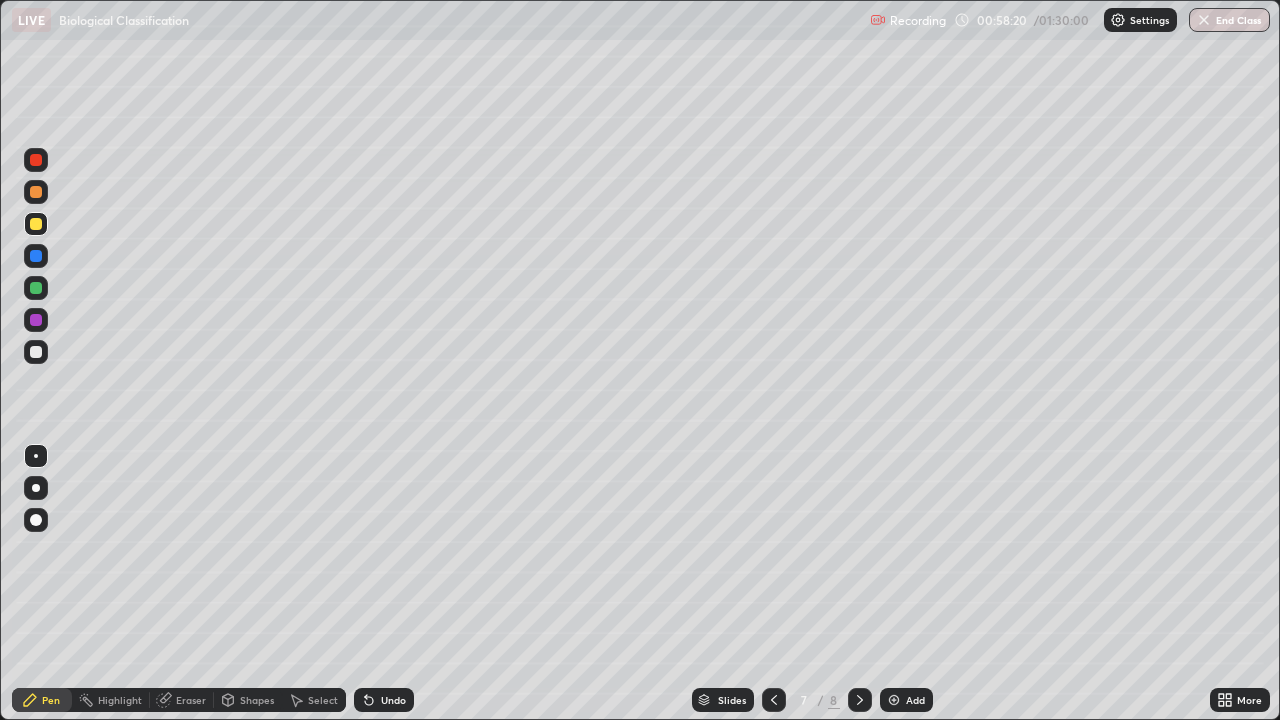 click at bounding box center (36, 352) 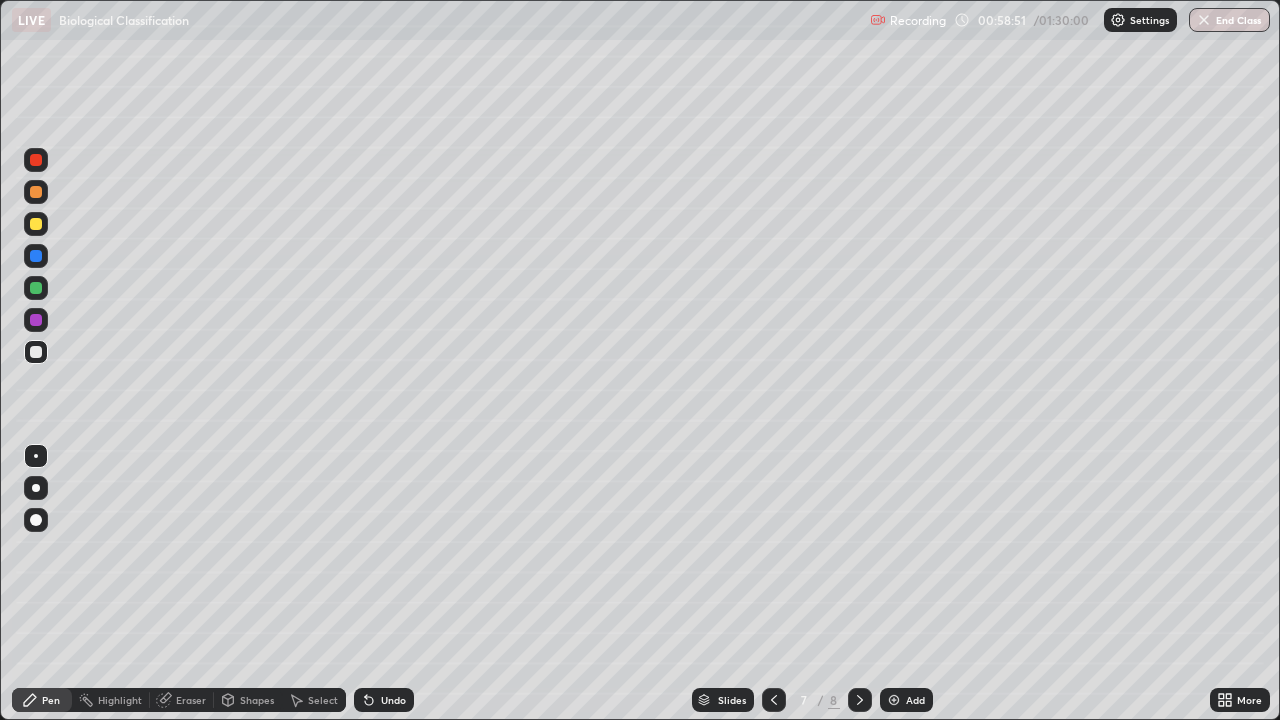 click at bounding box center (36, 192) 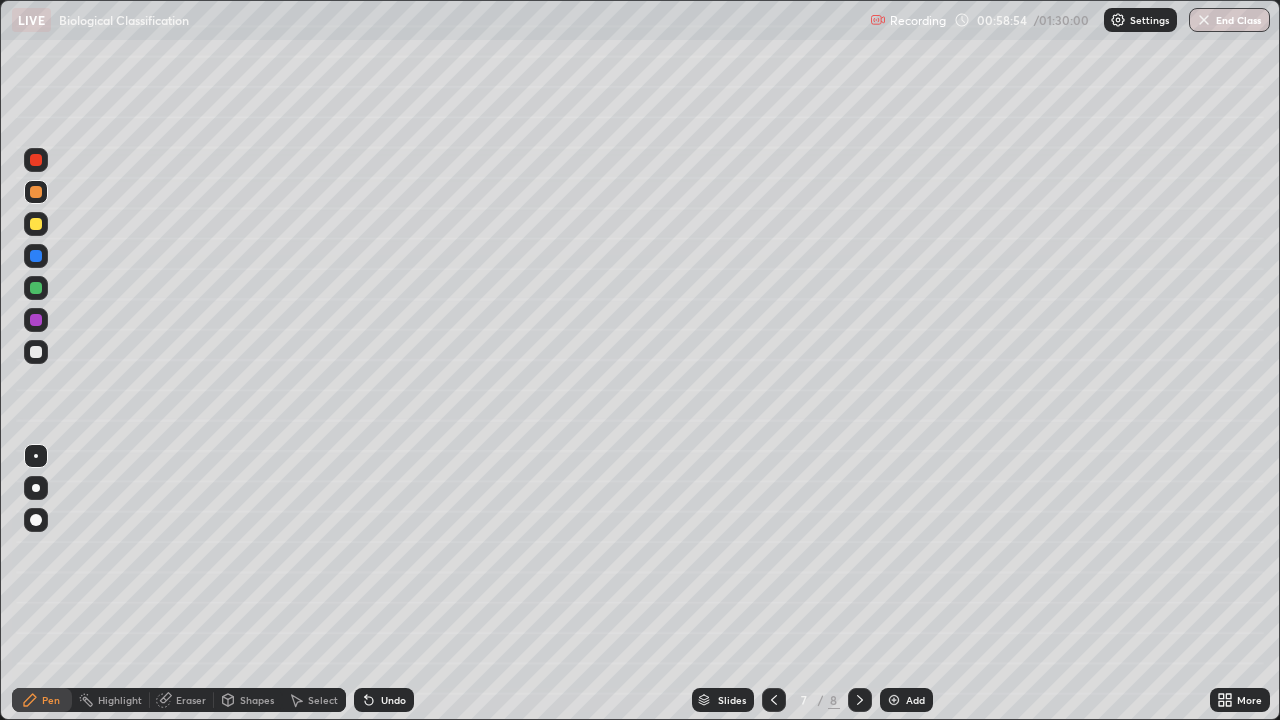 click at bounding box center [36, 320] 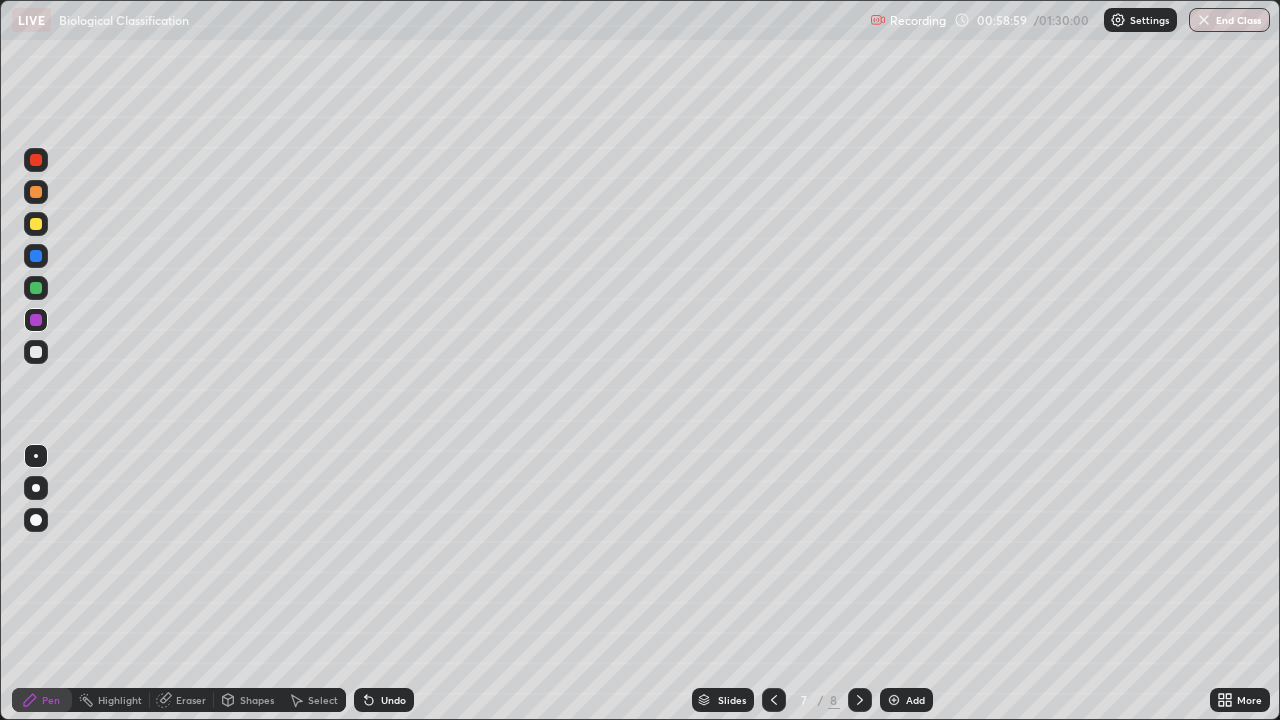 click at bounding box center [36, 192] 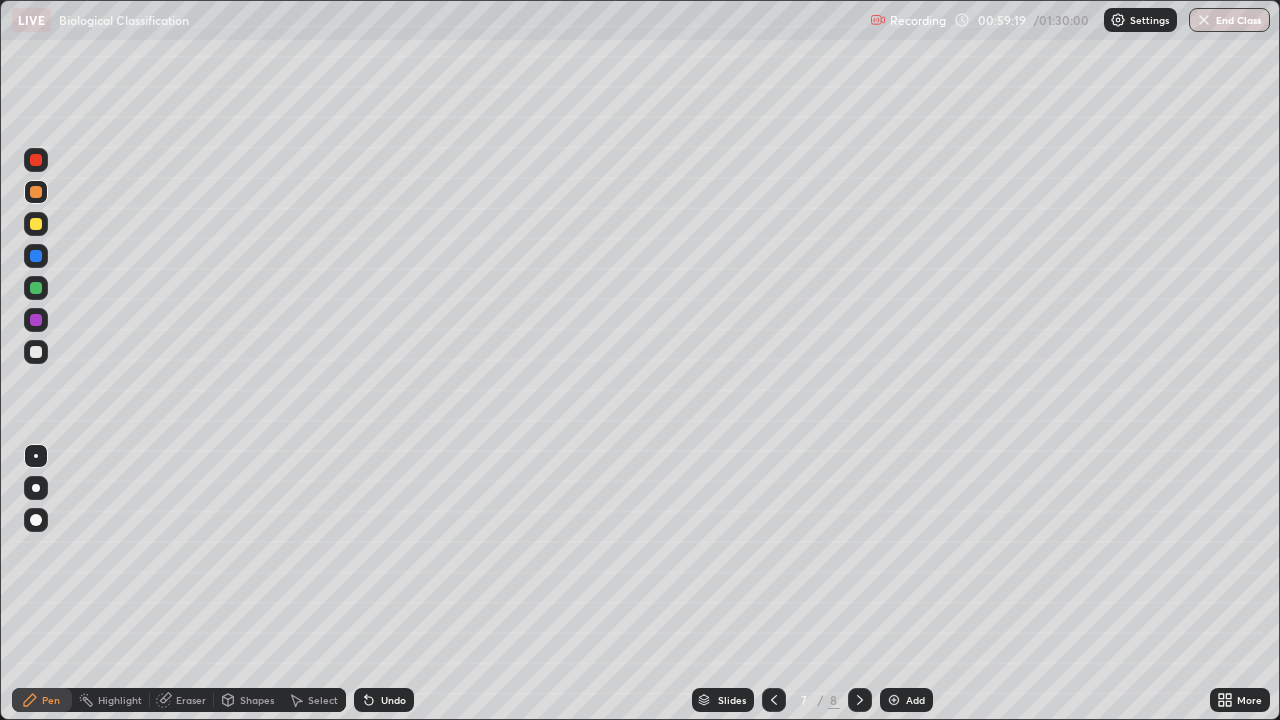 click at bounding box center (36, 352) 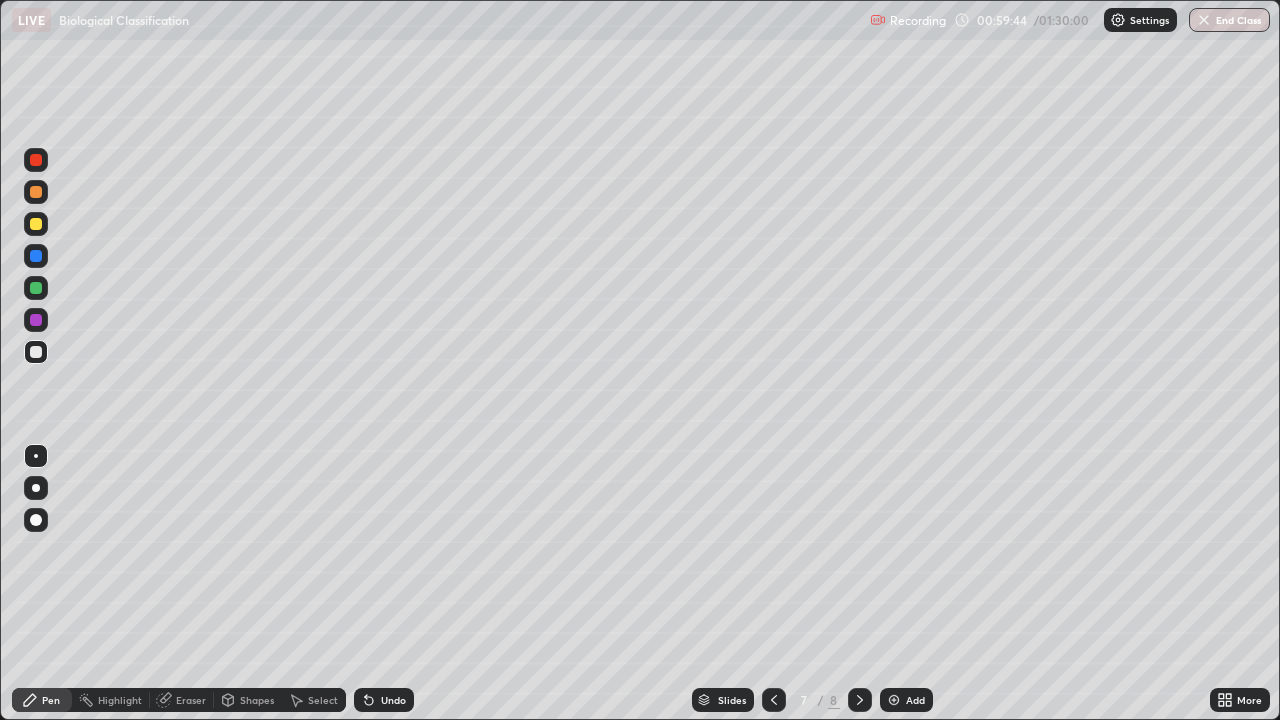 click at bounding box center (36, 320) 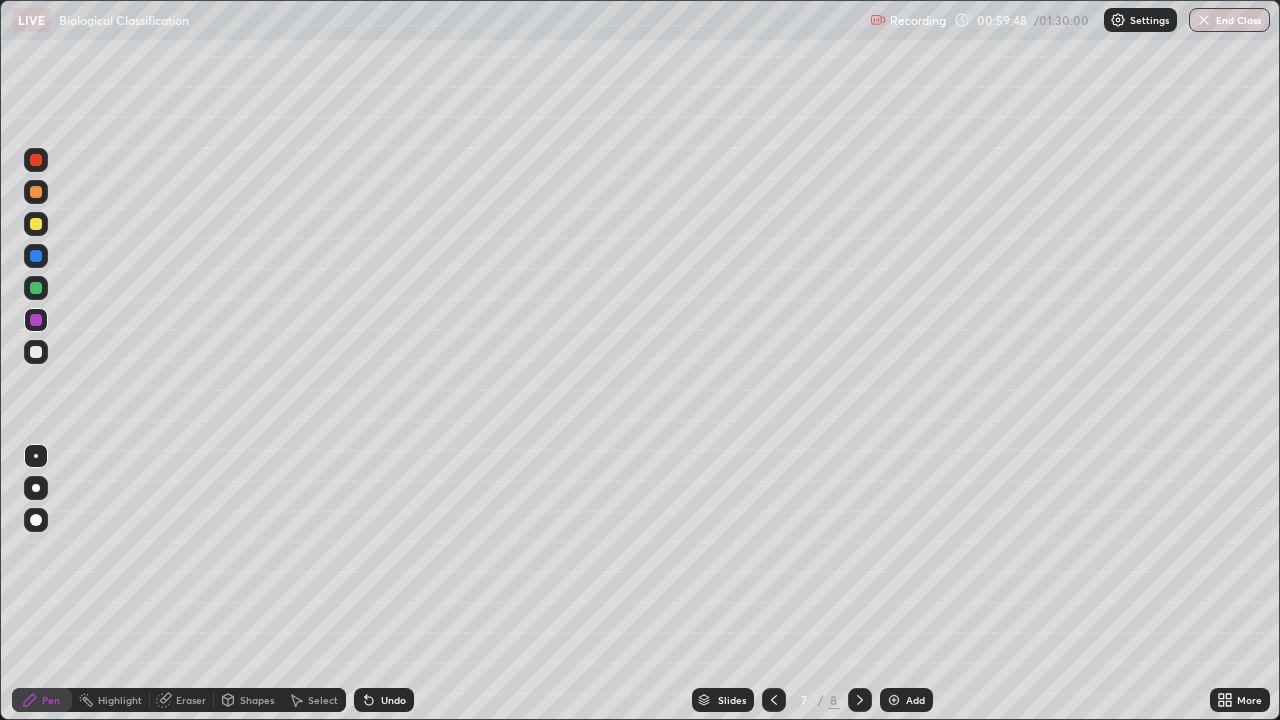click at bounding box center (36, 352) 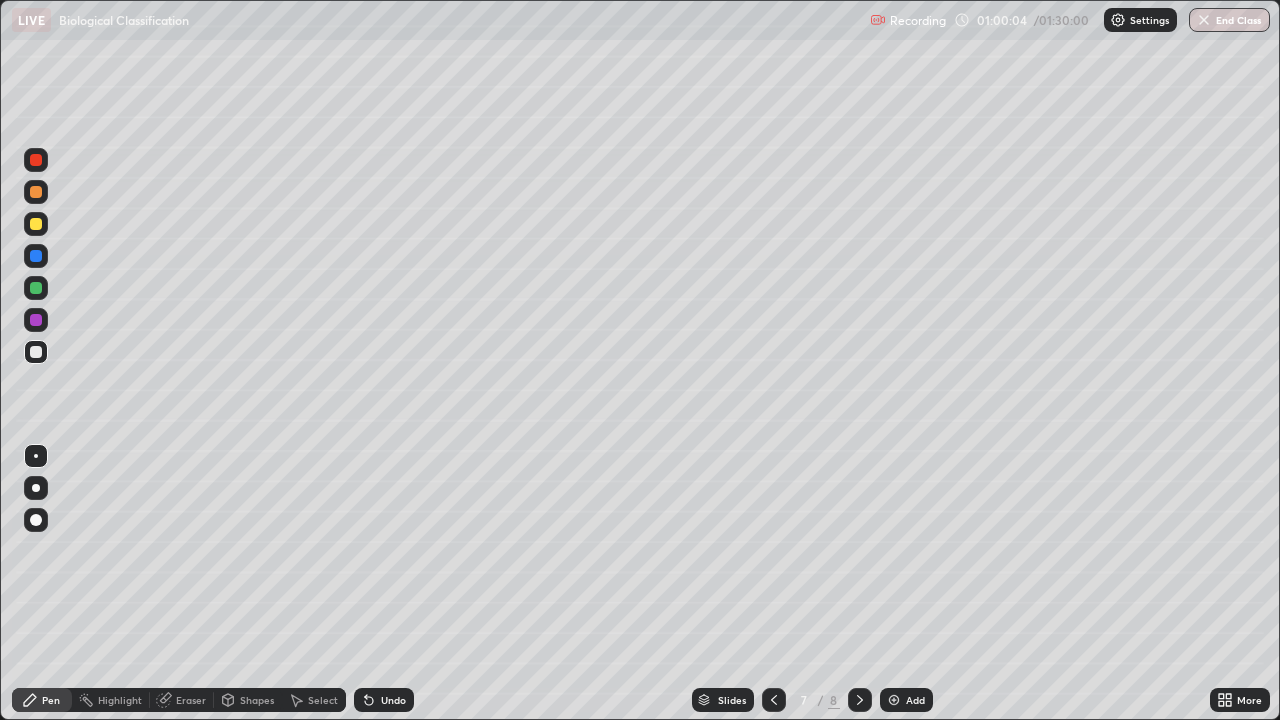 click at bounding box center [36, 320] 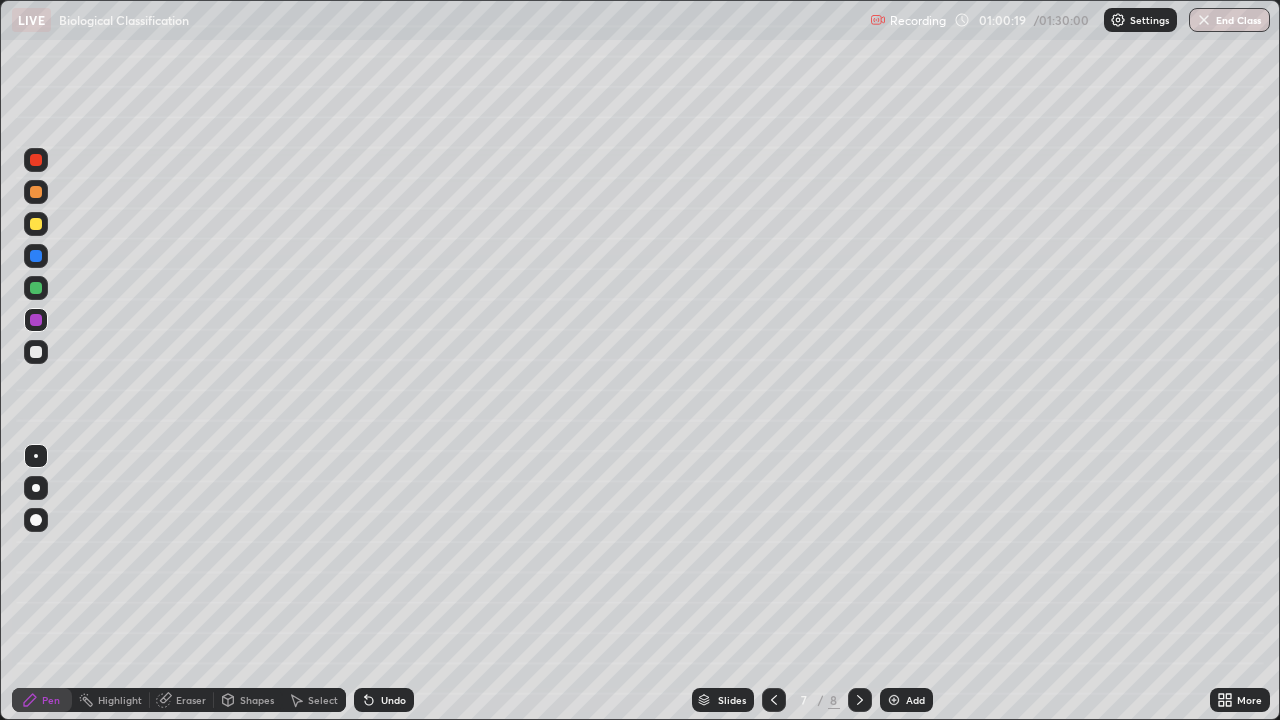 click at bounding box center [36, 352] 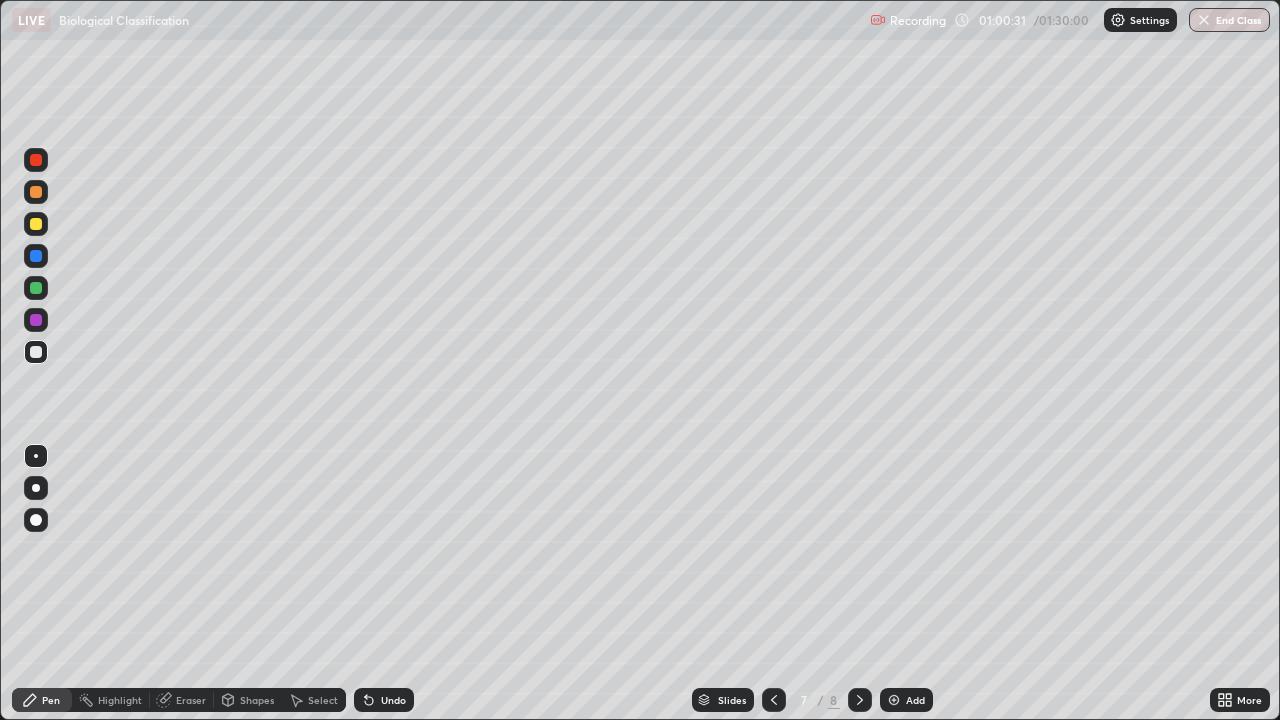 click at bounding box center [36, 192] 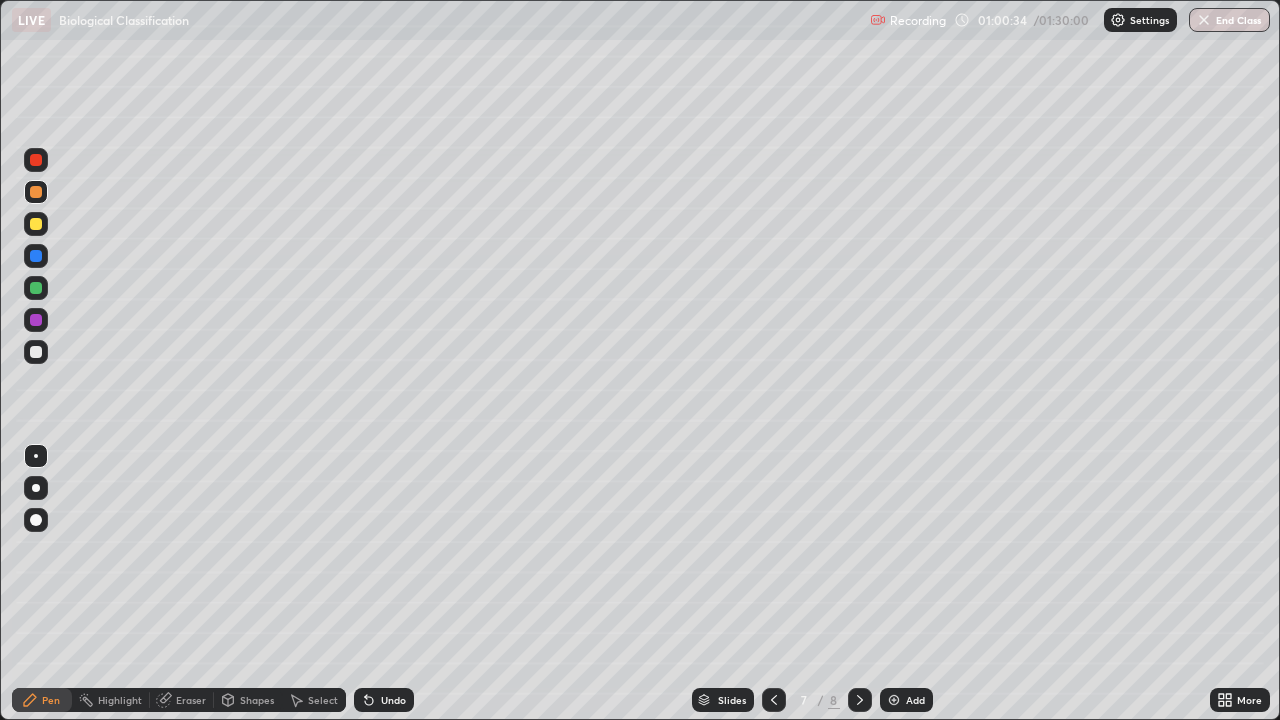 click at bounding box center [36, 352] 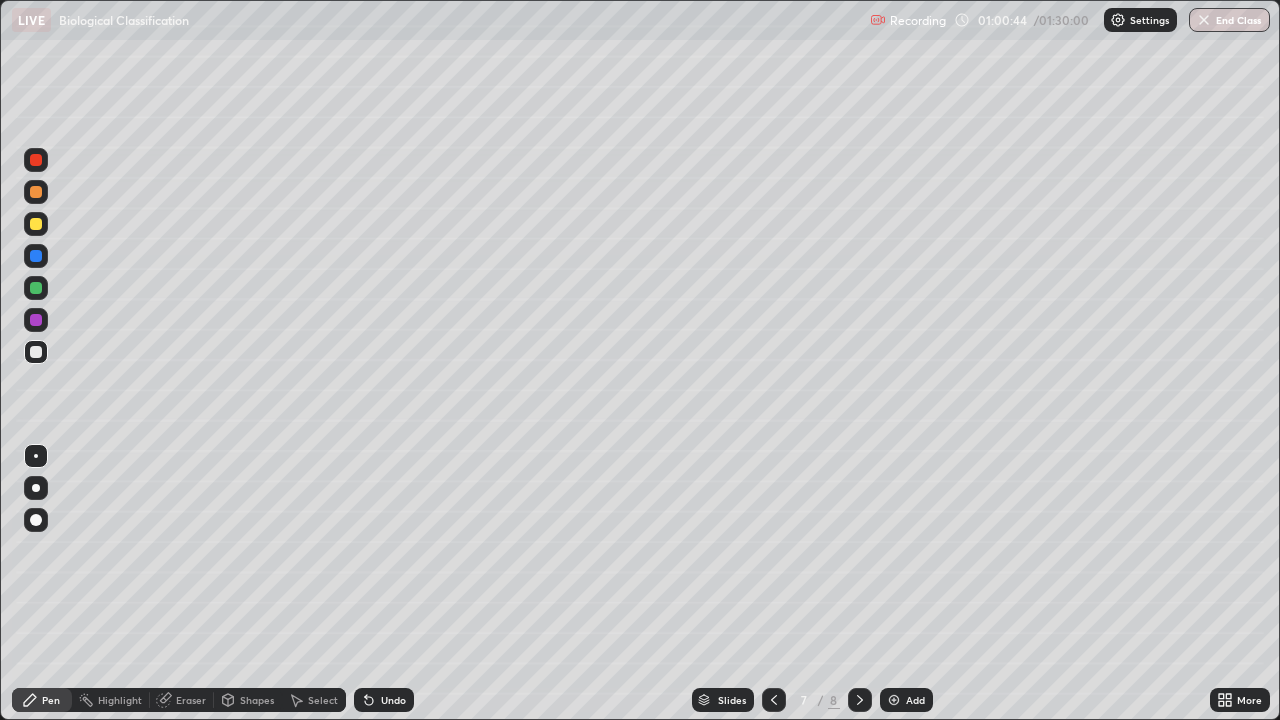 click at bounding box center [36, 192] 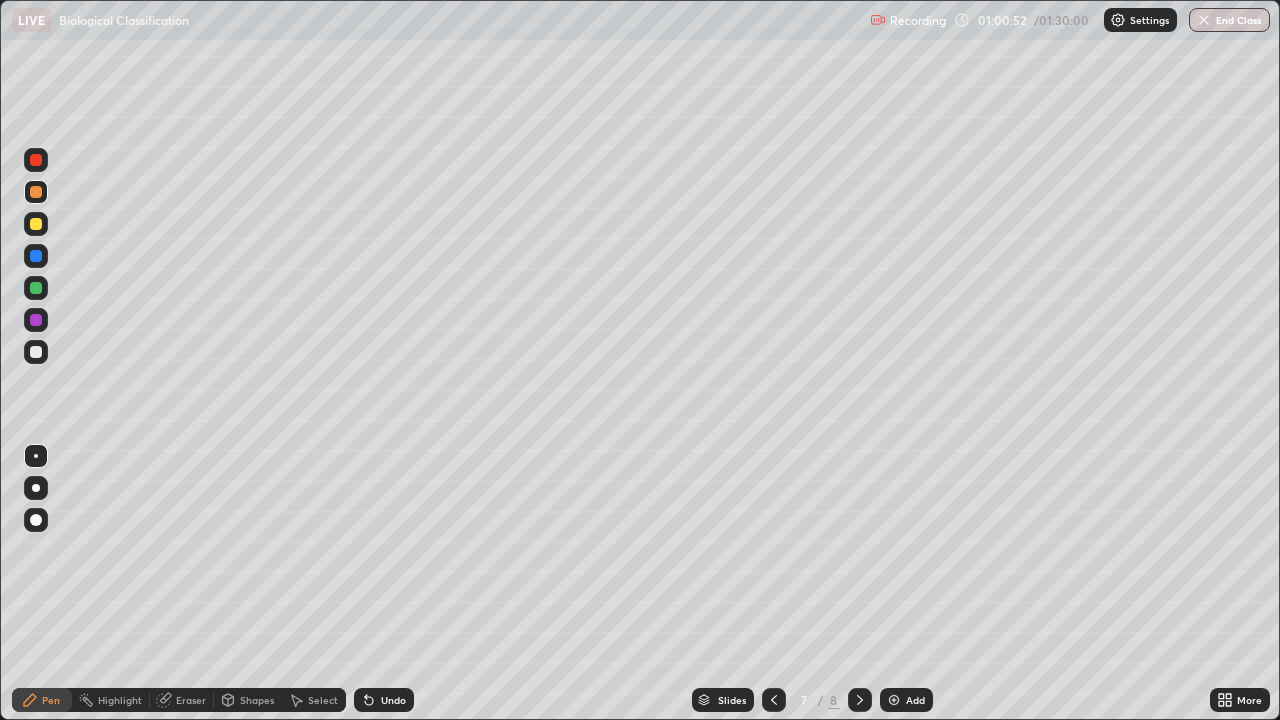 click at bounding box center (36, 352) 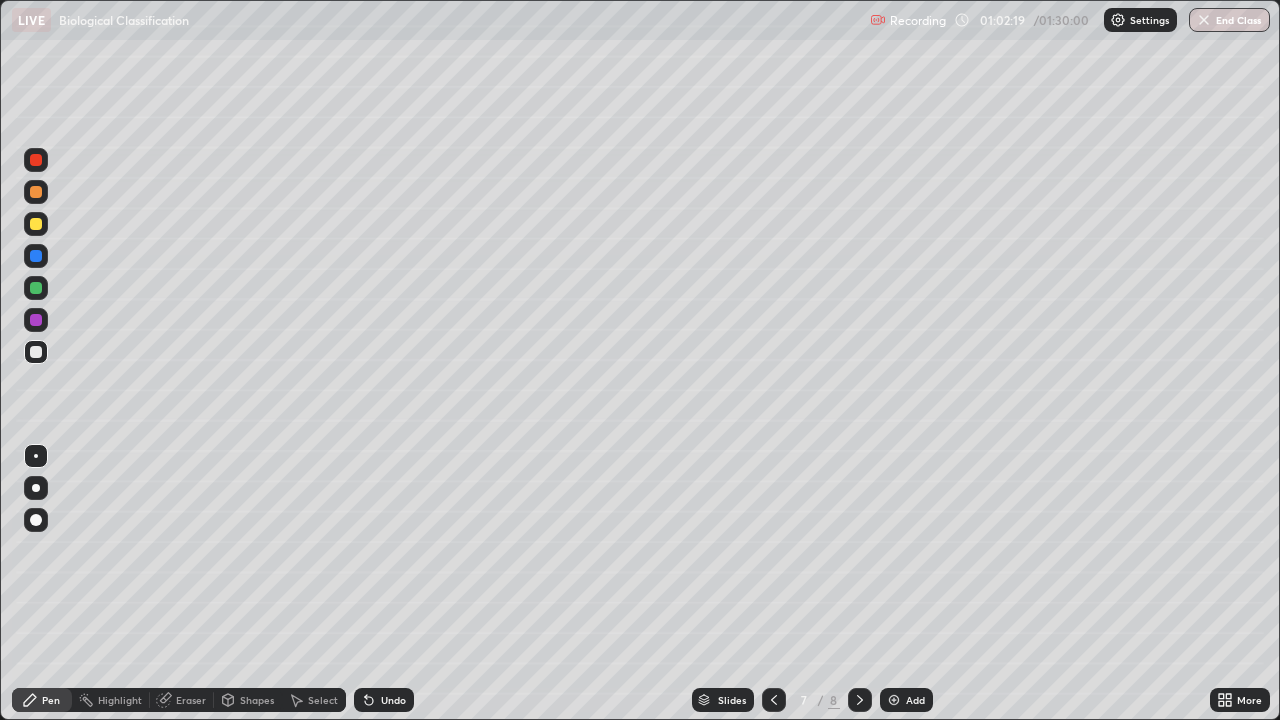 click at bounding box center [36, 288] 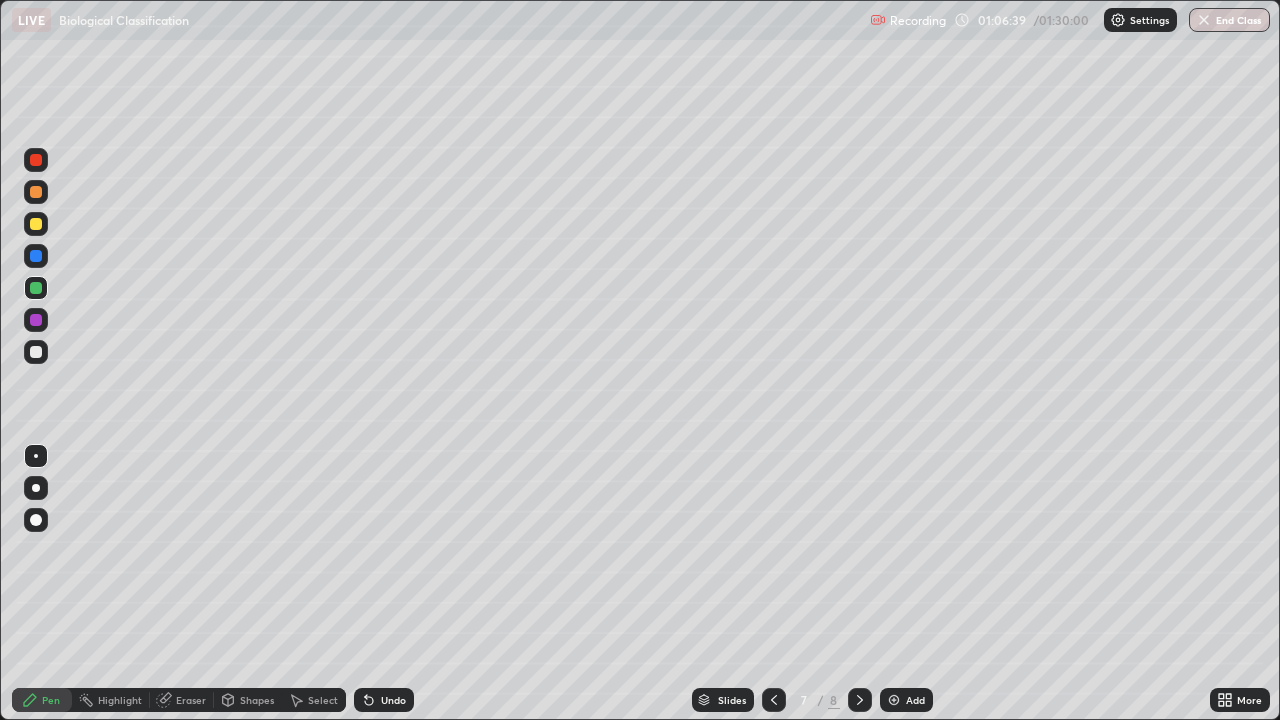 click at bounding box center [860, 700] 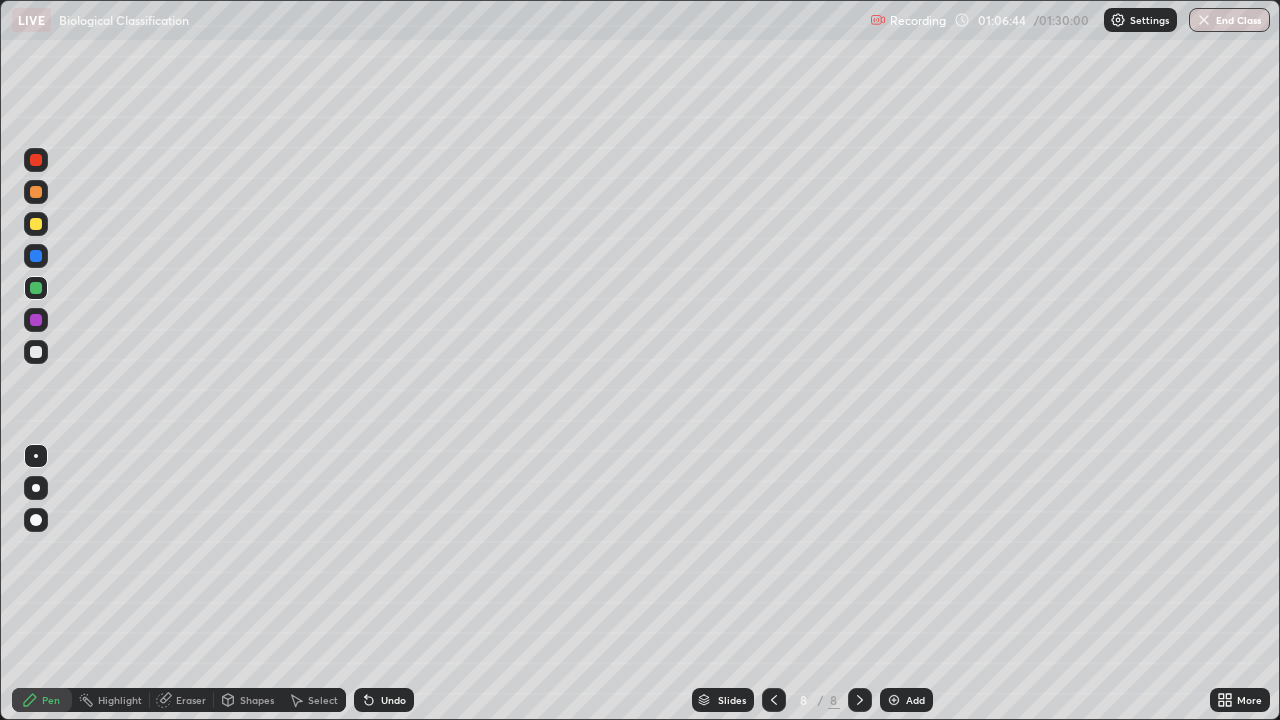 click at bounding box center [36, 192] 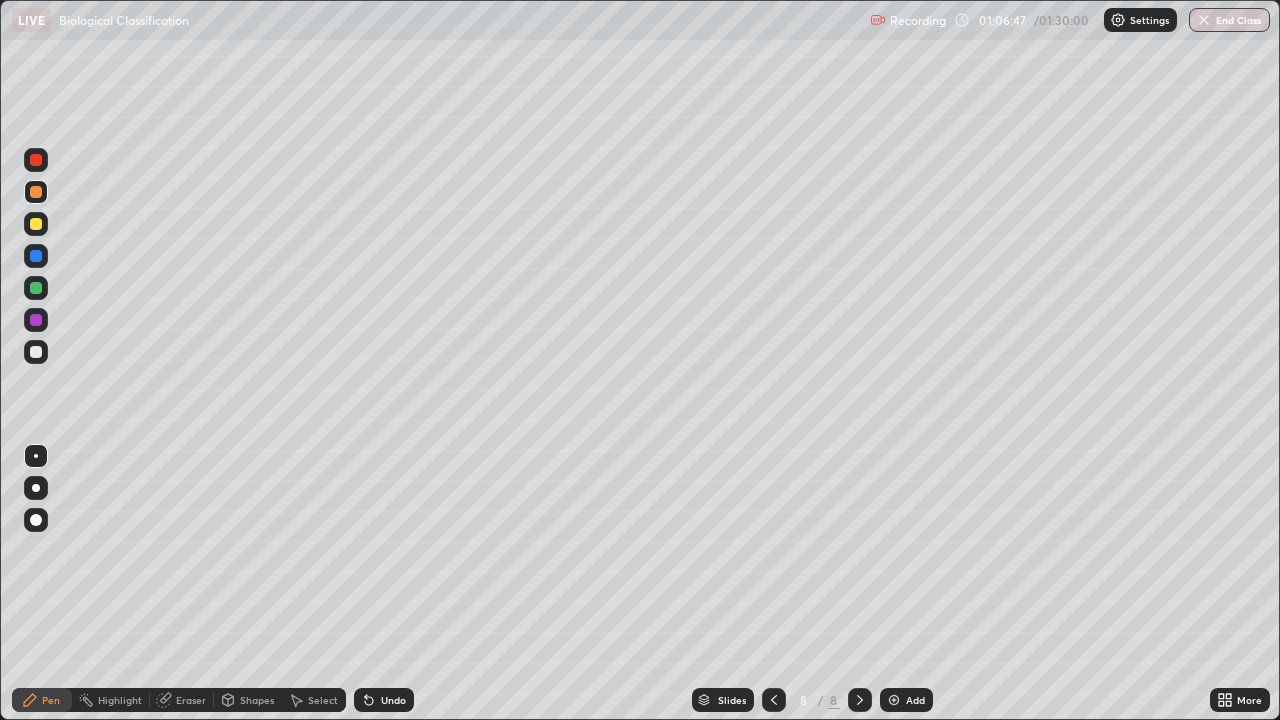 click 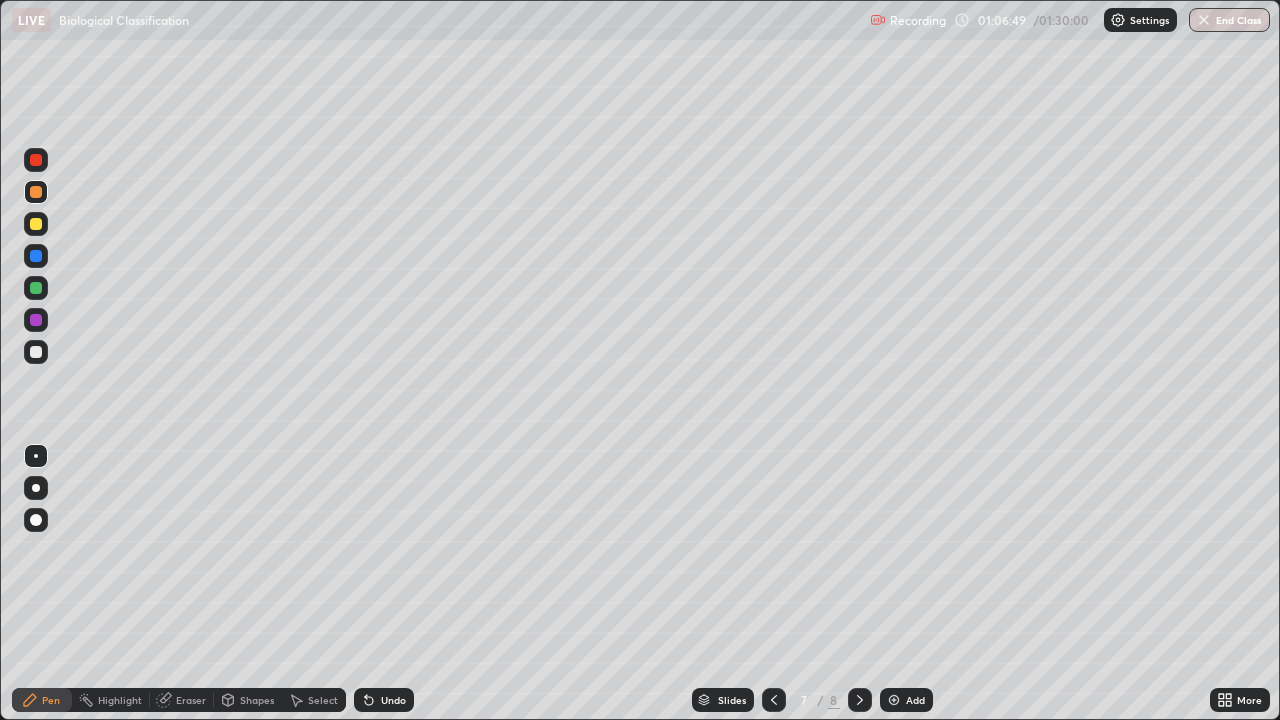 click 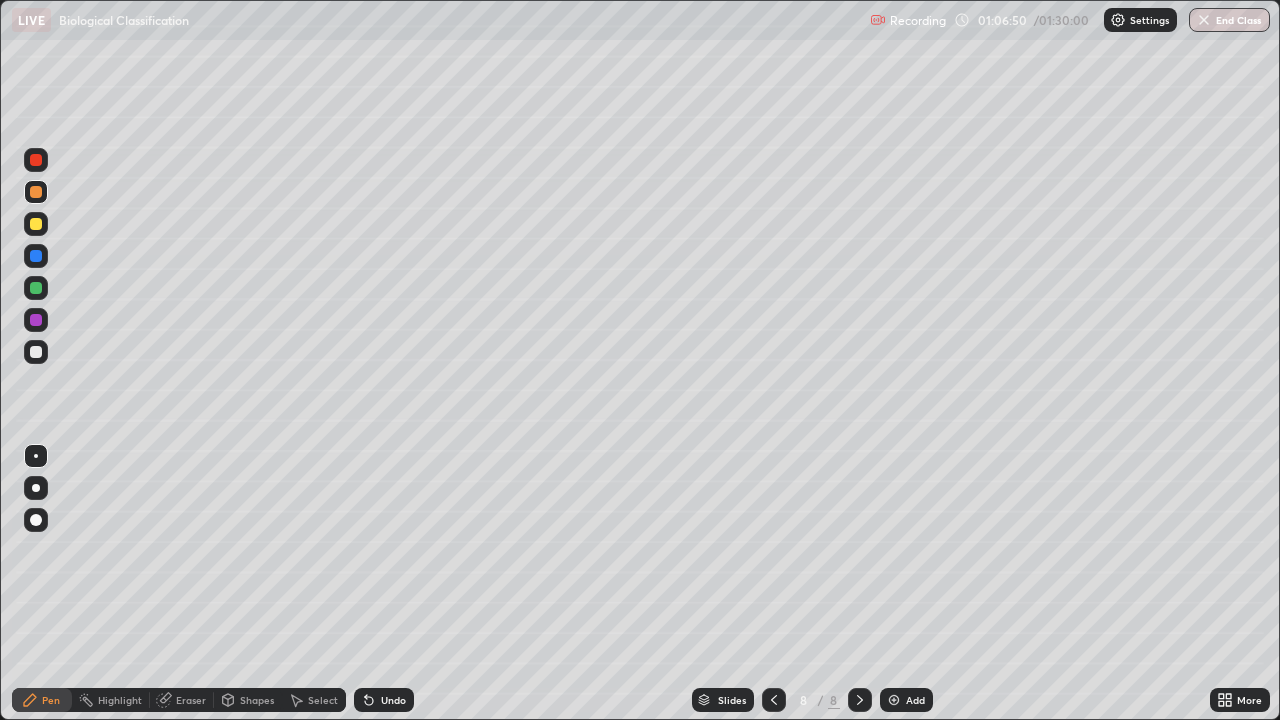 click at bounding box center (36, 224) 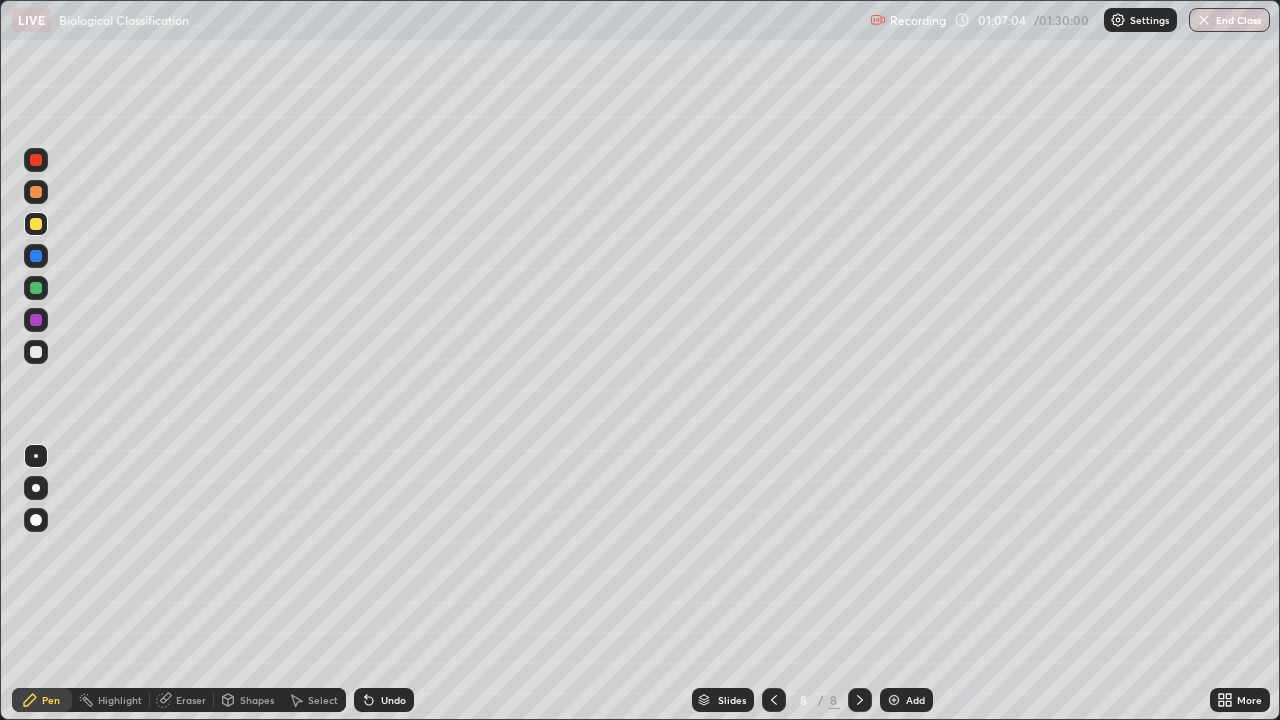 click at bounding box center (36, 352) 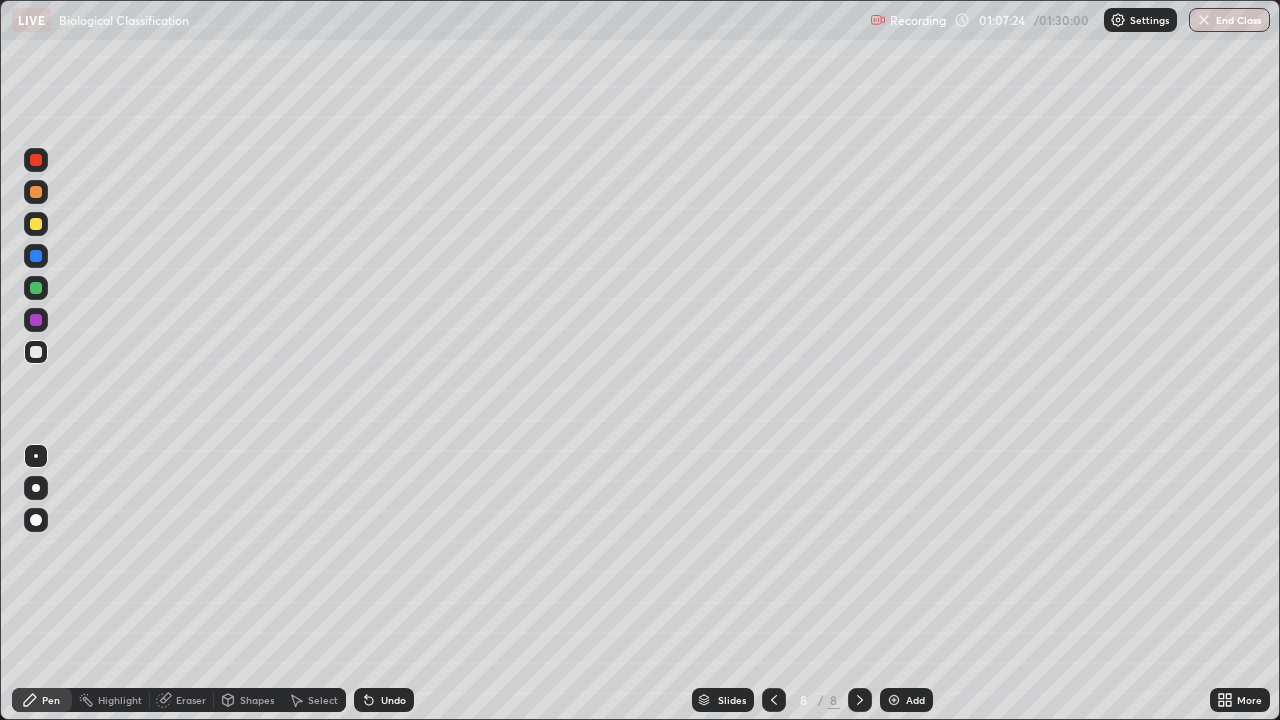 click at bounding box center (36, 224) 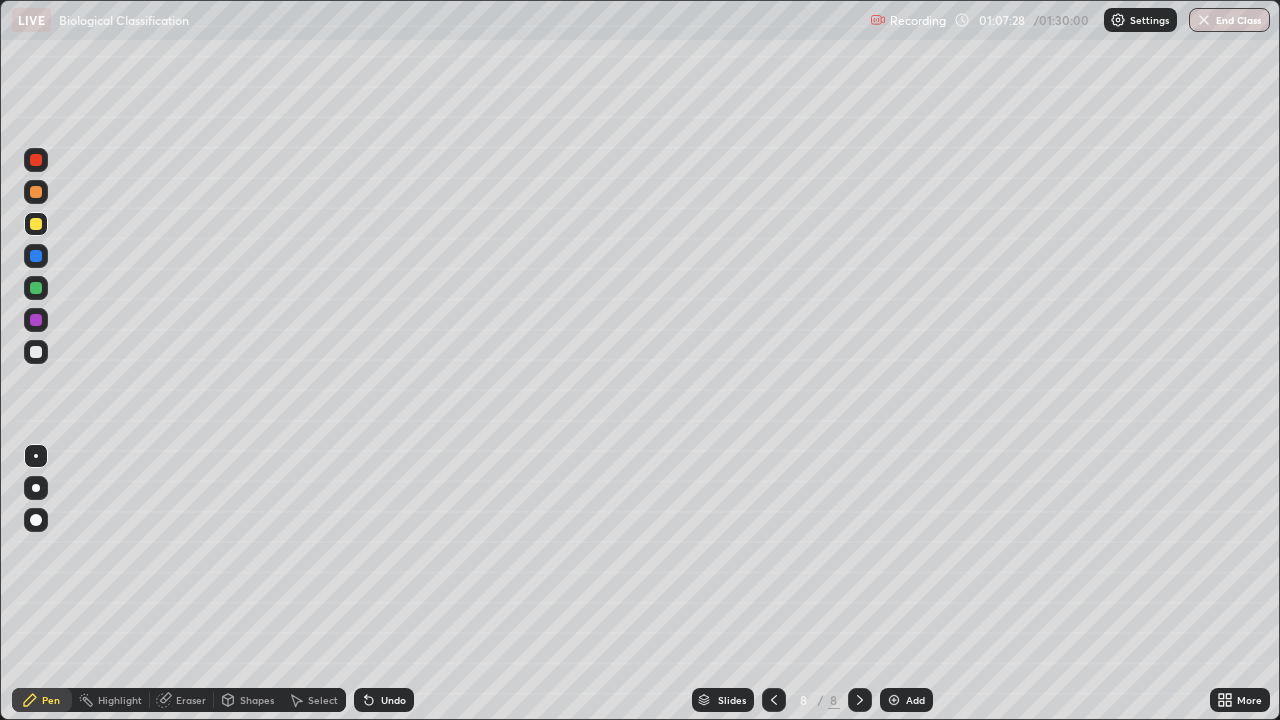 click at bounding box center (36, 352) 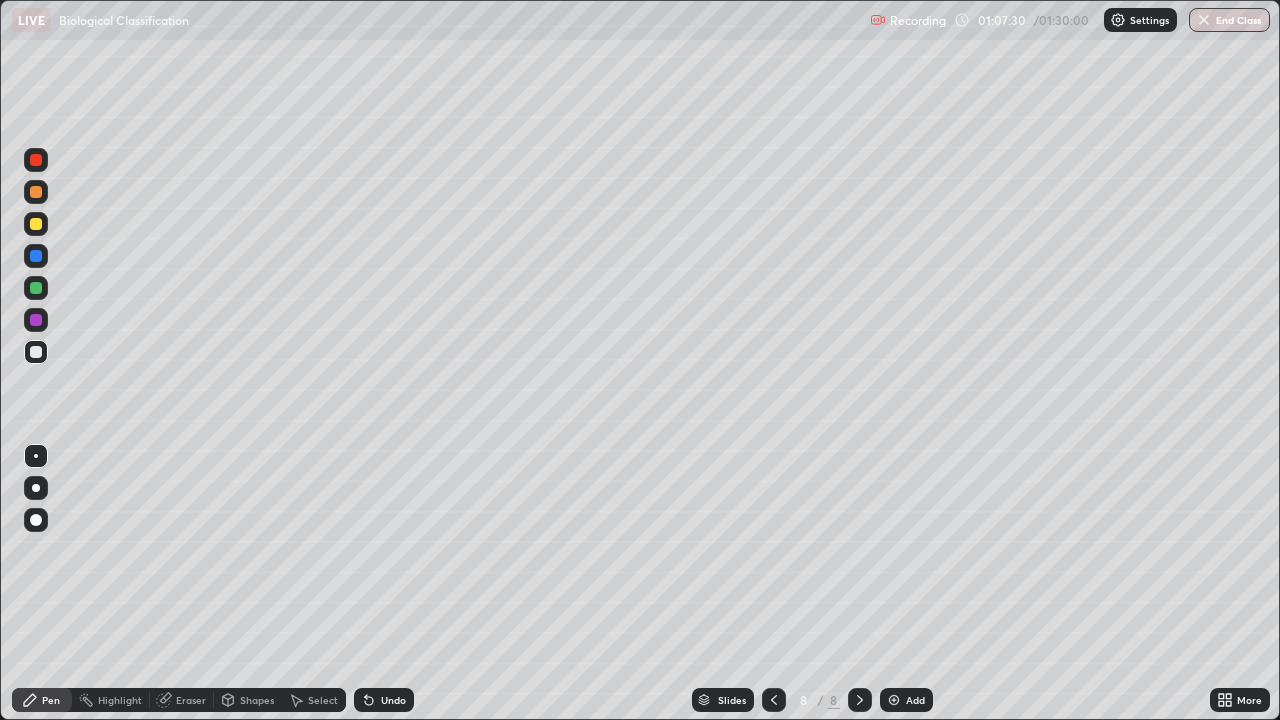 click at bounding box center (36, 192) 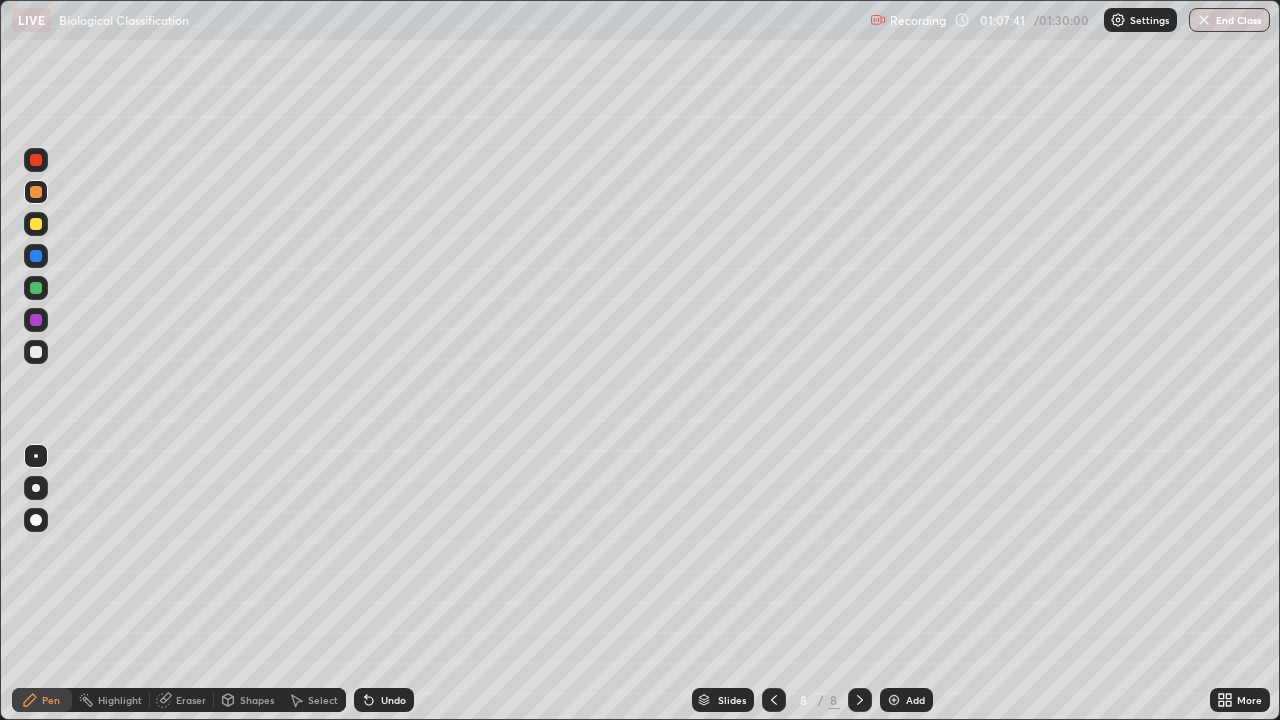 click at bounding box center [36, 352] 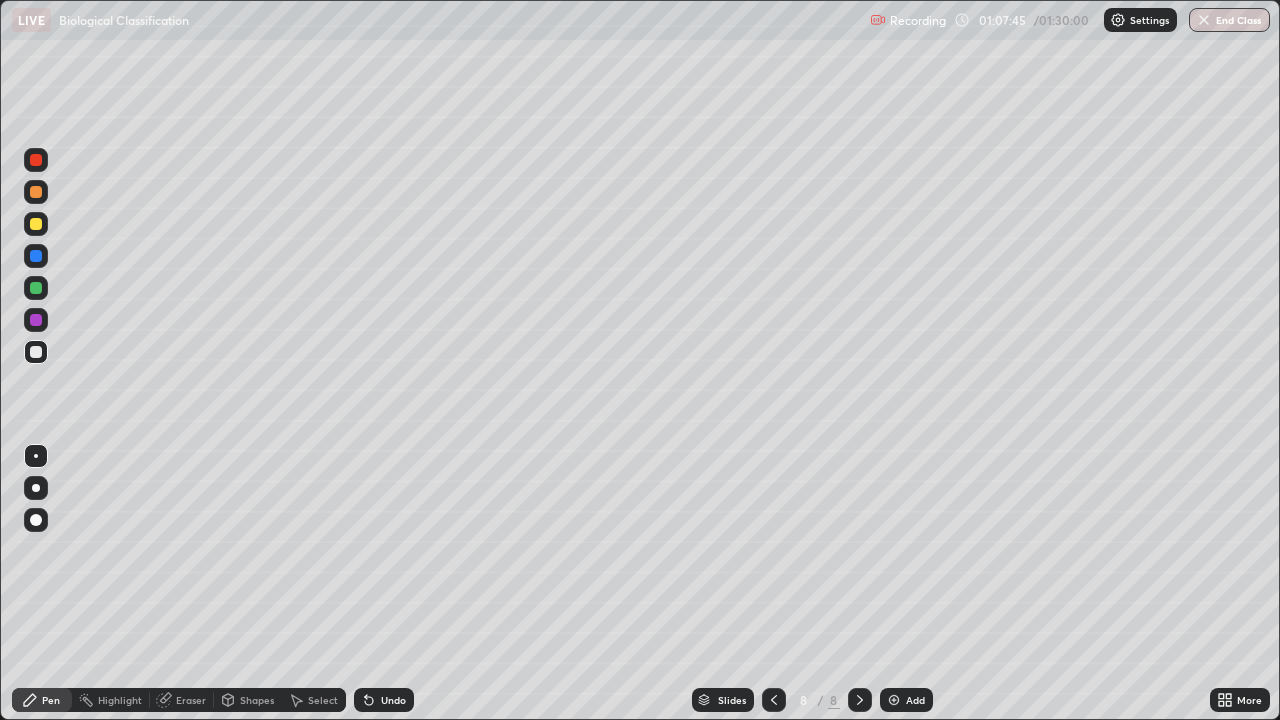 click at bounding box center [36, 192] 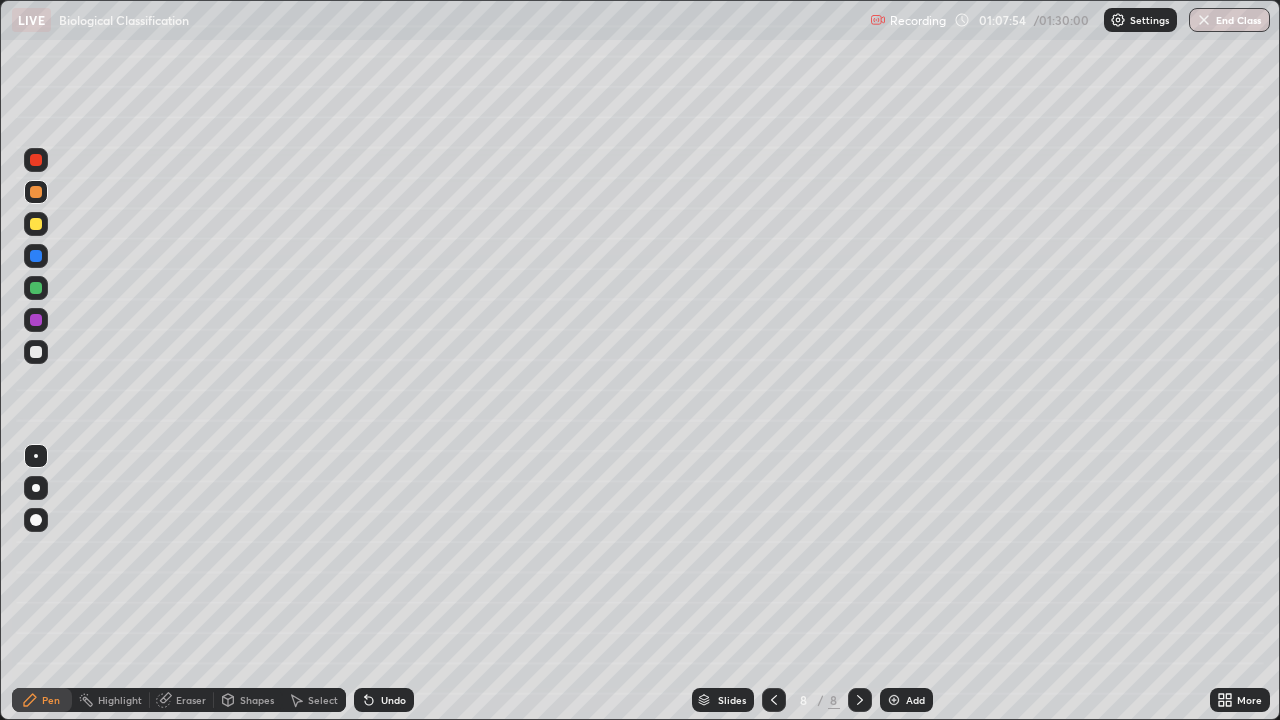 click at bounding box center [36, 352] 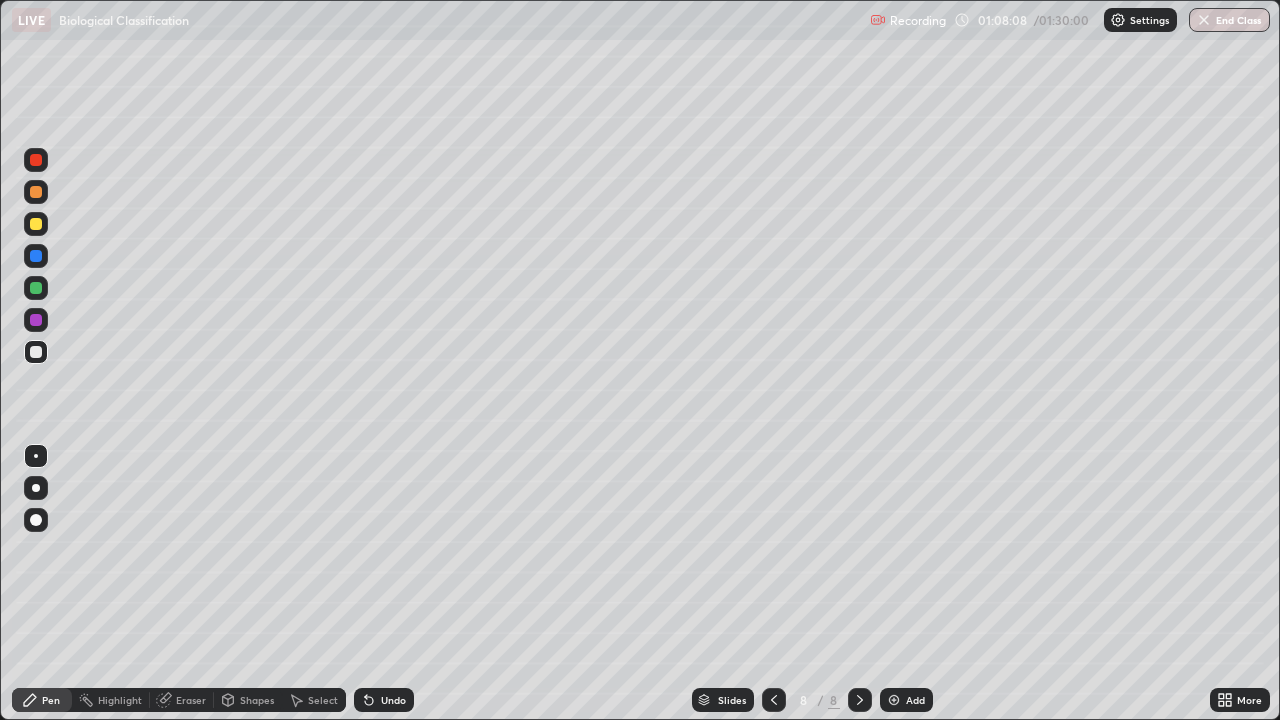 click at bounding box center [36, 224] 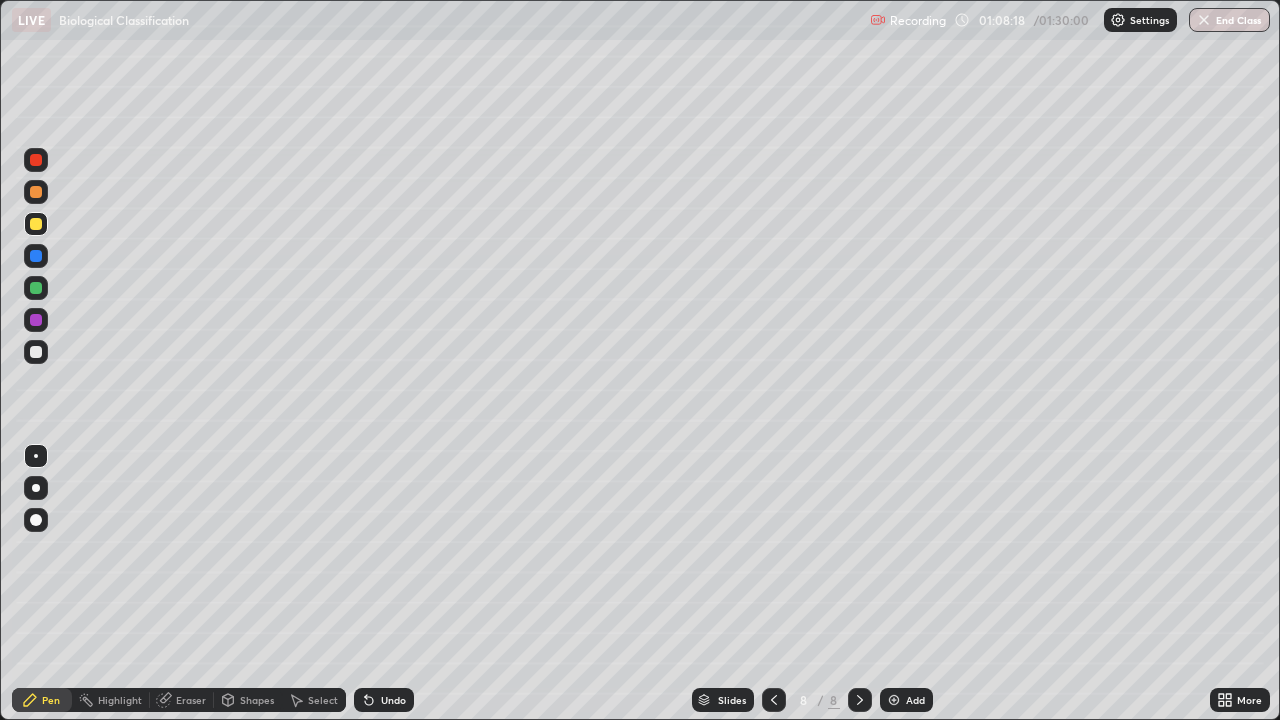click at bounding box center (36, 192) 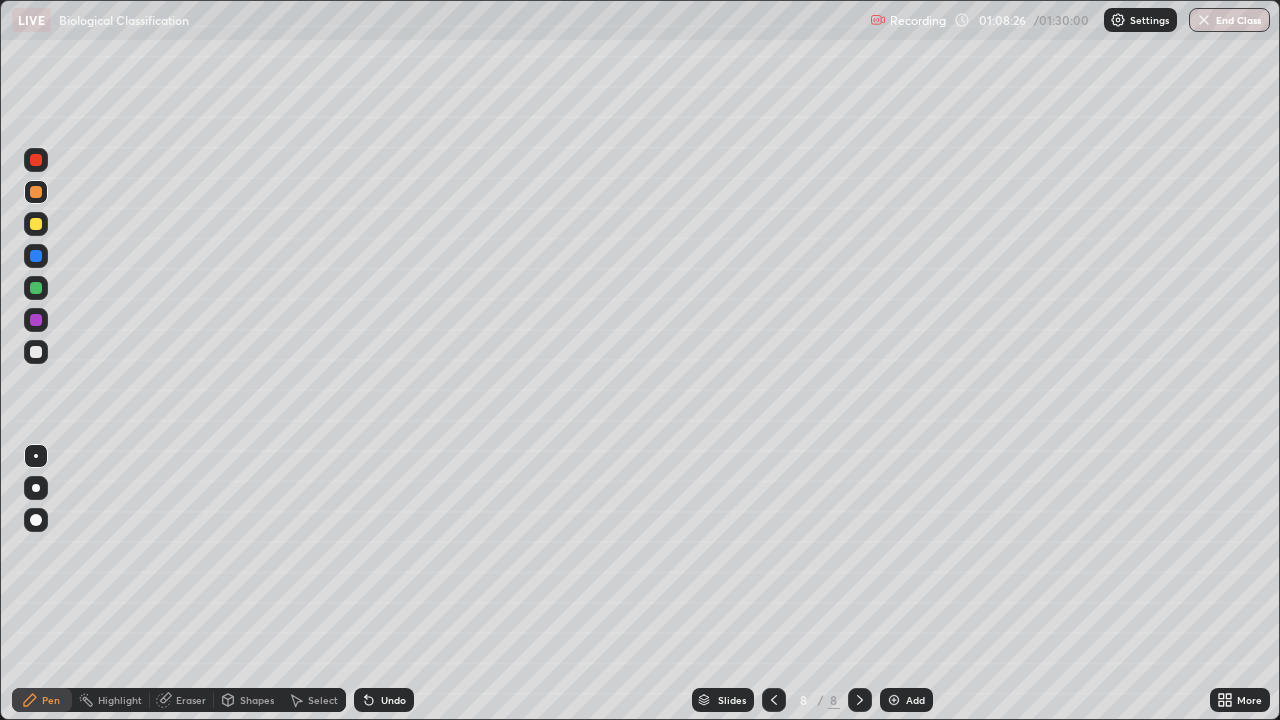 click at bounding box center (36, 352) 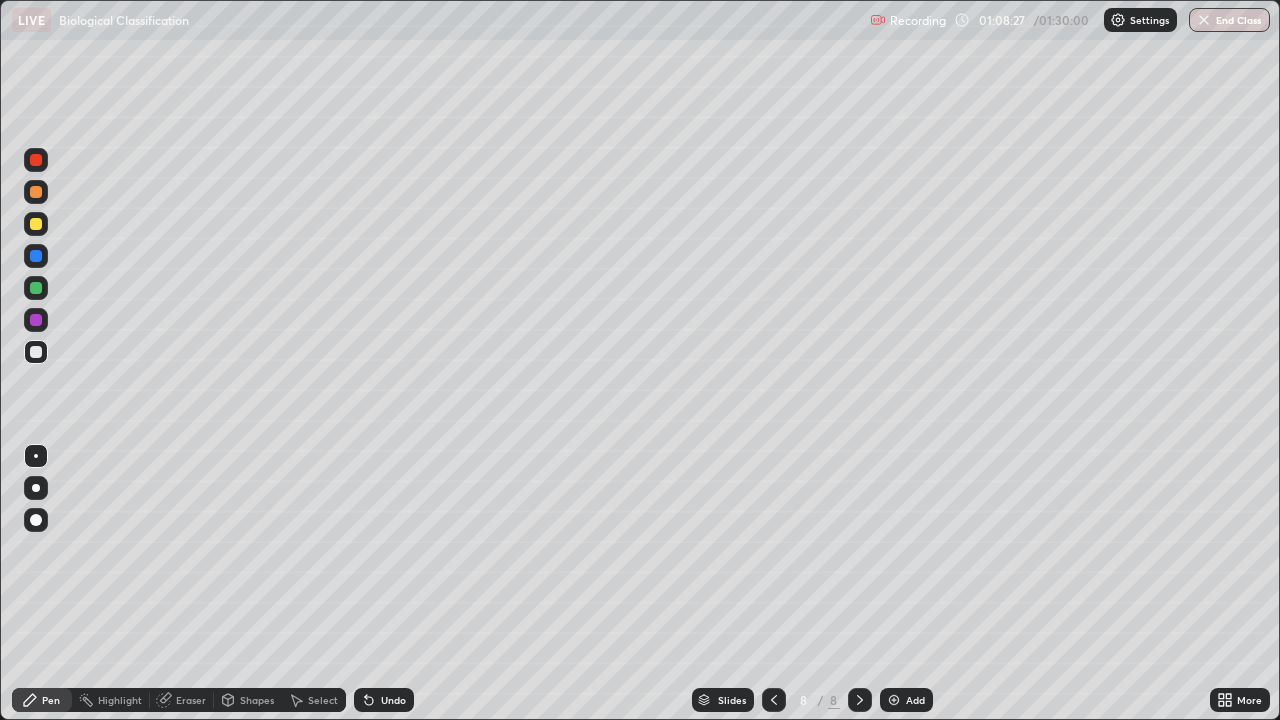 click at bounding box center (36, 320) 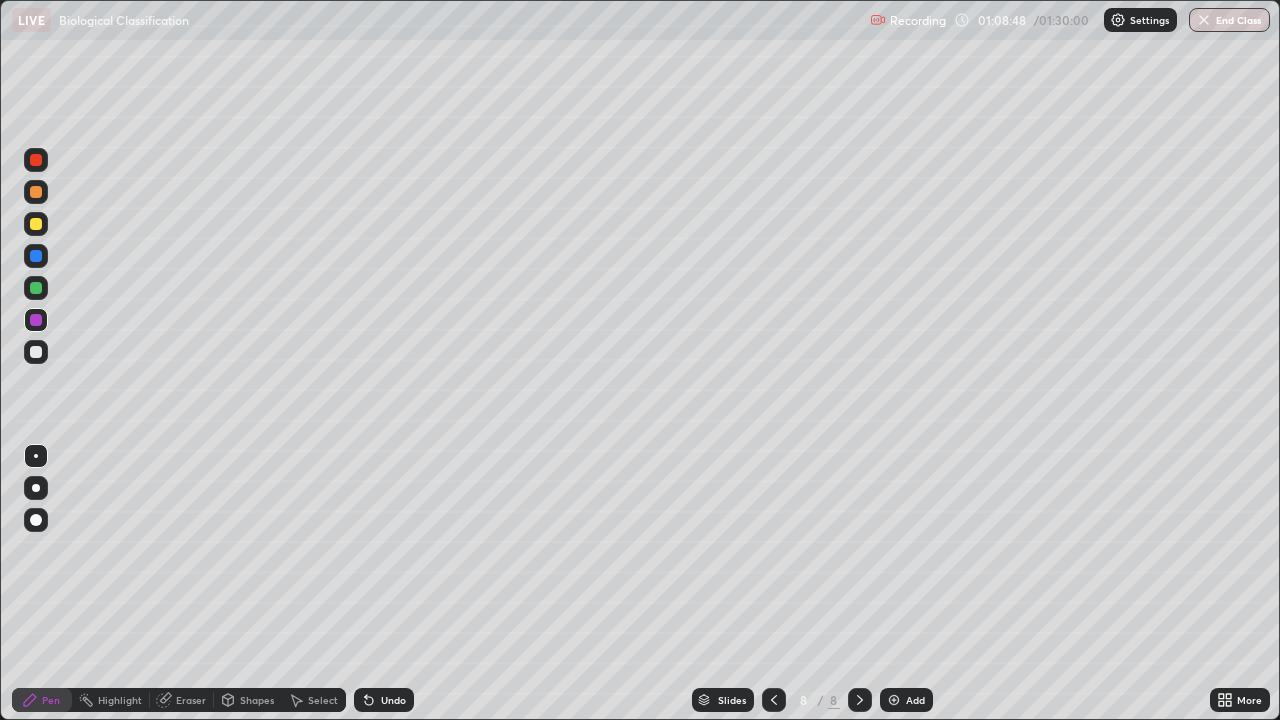 click at bounding box center (36, 352) 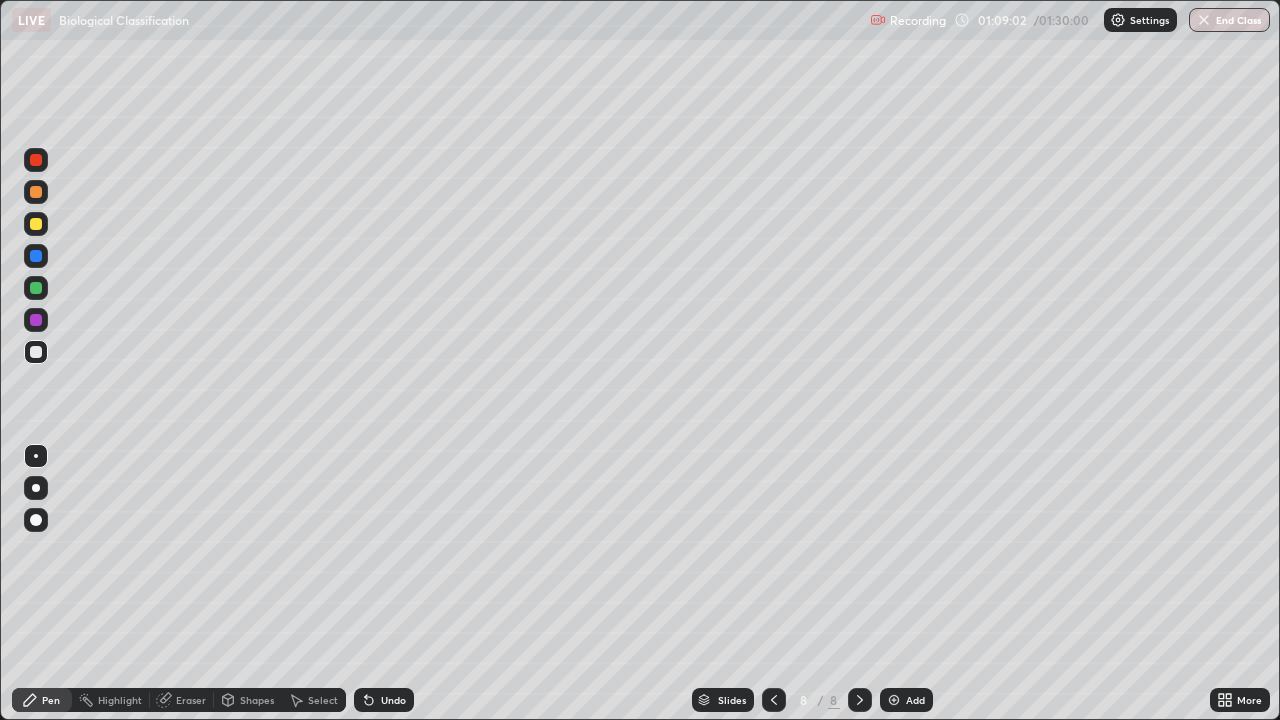 click at bounding box center [36, 192] 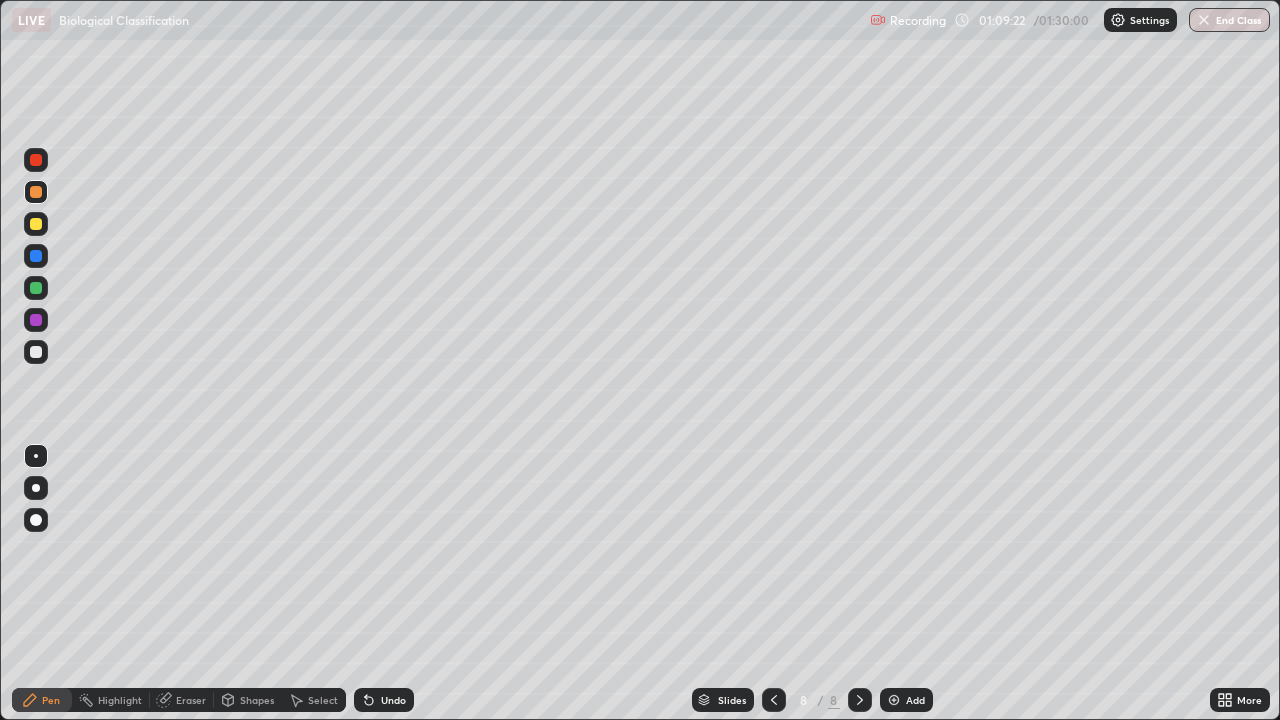 click at bounding box center [36, 224] 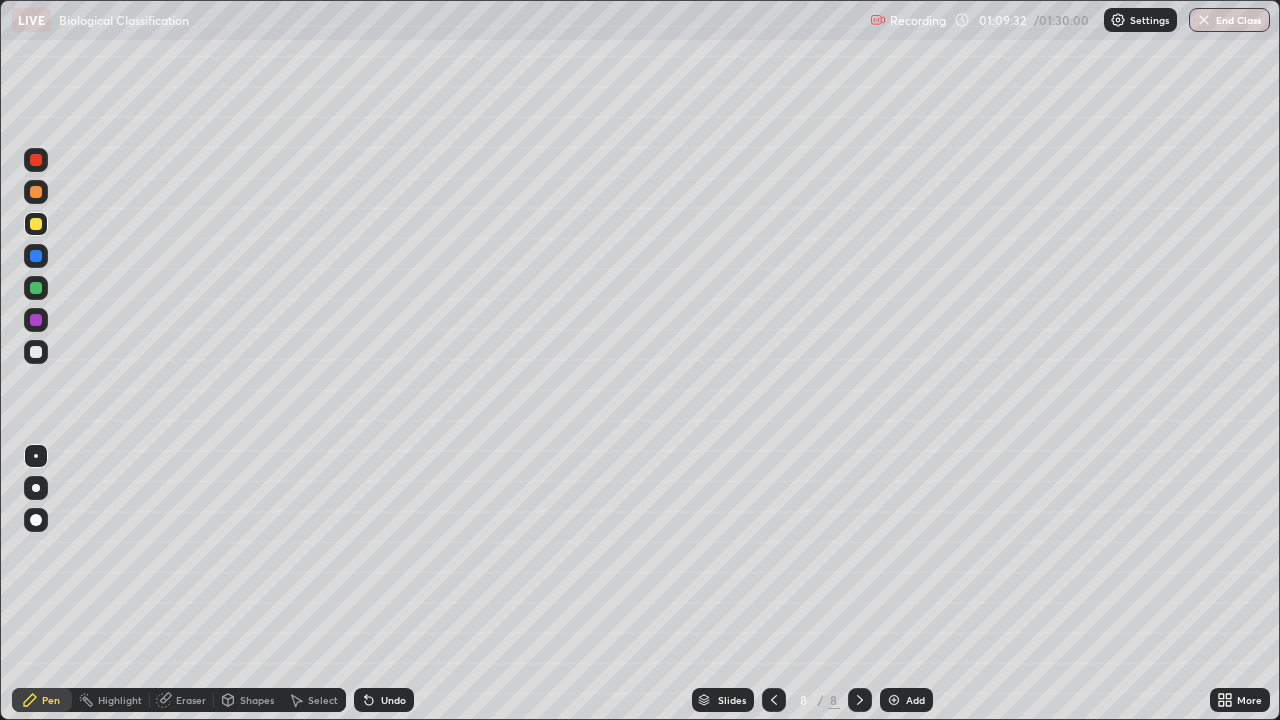 click at bounding box center (36, 352) 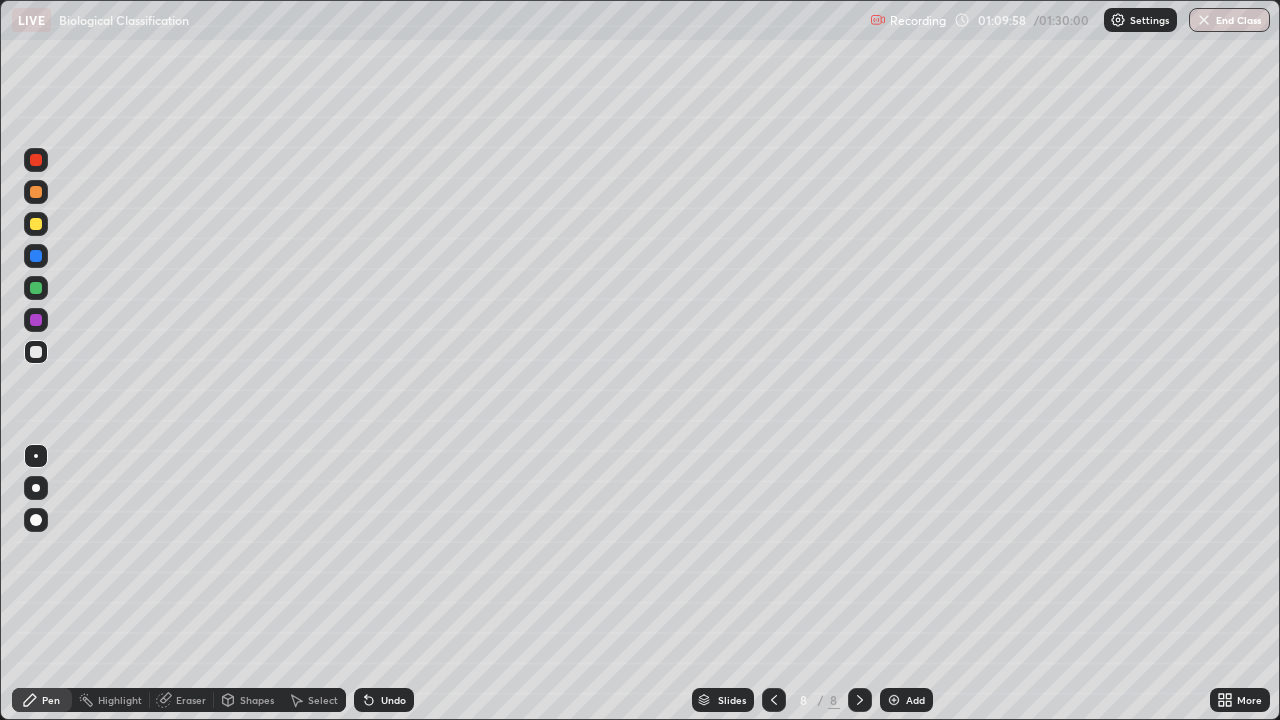 click at bounding box center (36, 160) 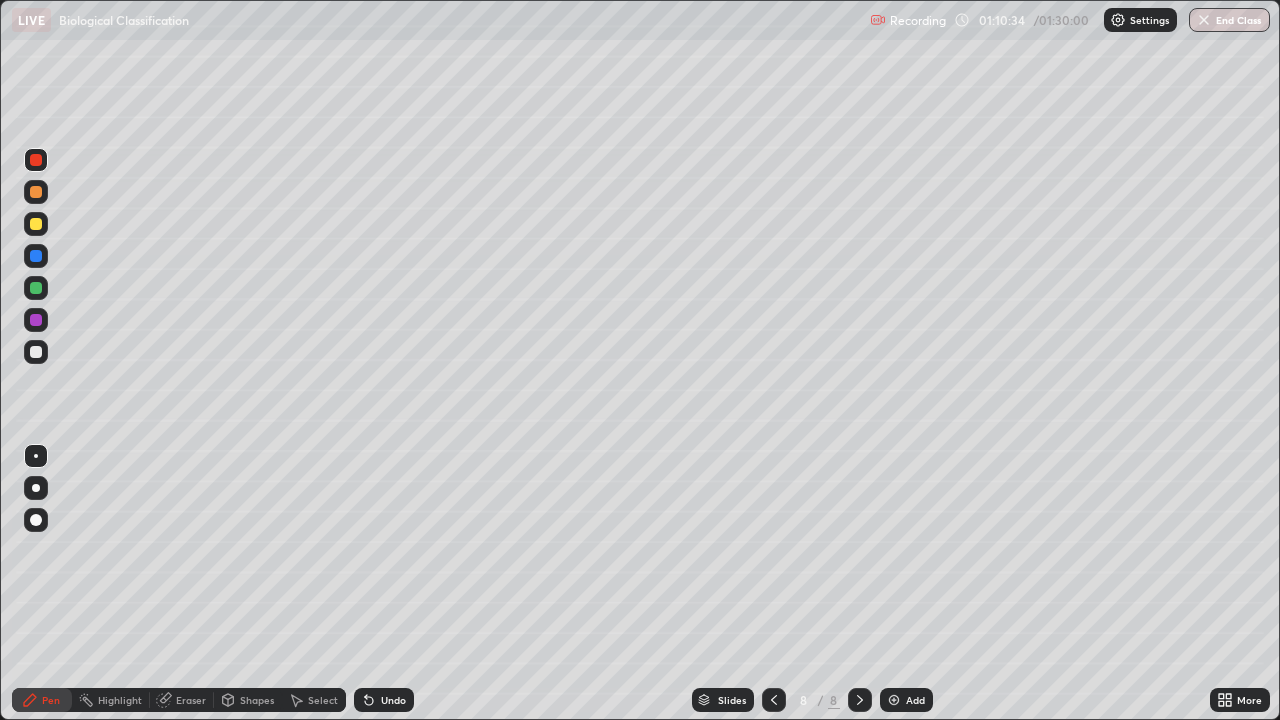 click at bounding box center [36, 352] 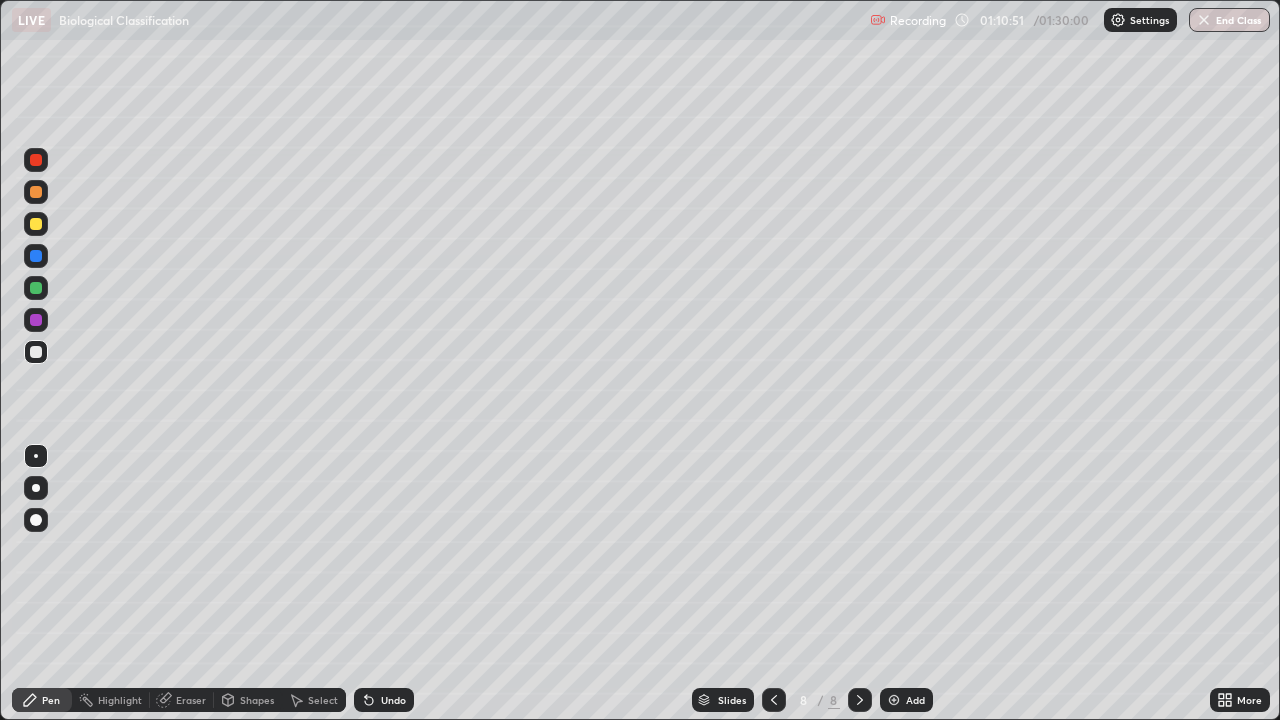 click 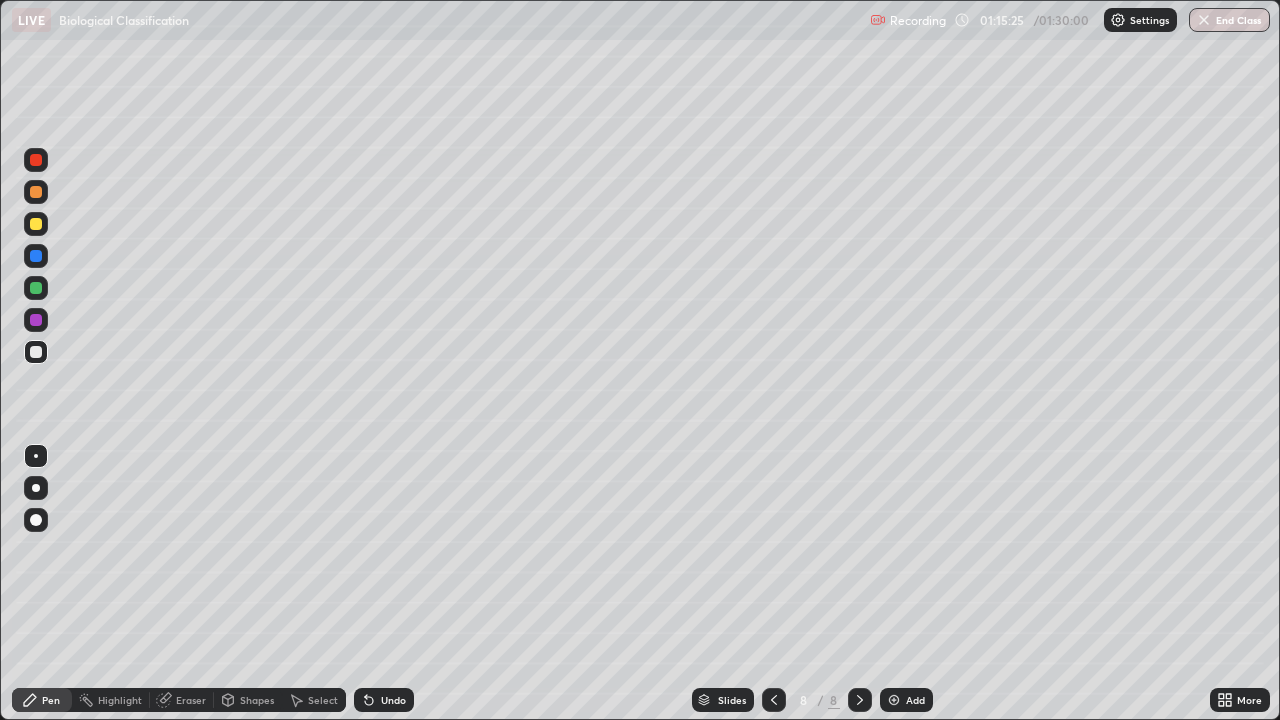 click on "Add" at bounding box center [906, 700] 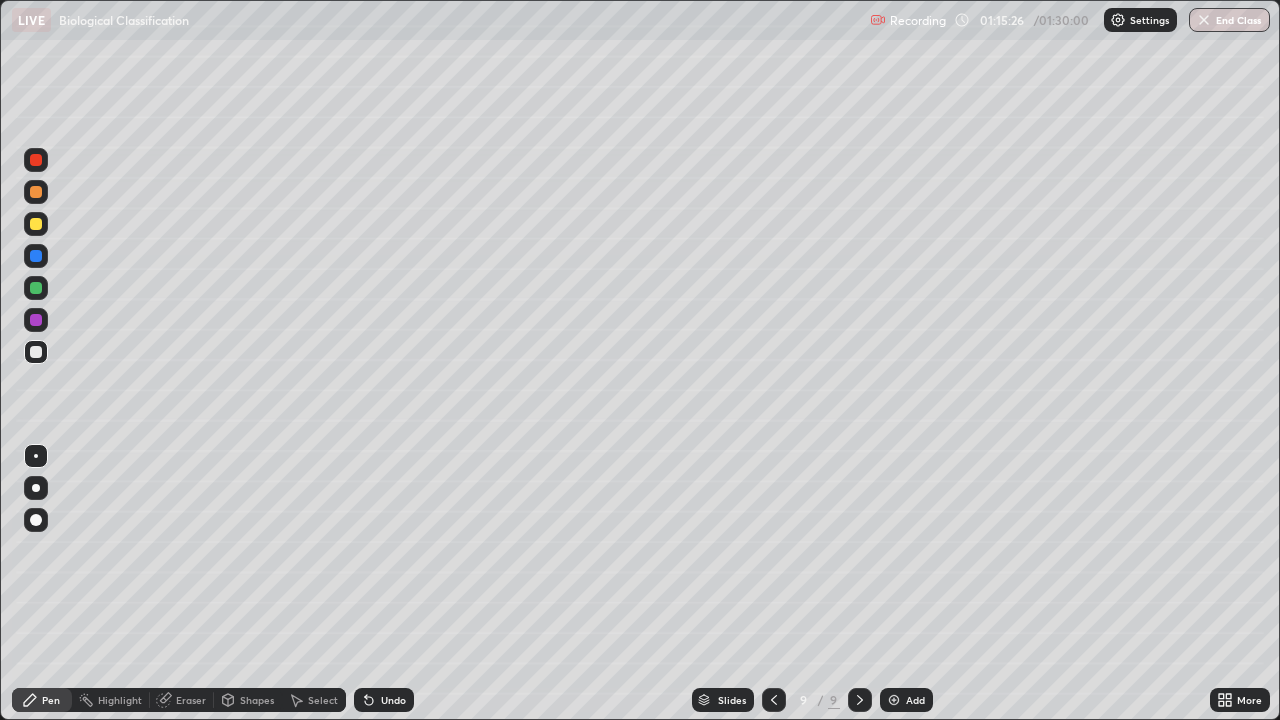 click on "End Class" at bounding box center [1229, 20] 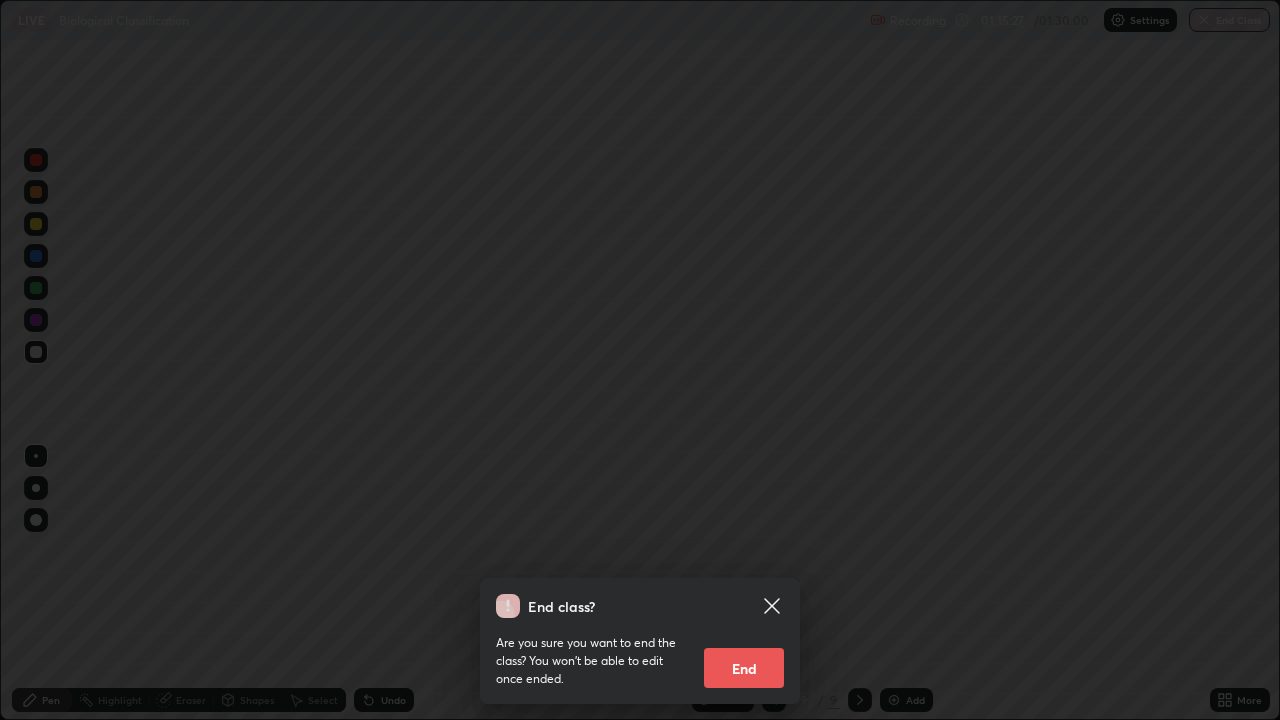 click on "End" at bounding box center (744, 668) 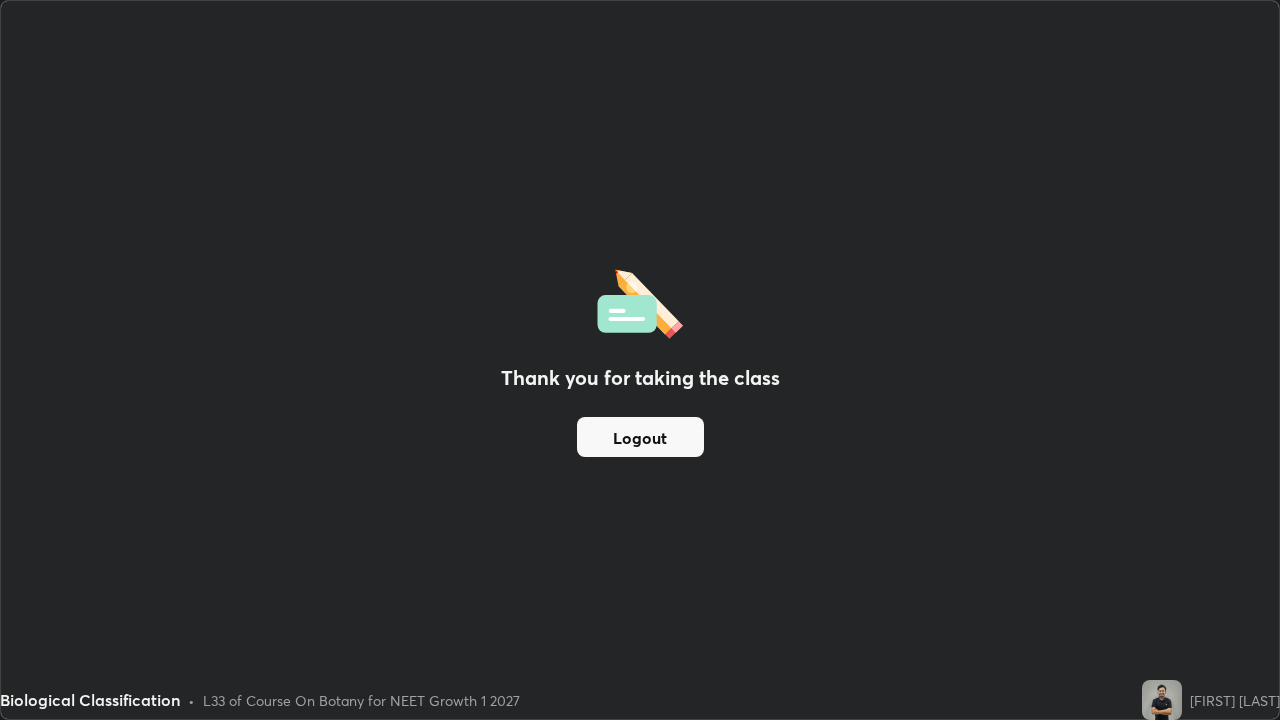 click on "Logout" at bounding box center [640, 437] 